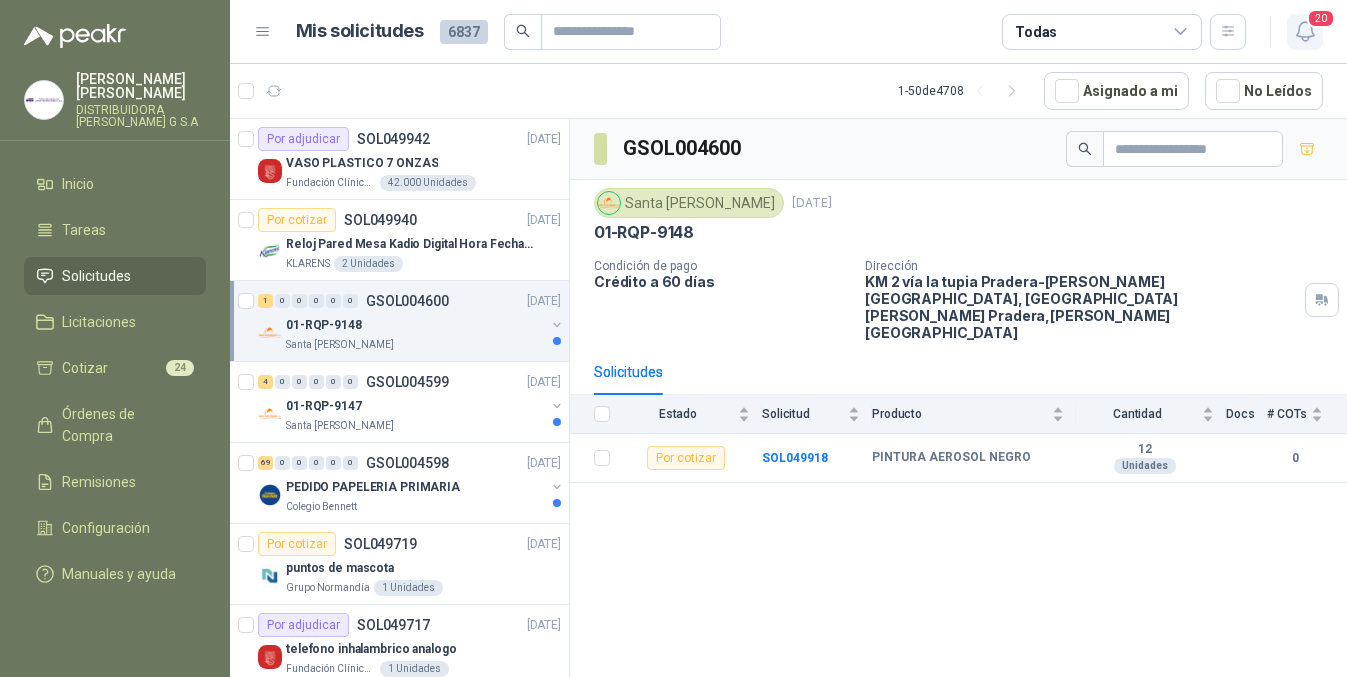 click on "20" at bounding box center [1321, 18] 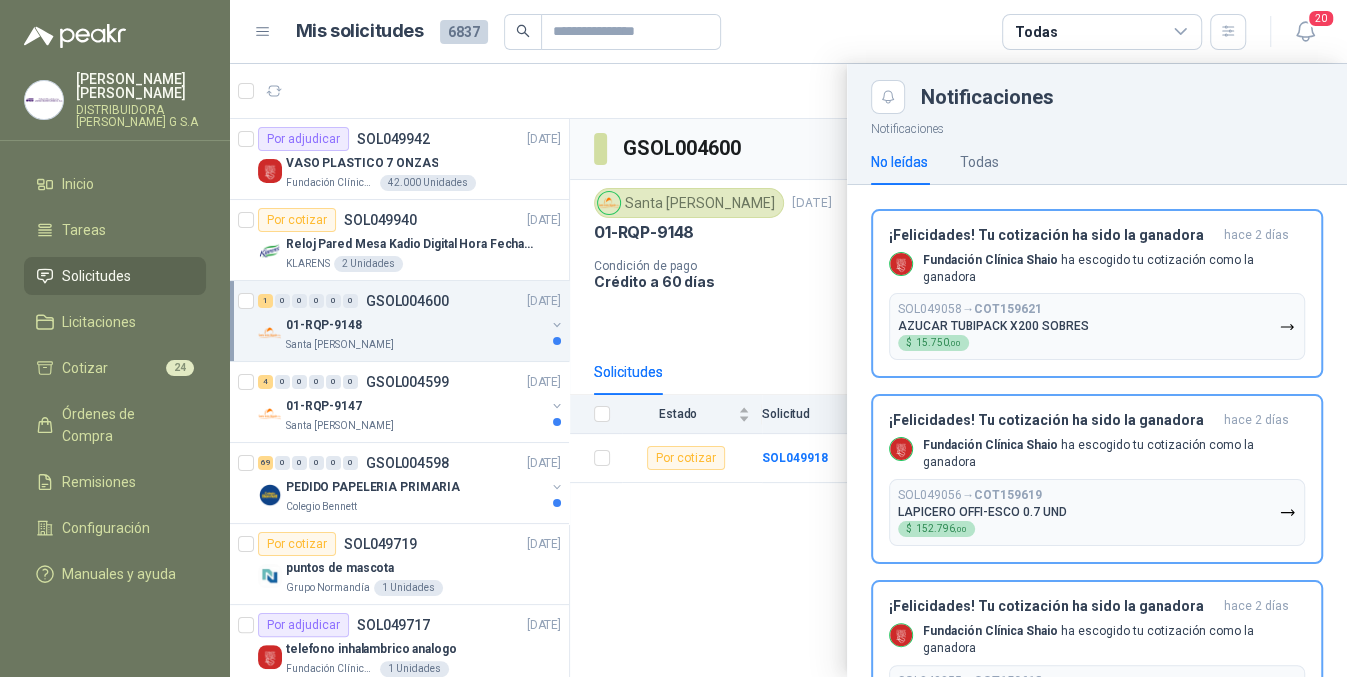 click at bounding box center (788, 370) 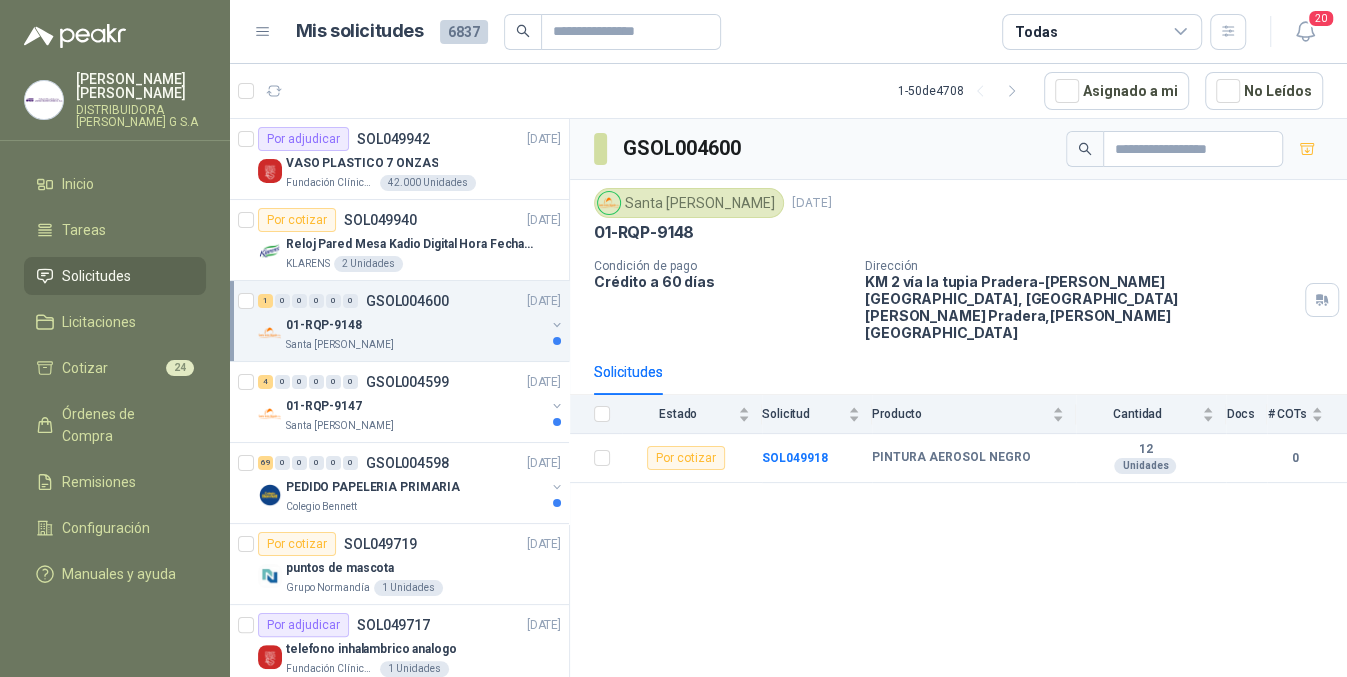 click on "Mis solicitudes 6837 Todas 20" at bounding box center [788, 32] 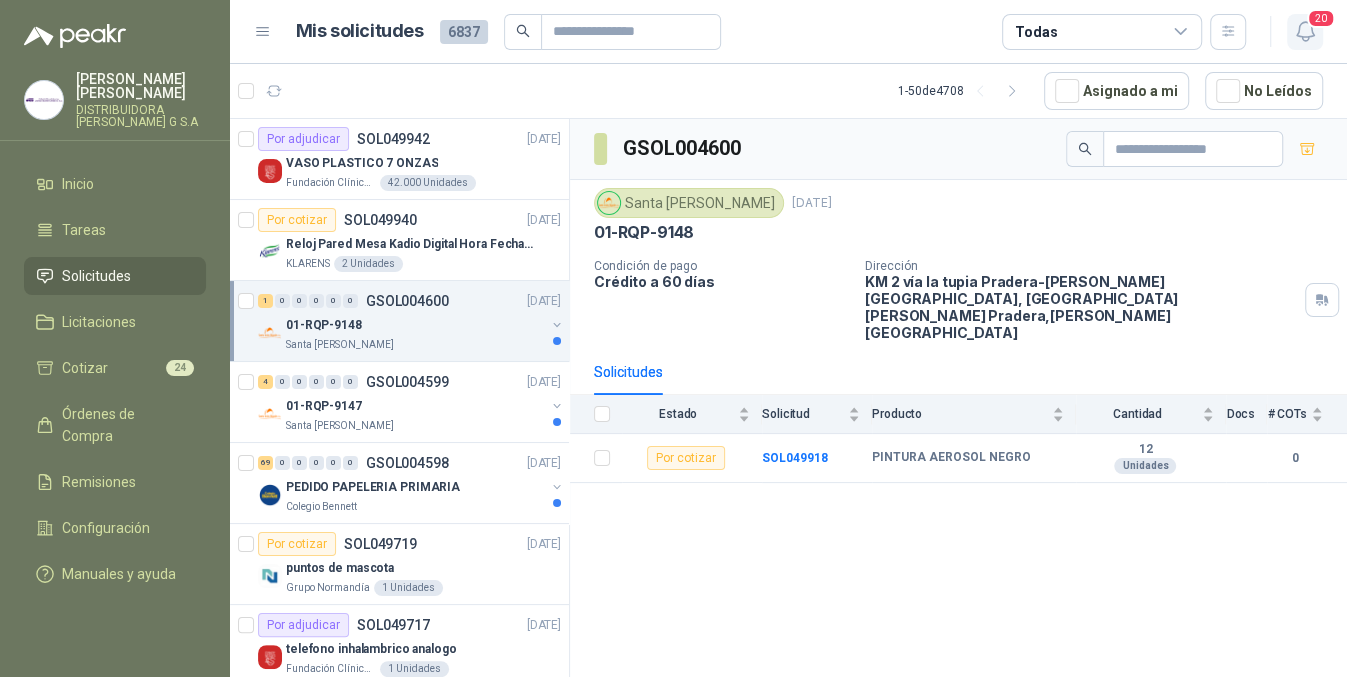 click 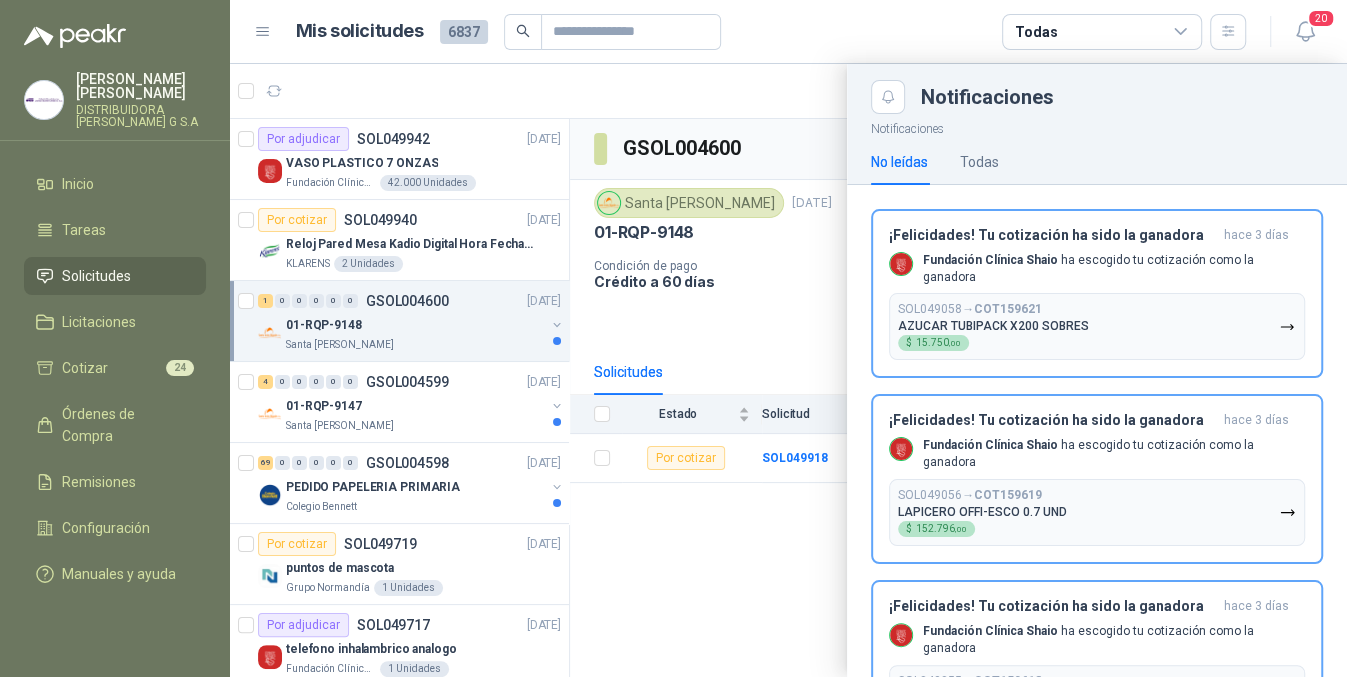 click at bounding box center [788, 370] 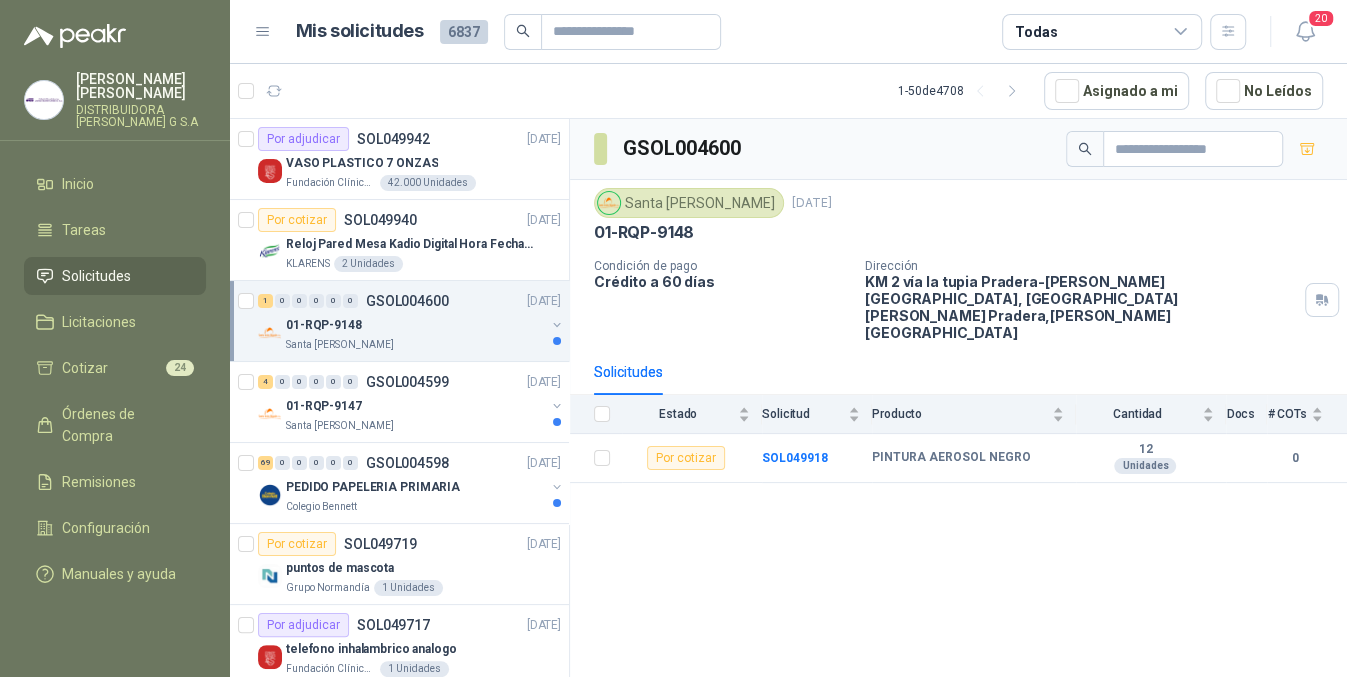 click at bounding box center [557, 325] 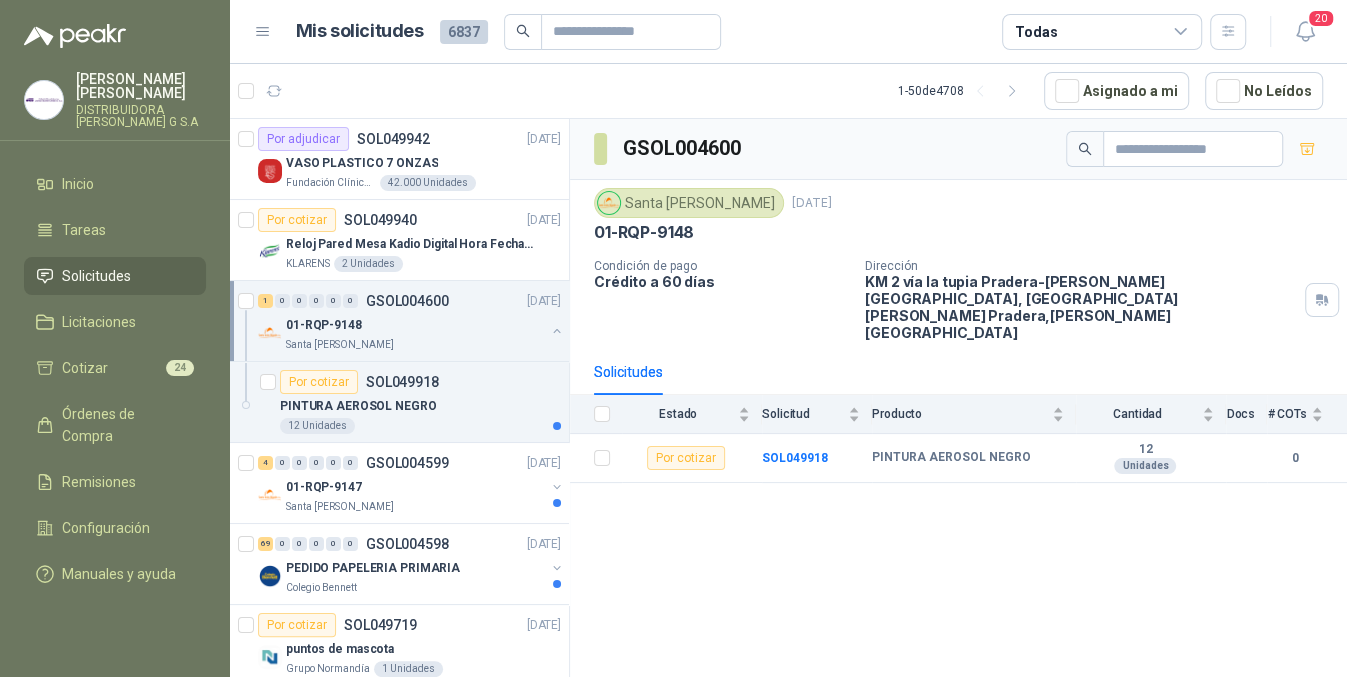 click at bounding box center (557, 331) 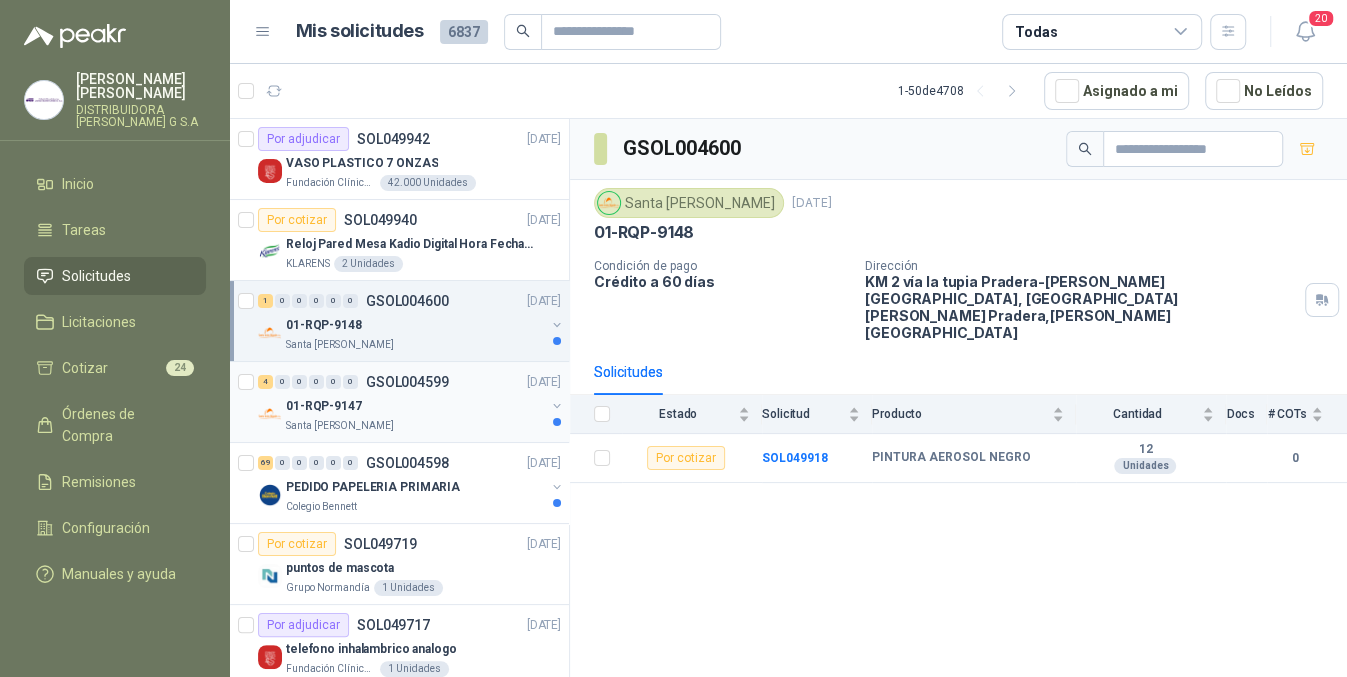 click at bounding box center (557, 406) 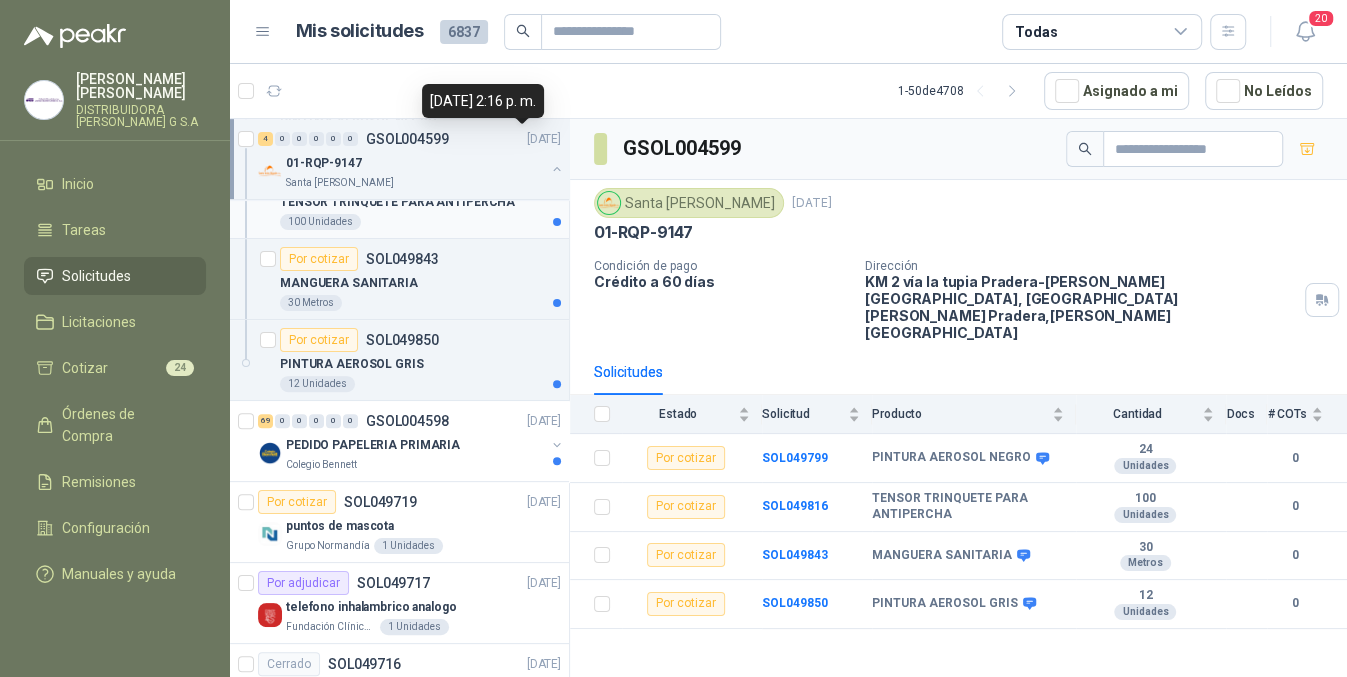 scroll, scrollTop: 0, scrollLeft: 0, axis: both 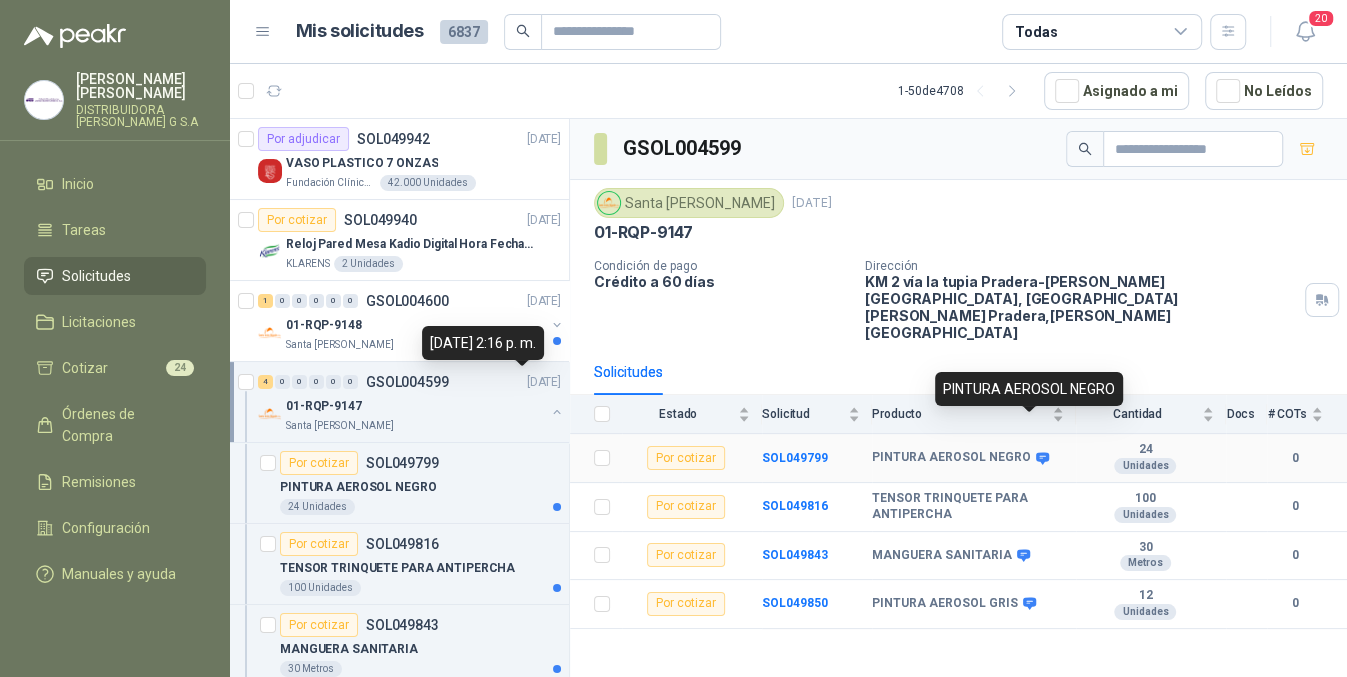 click 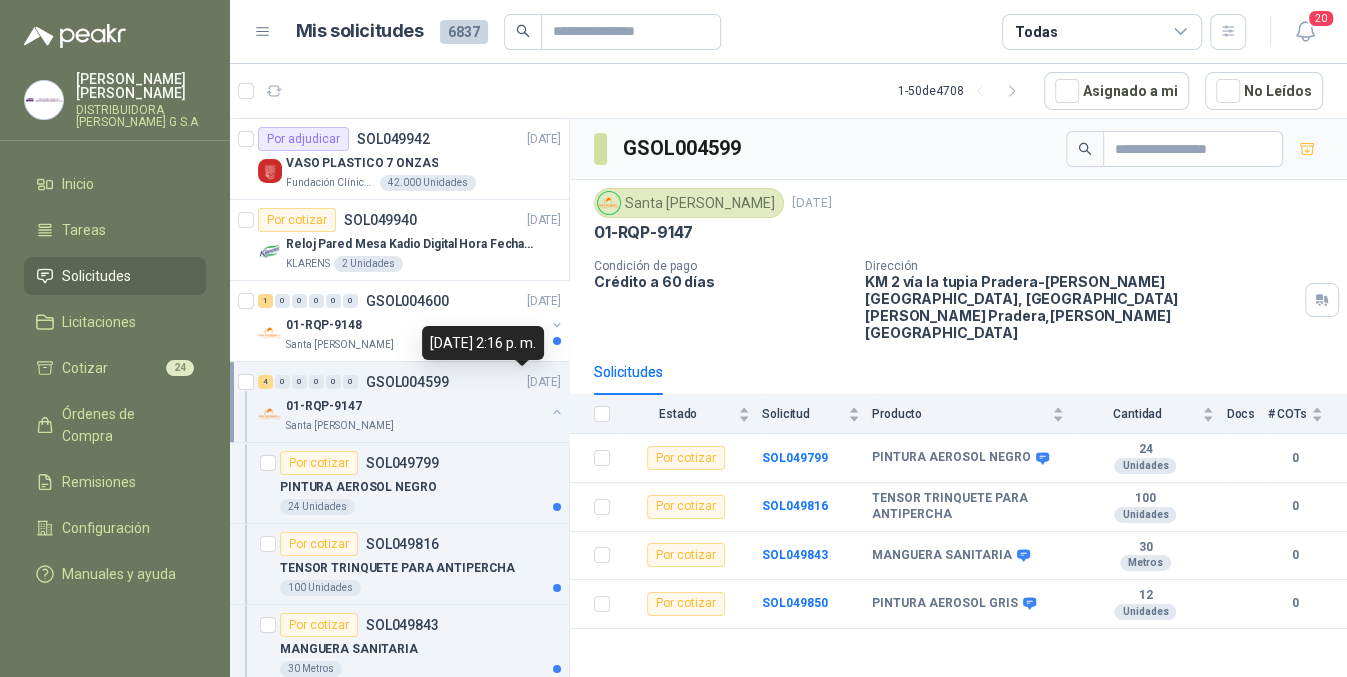 click at bounding box center (596, 414) 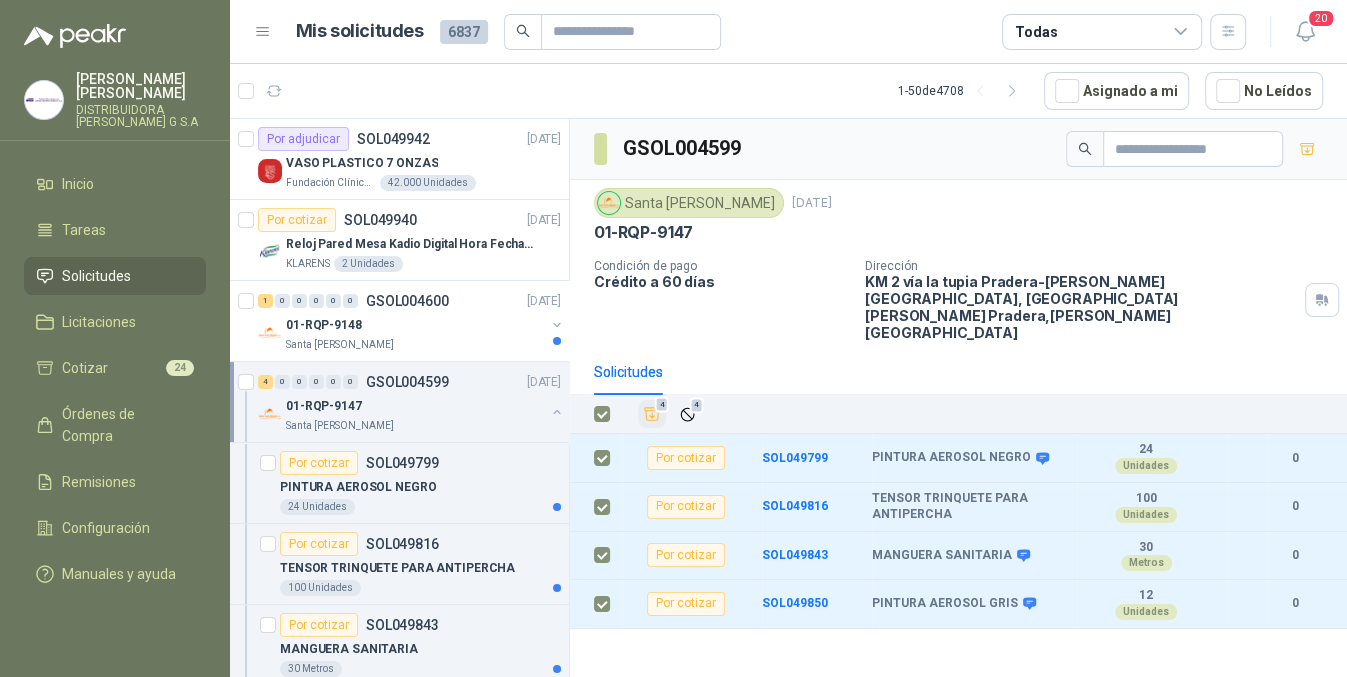 click 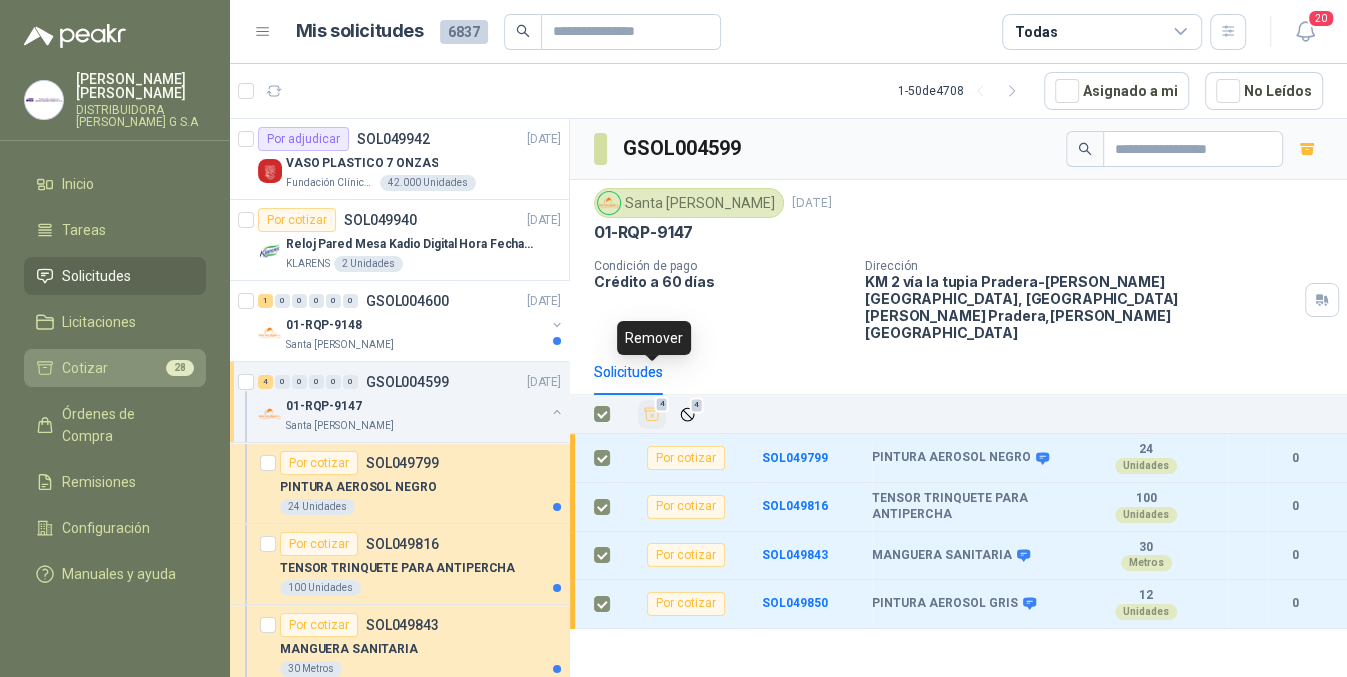 click on "Cotizar" at bounding box center [85, 368] 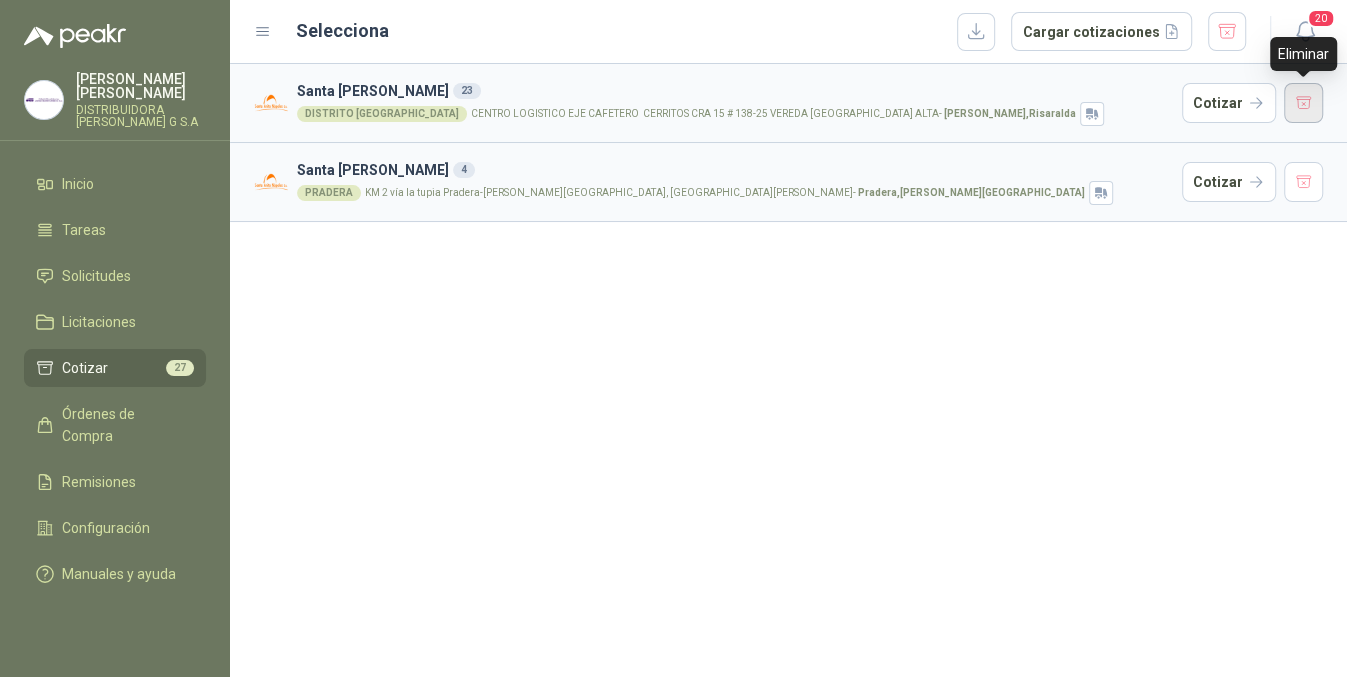 click at bounding box center [1304, 103] 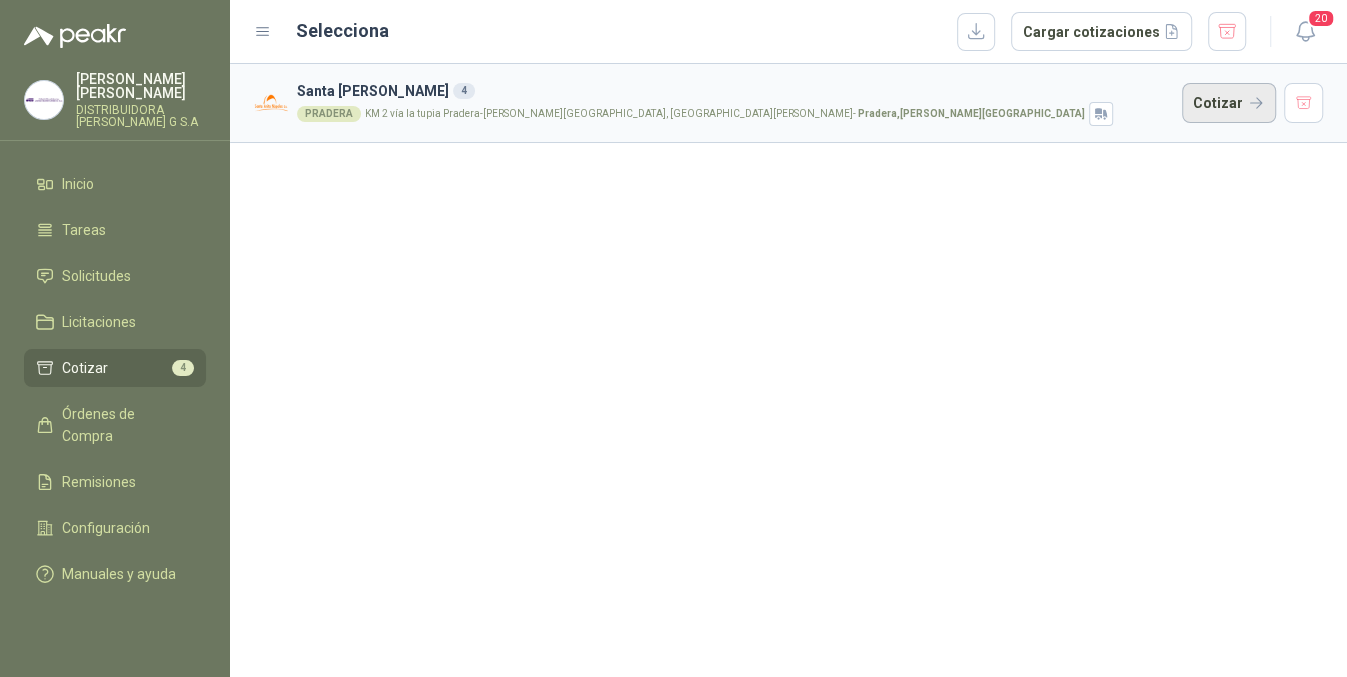 click on "Cotizar" at bounding box center (1229, 103) 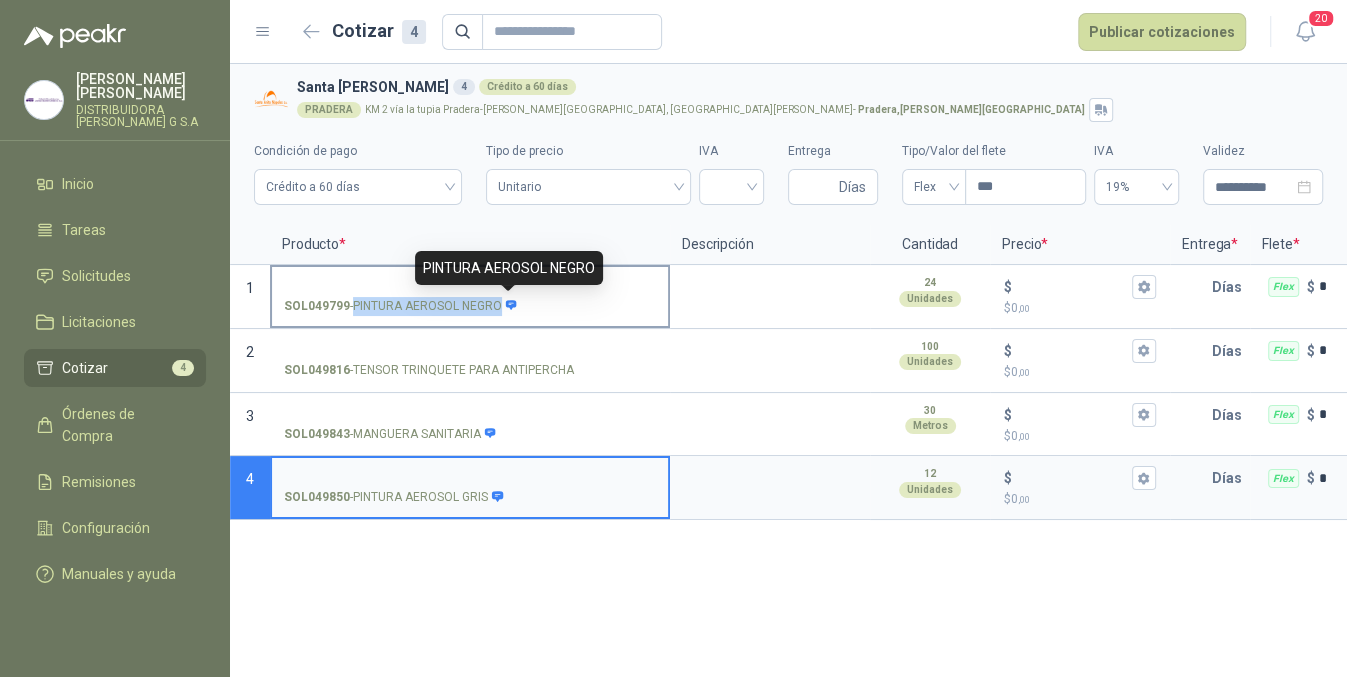 drag, startPoint x: 356, startPoint y: 307, endPoint x: 510, endPoint y: 311, distance: 154.05194 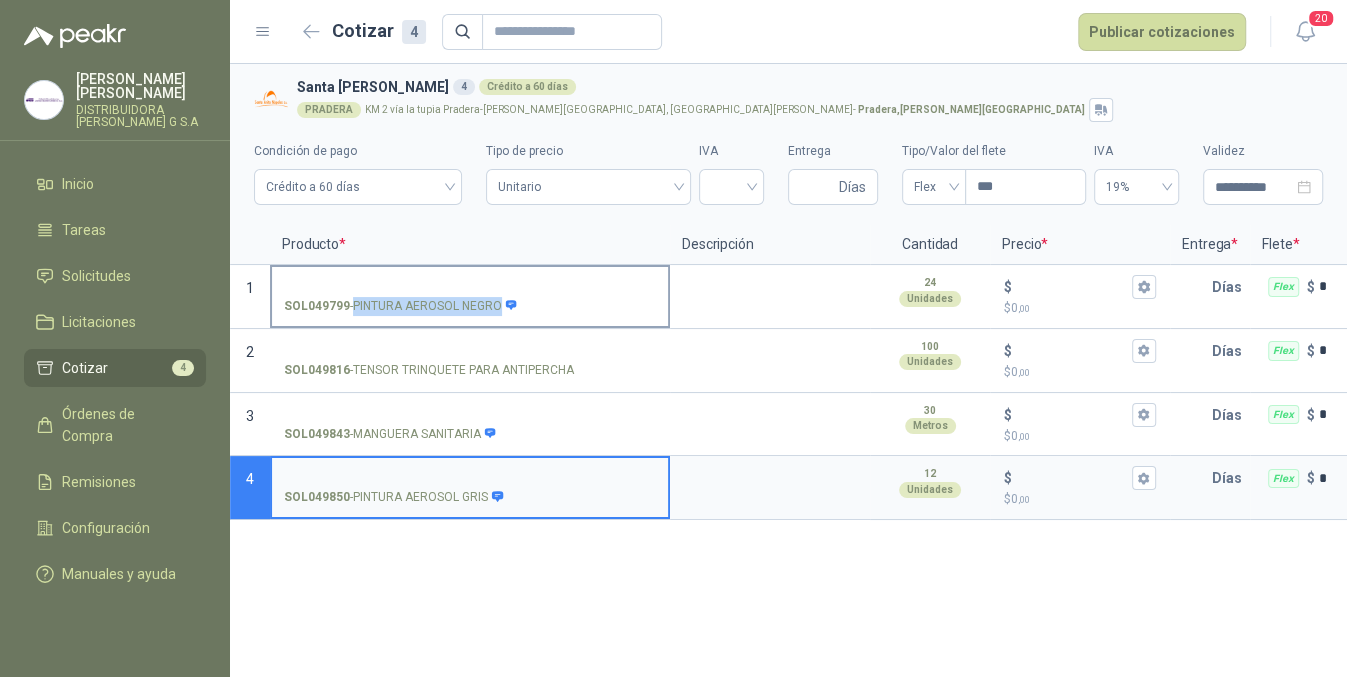 copy on "PINTURA AEROSOL NEGRO" 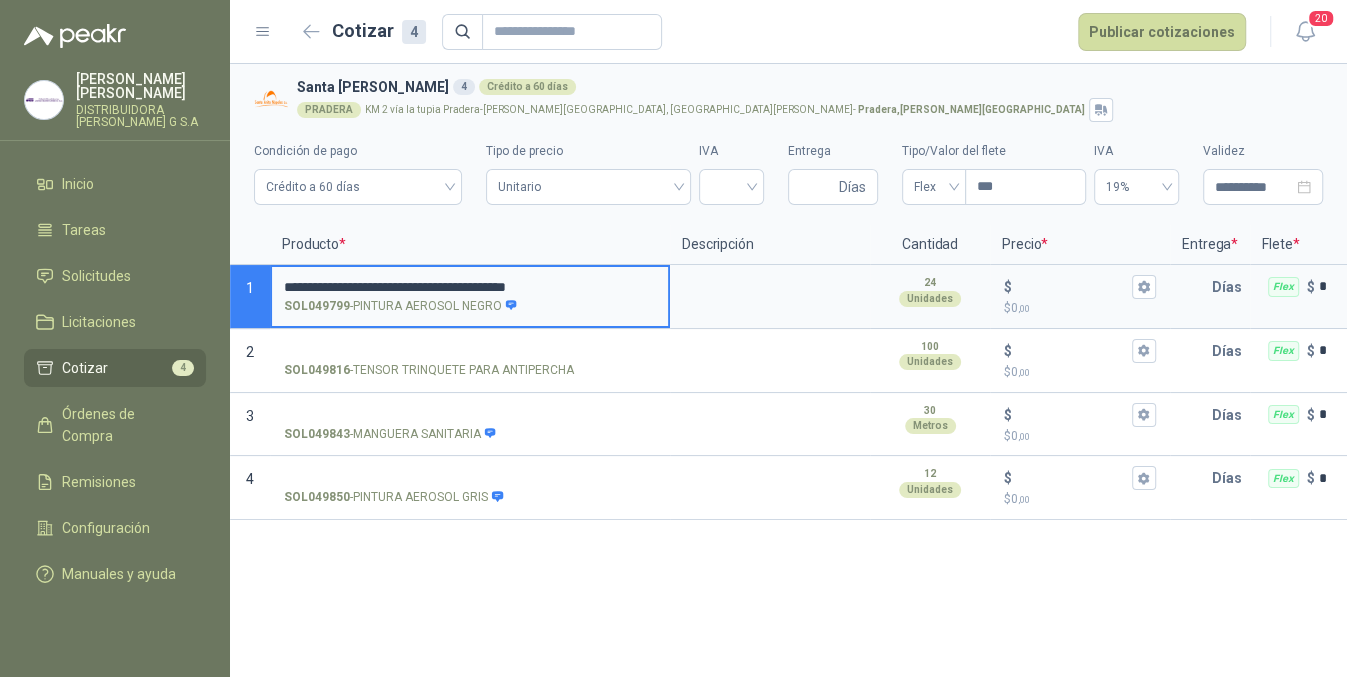 type 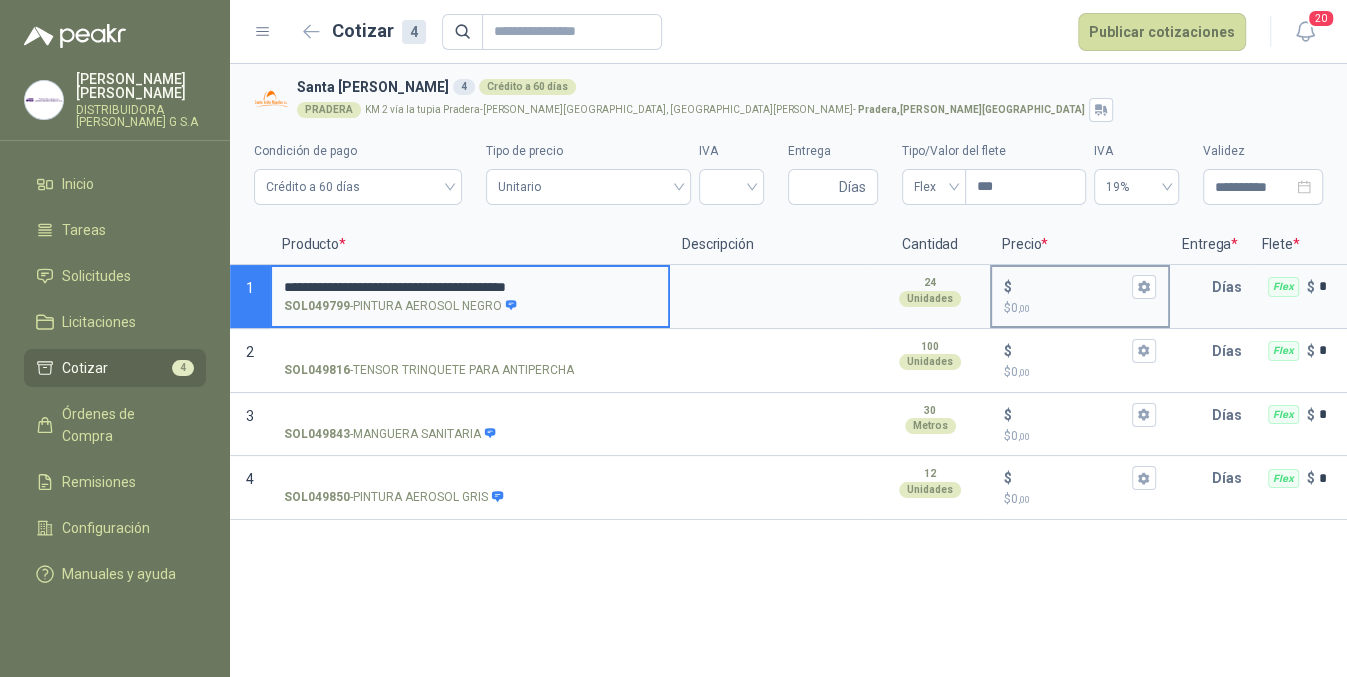 click on "$ $  0 ,00" at bounding box center [1072, 286] 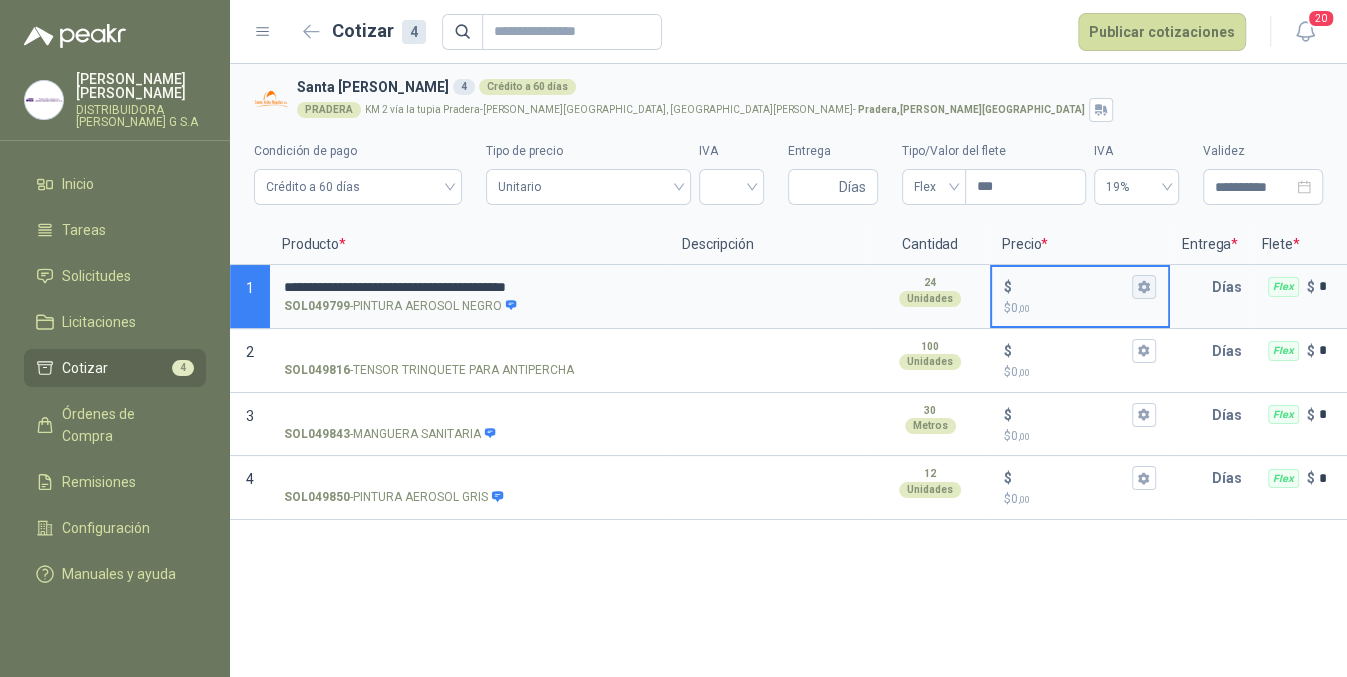 click on "$ $  0 ,00" at bounding box center [1144, 287] 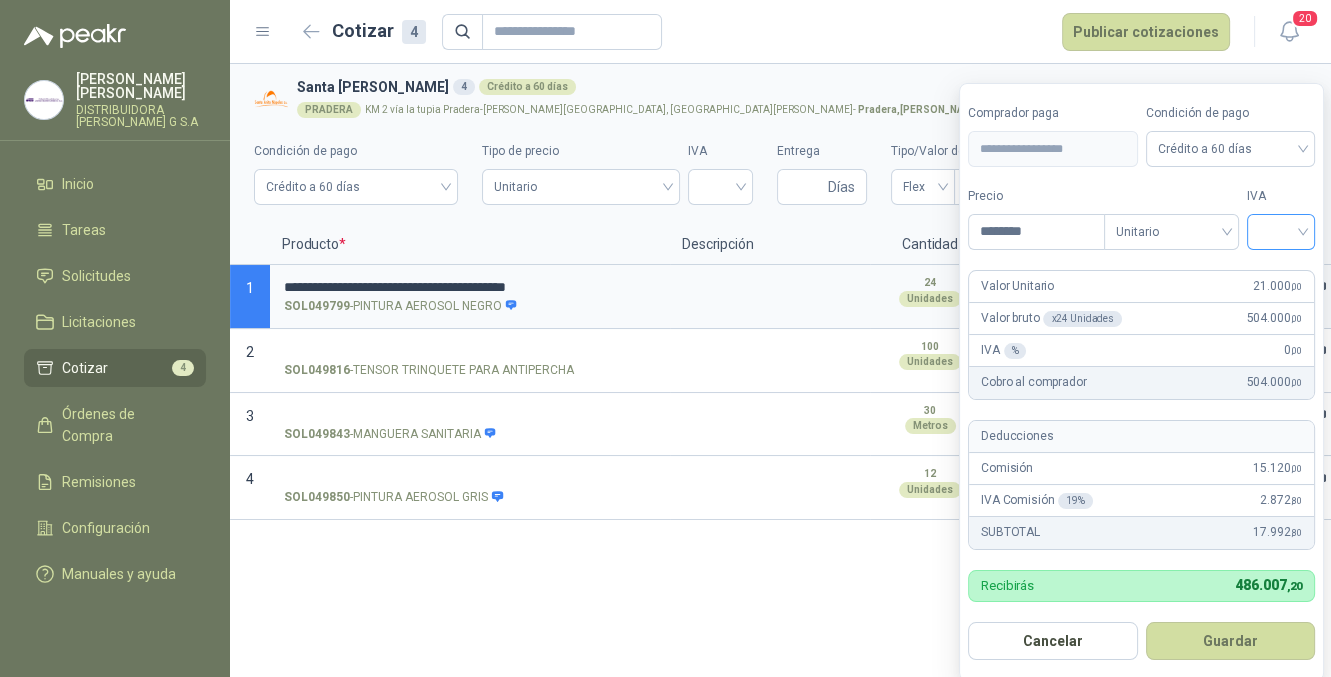 click at bounding box center [1281, 232] 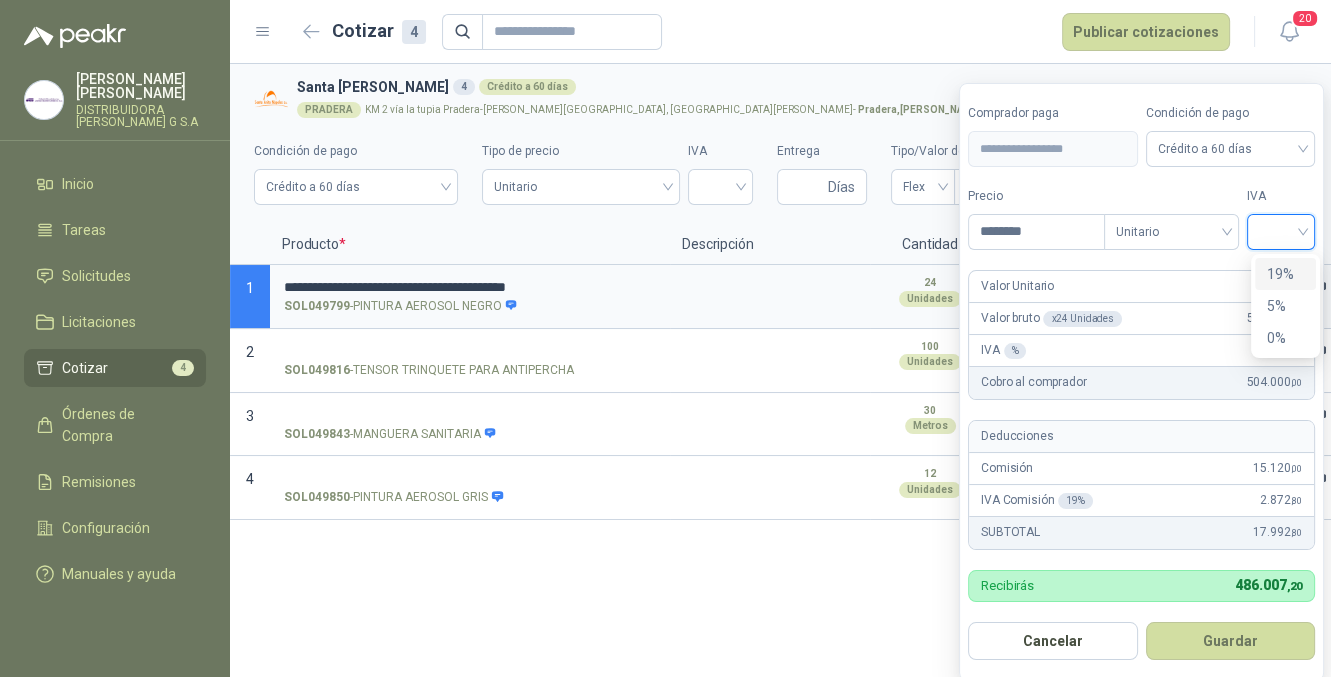 click on "19%" at bounding box center (1285, 274) 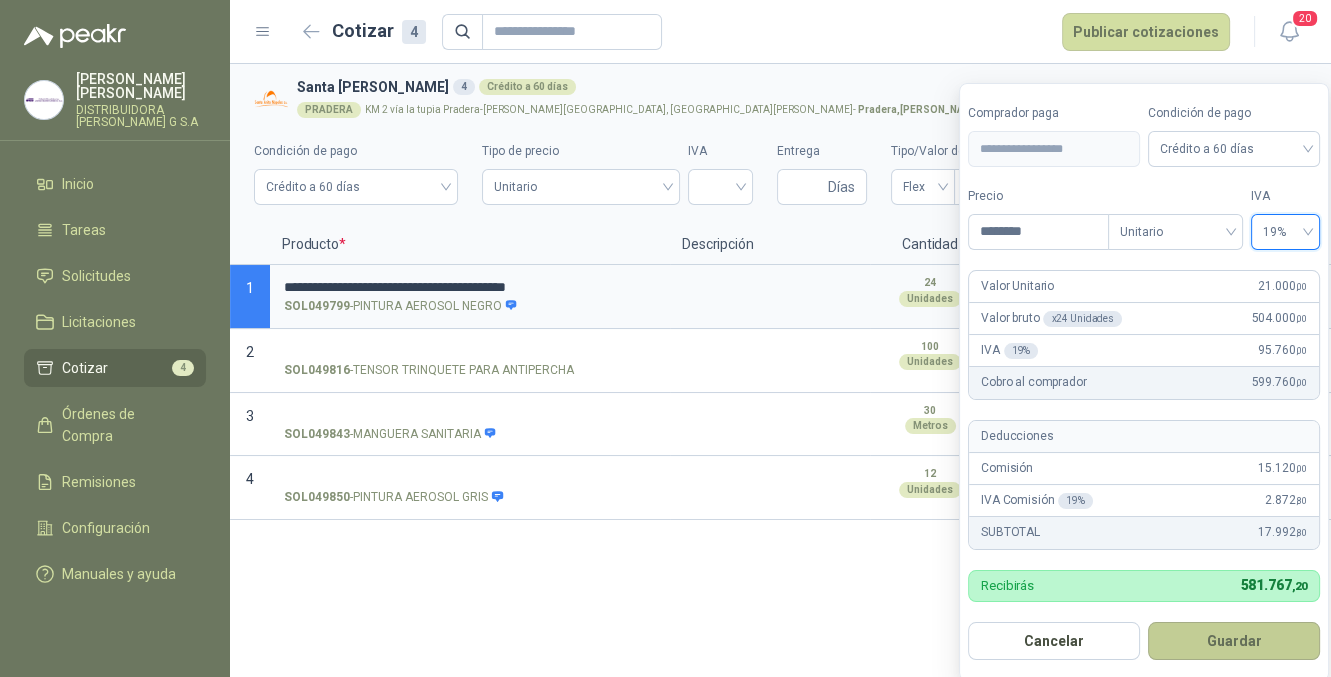click on "Guardar" at bounding box center [1234, 641] 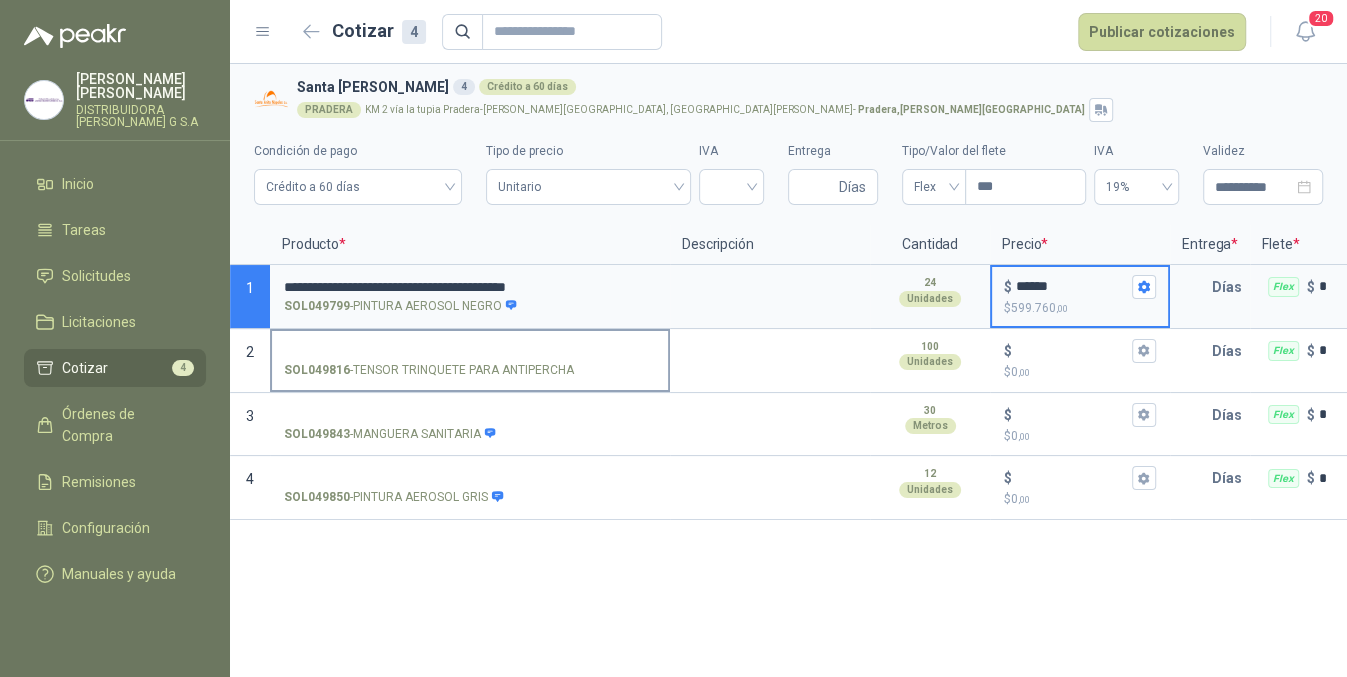 drag, startPoint x: 592, startPoint y: 359, endPoint x: 315, endPoint y: 331, distance: 278.41156 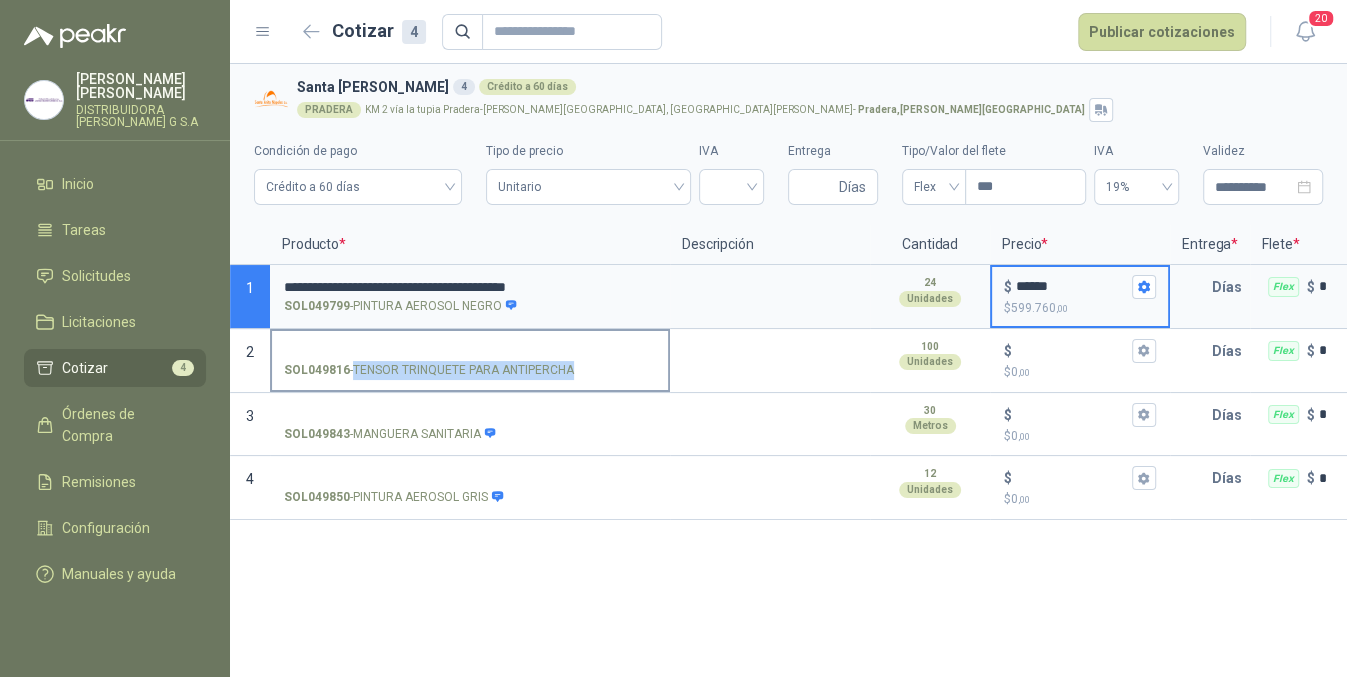 drag, startPoint x: 354, startPoint y: 364, endPoint x: 610, endPoint y: 384, distance: 256.78006 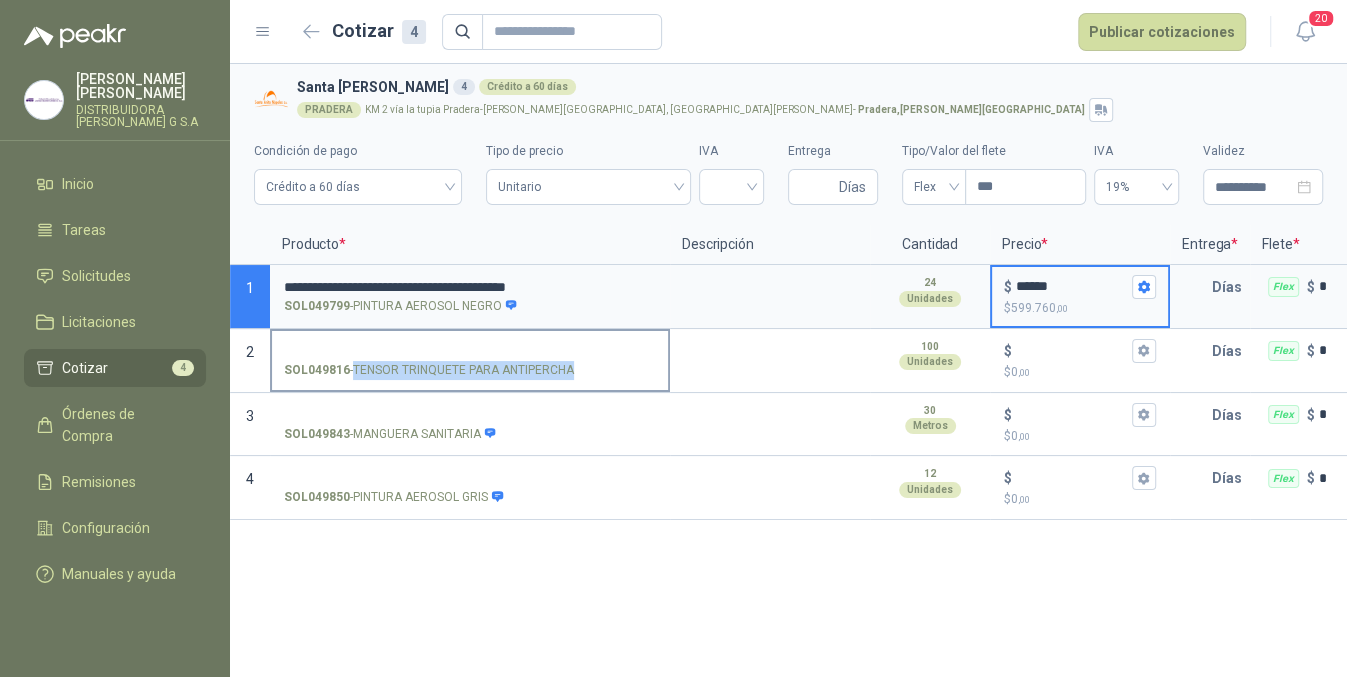 copy on "TENSOR TRINQUETE PARA ANTIPERCHA" 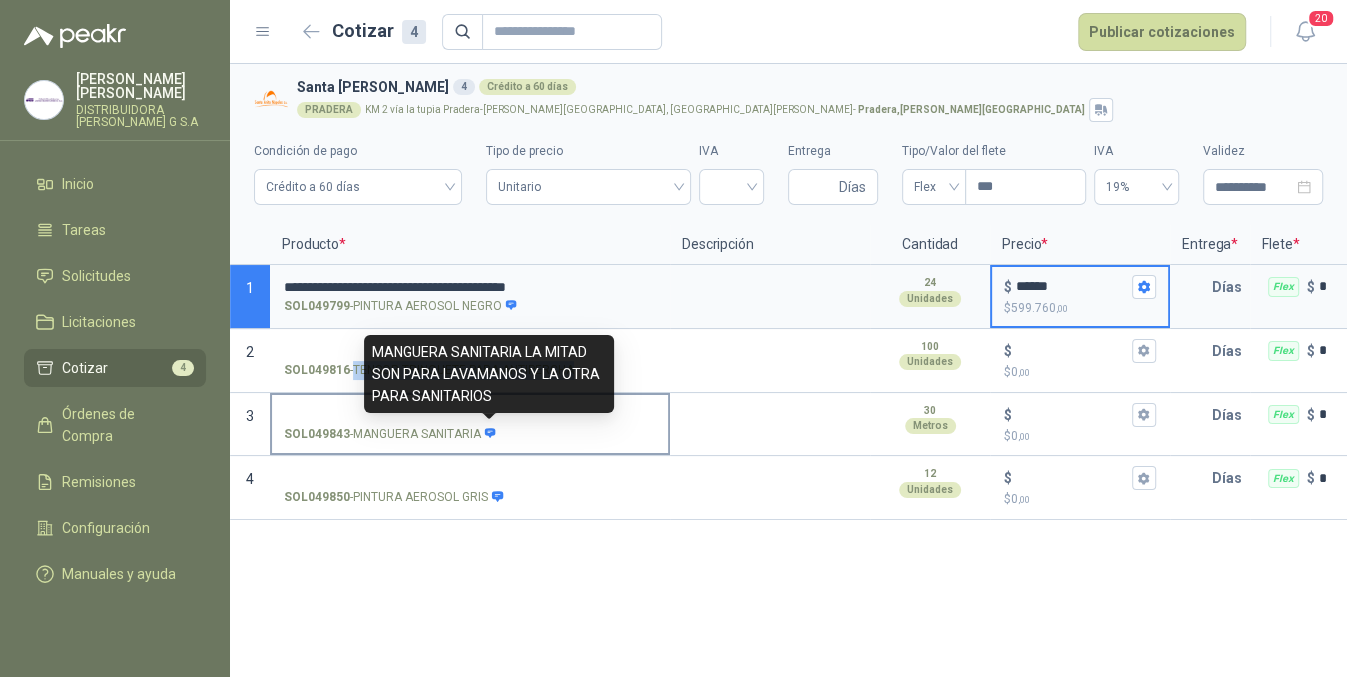 drag, startPoint x: 351, startPoint y: 431, endPoint x: 504, endPoint y: 429, distance: 153.01308 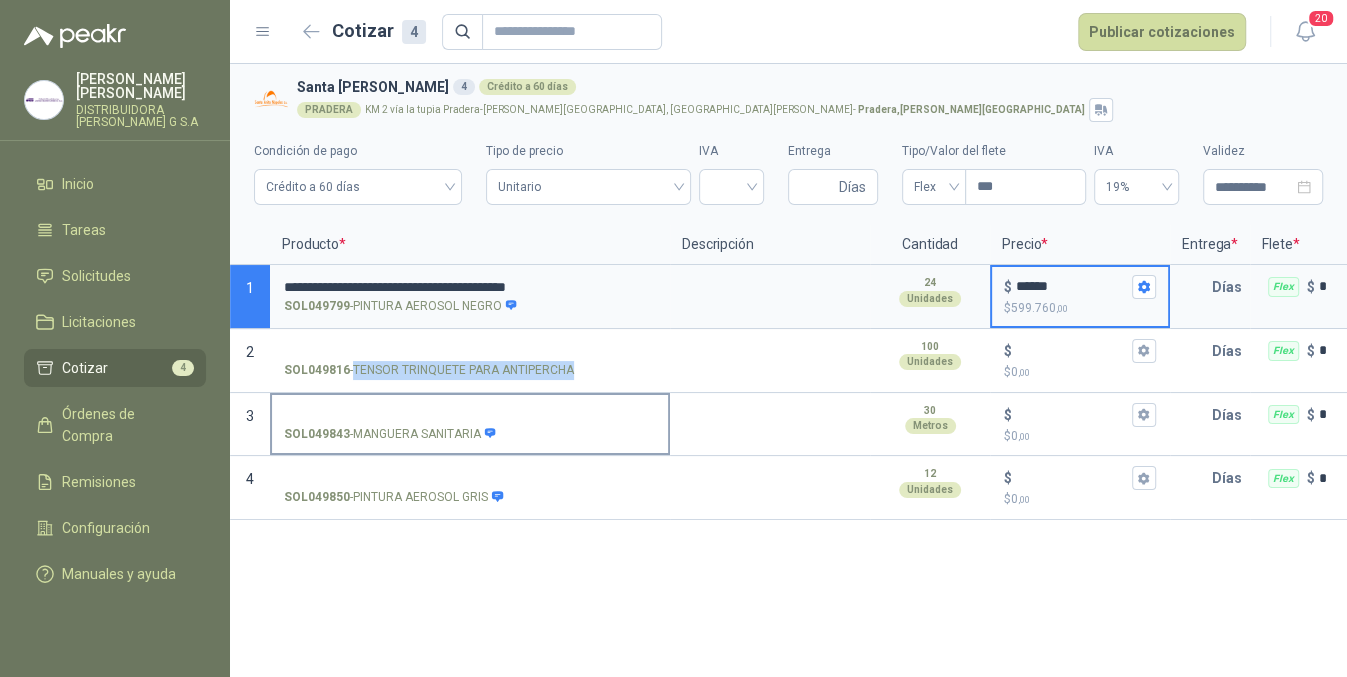 copy on "MANGUERA SANITARIA" 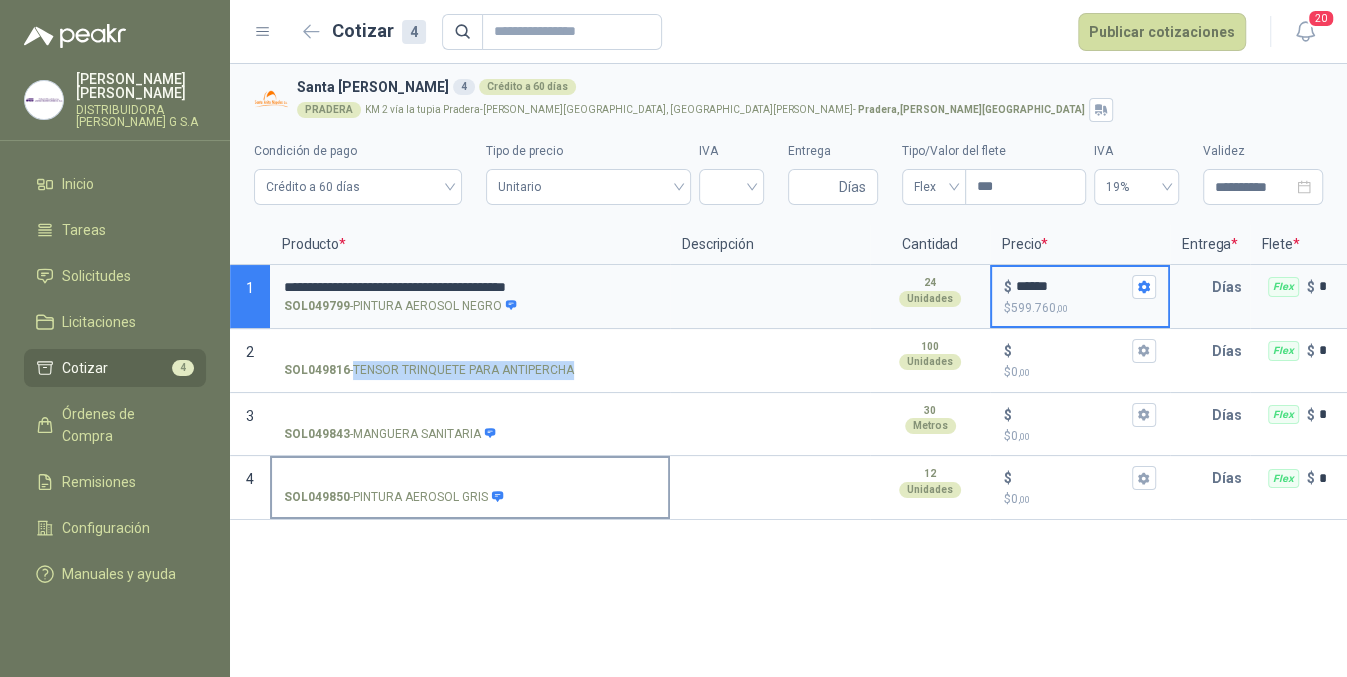 drag, startPoint x: 484, startPoint y: 493, endPoint x: 349, endPoint y: 493, distance: 135 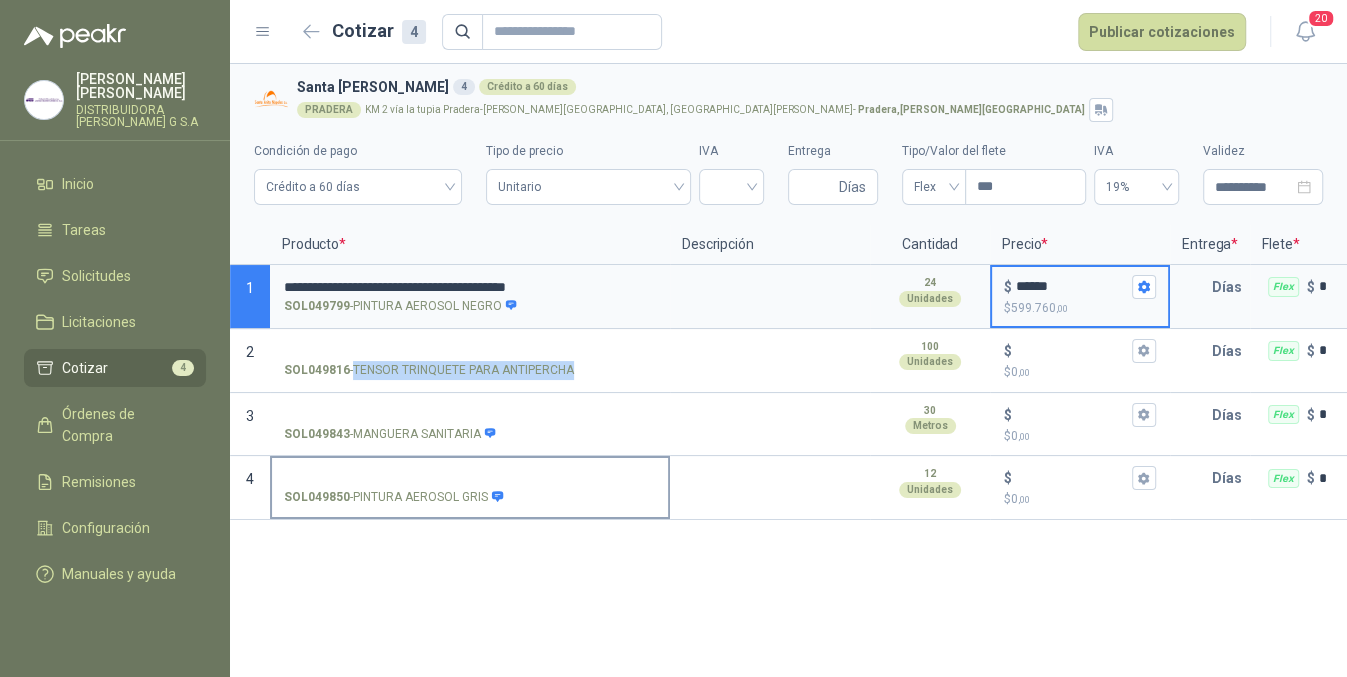 click on "SOL049850  -  PINTURA AEROSOL GRIS" at bounding box center [394, 497] 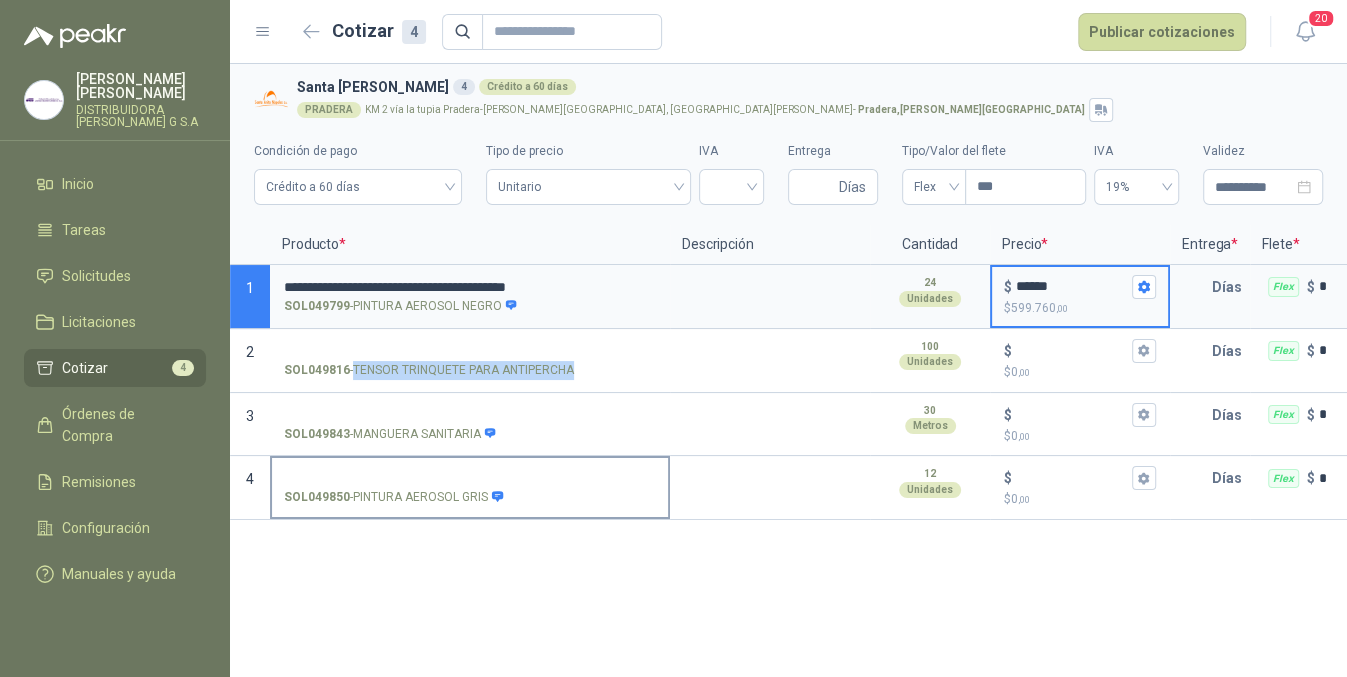 copy on "PINTURA AEROSOL GRIS" 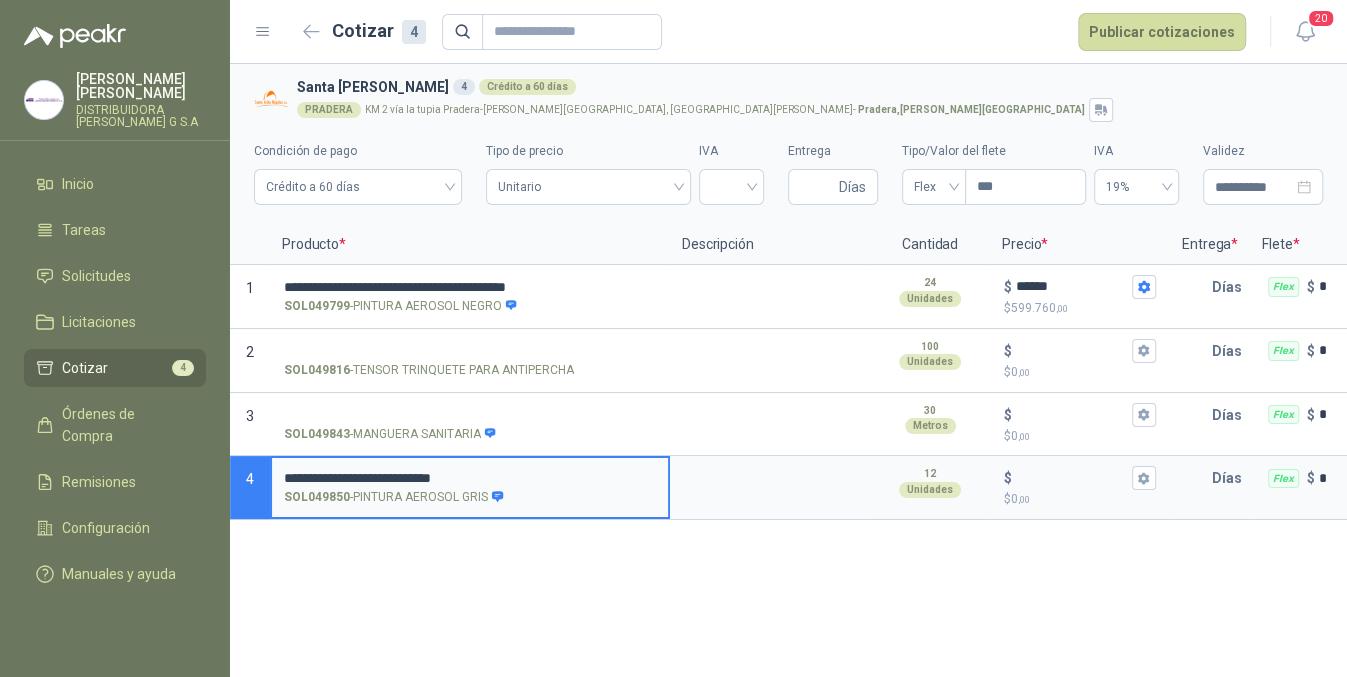 type 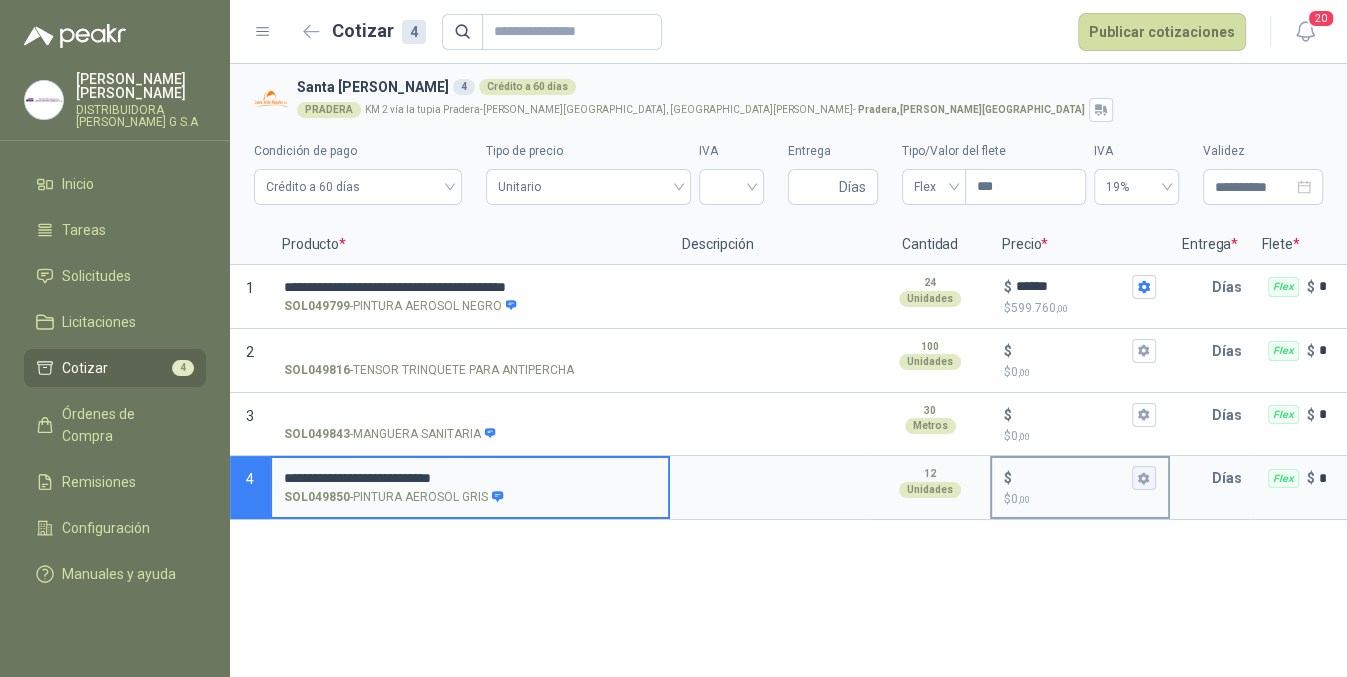 click on "$ $  0 ,00" at bounding box center (1144, 478) 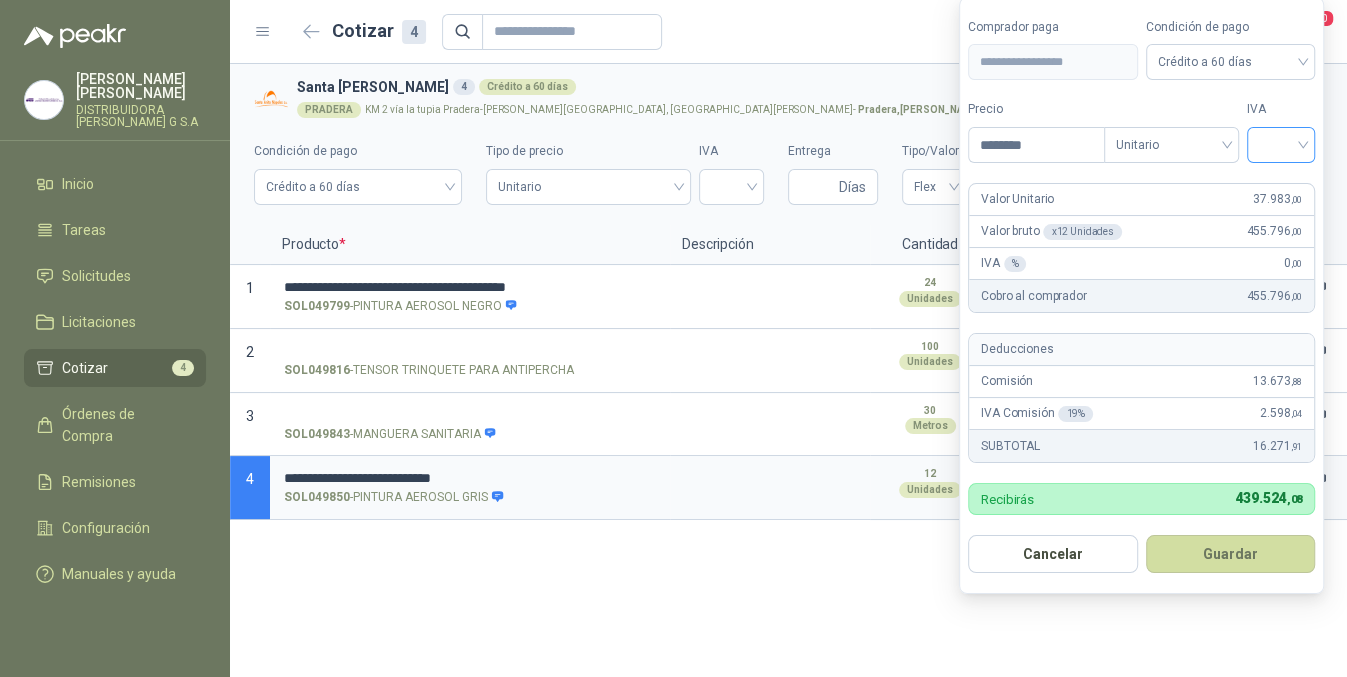click at bounding box center [1281, 145] 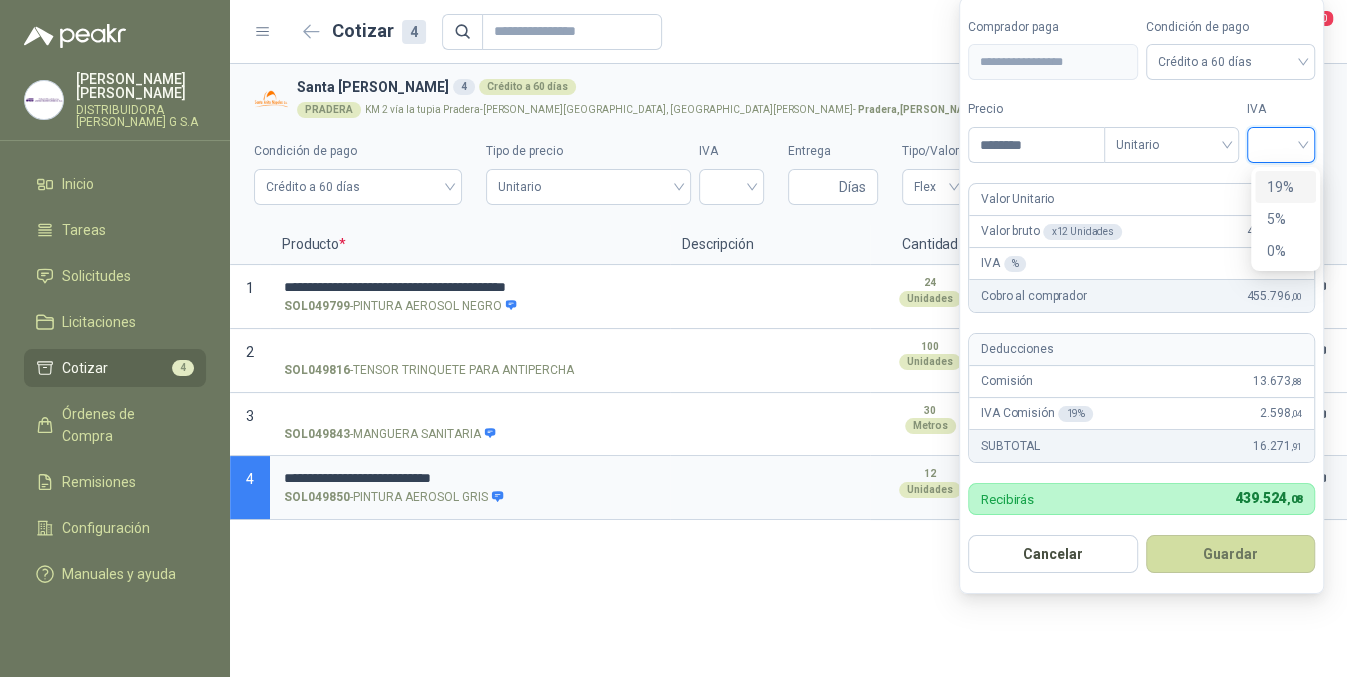 click on "19%" at bounding box center [1285, 187] 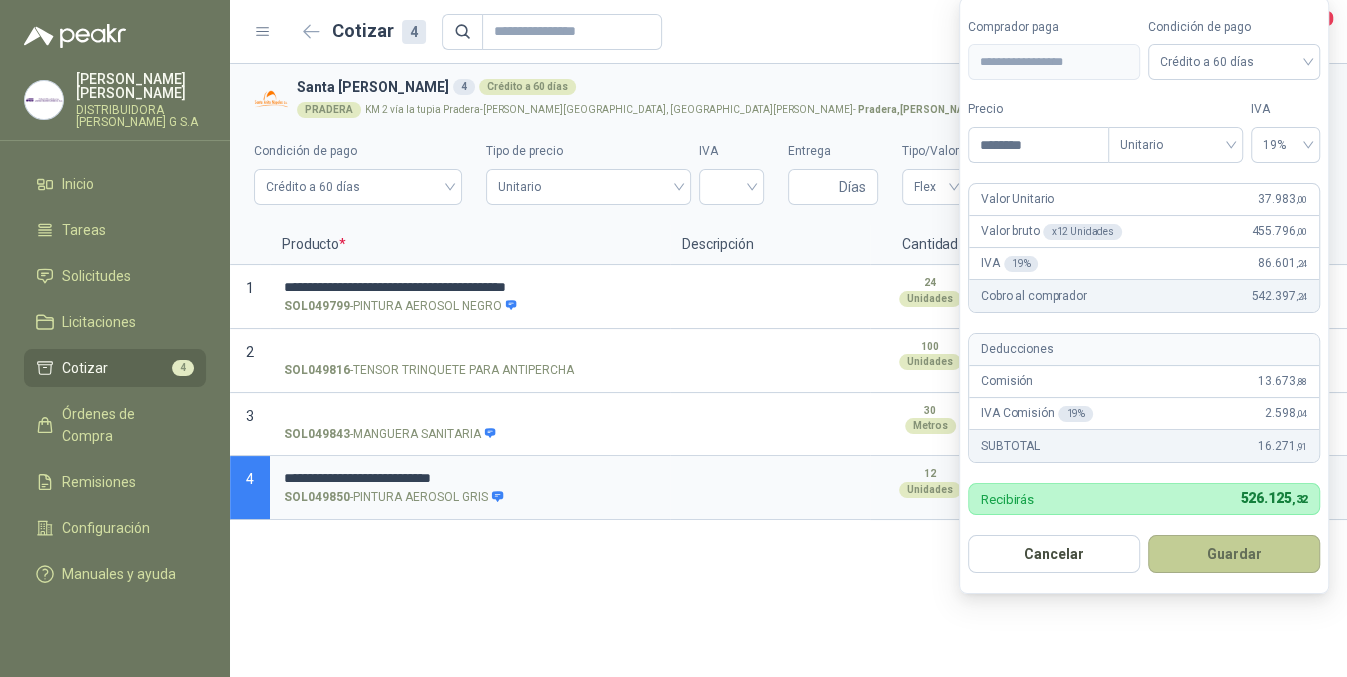 click on "Guardar" at bounding box center [1234, 554] 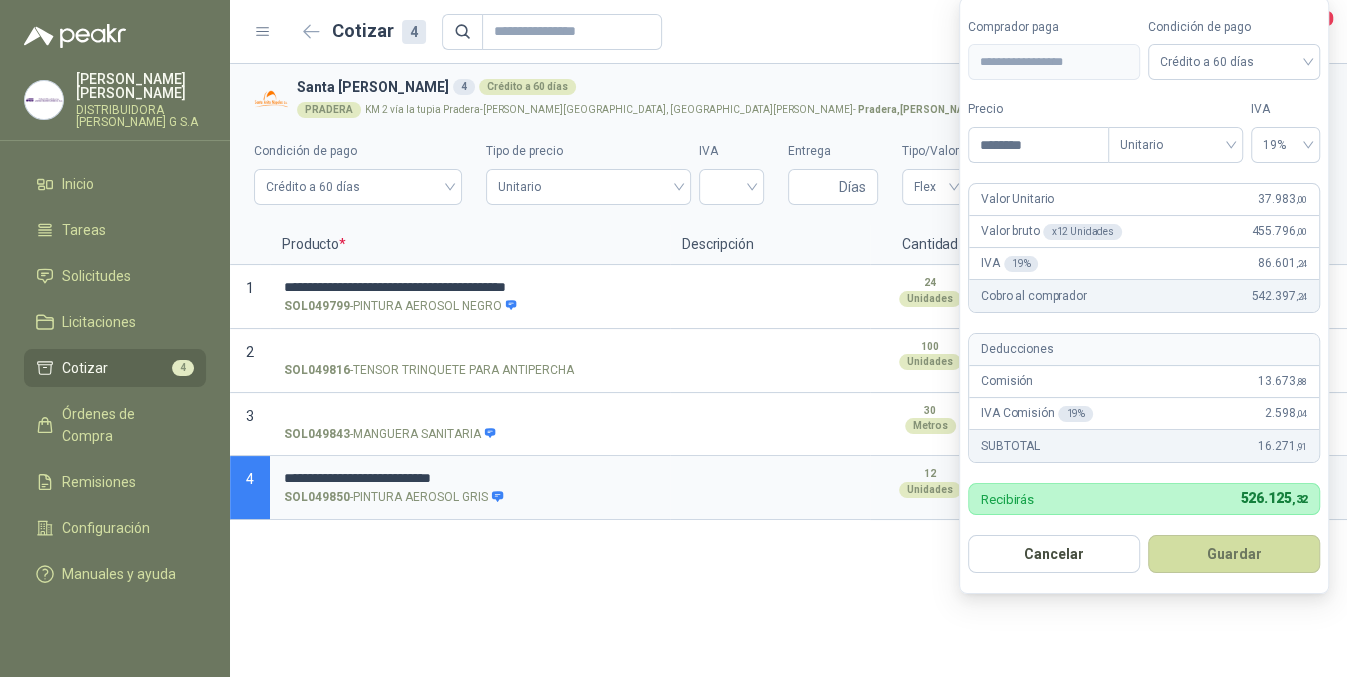 type on "******" 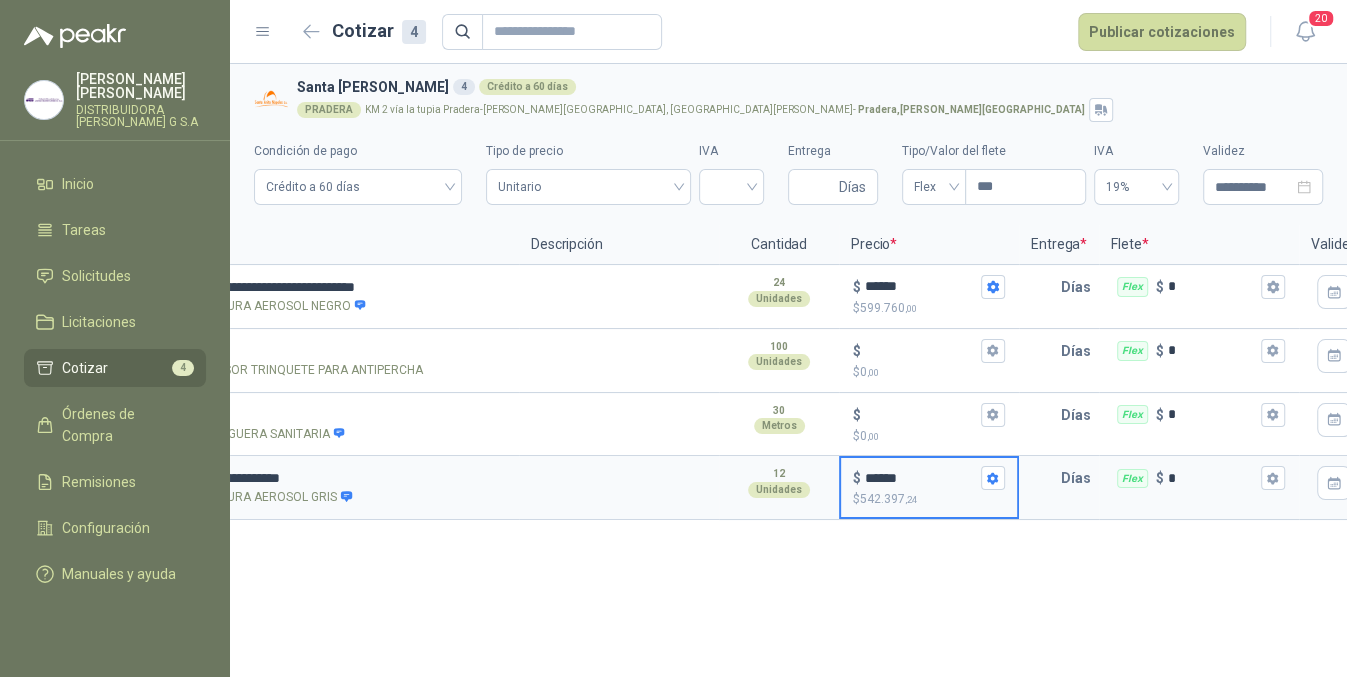 scroll, scrollTop: 0, scrollLeft: 279, axis: horizontal 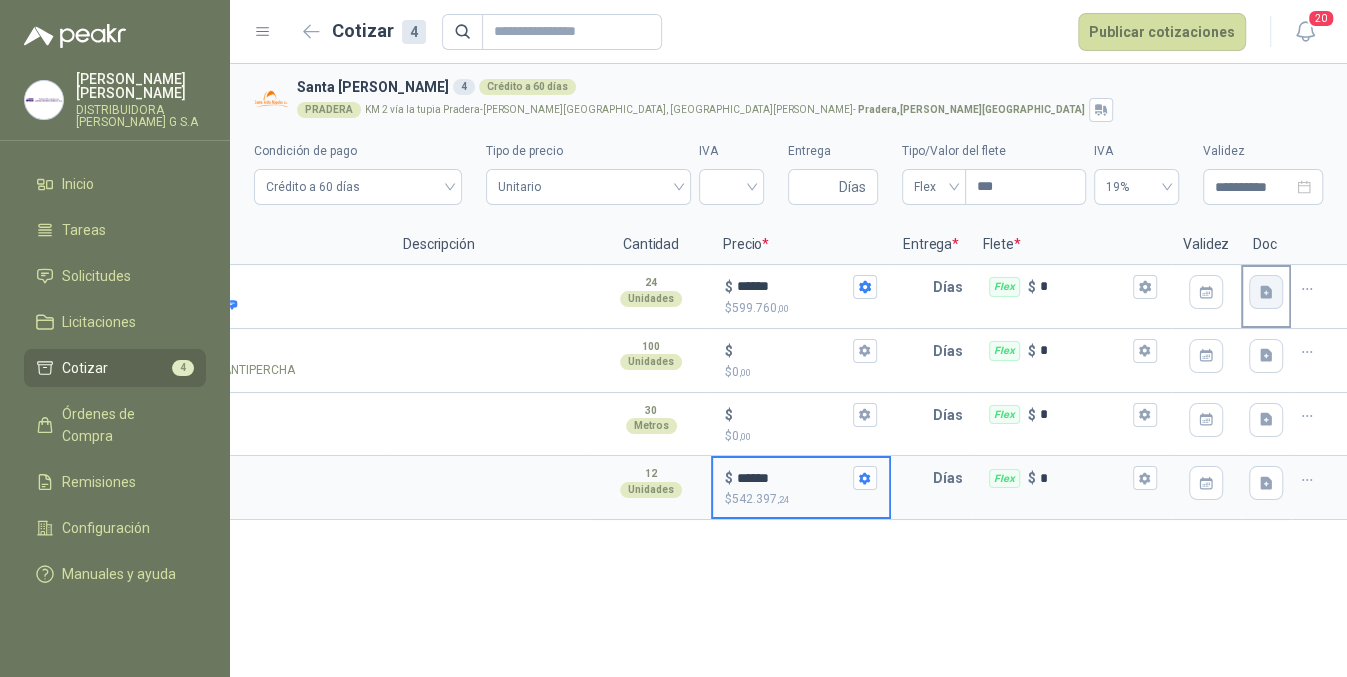 click at bounding box center [1266, 292] 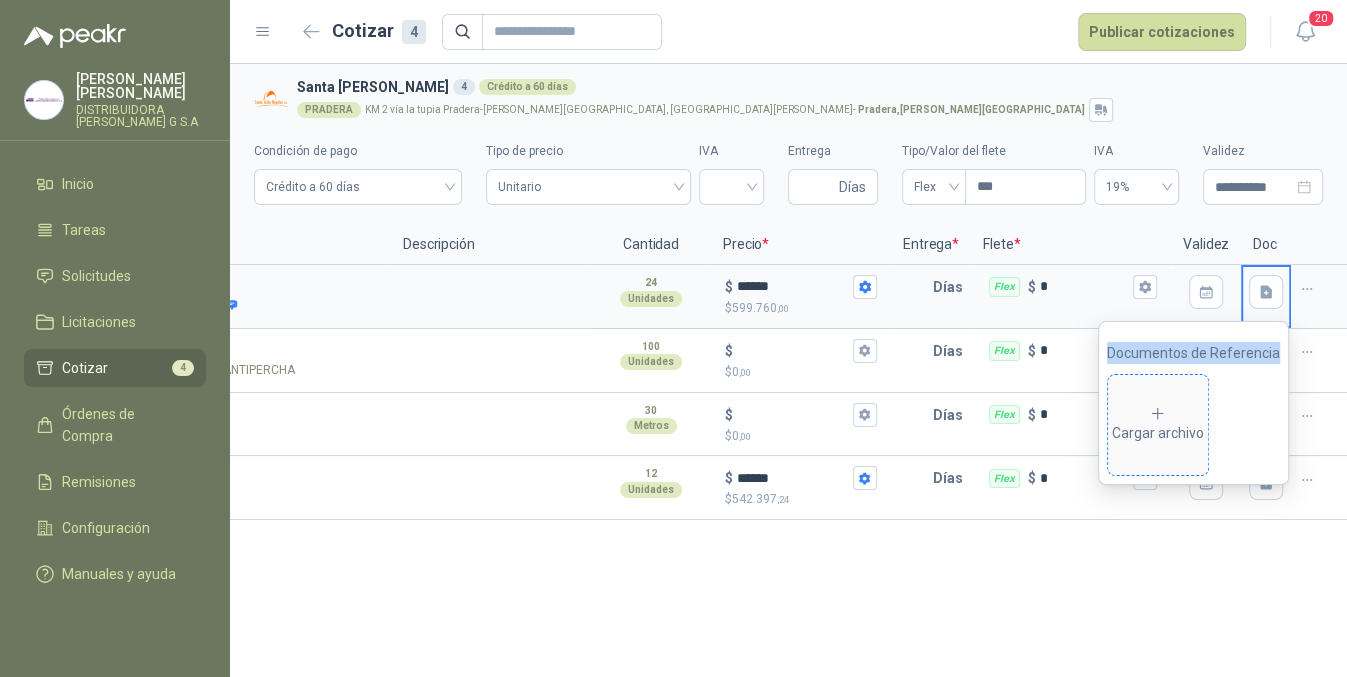 click on "Cargar archivo" at bounding box center [1158, 425] 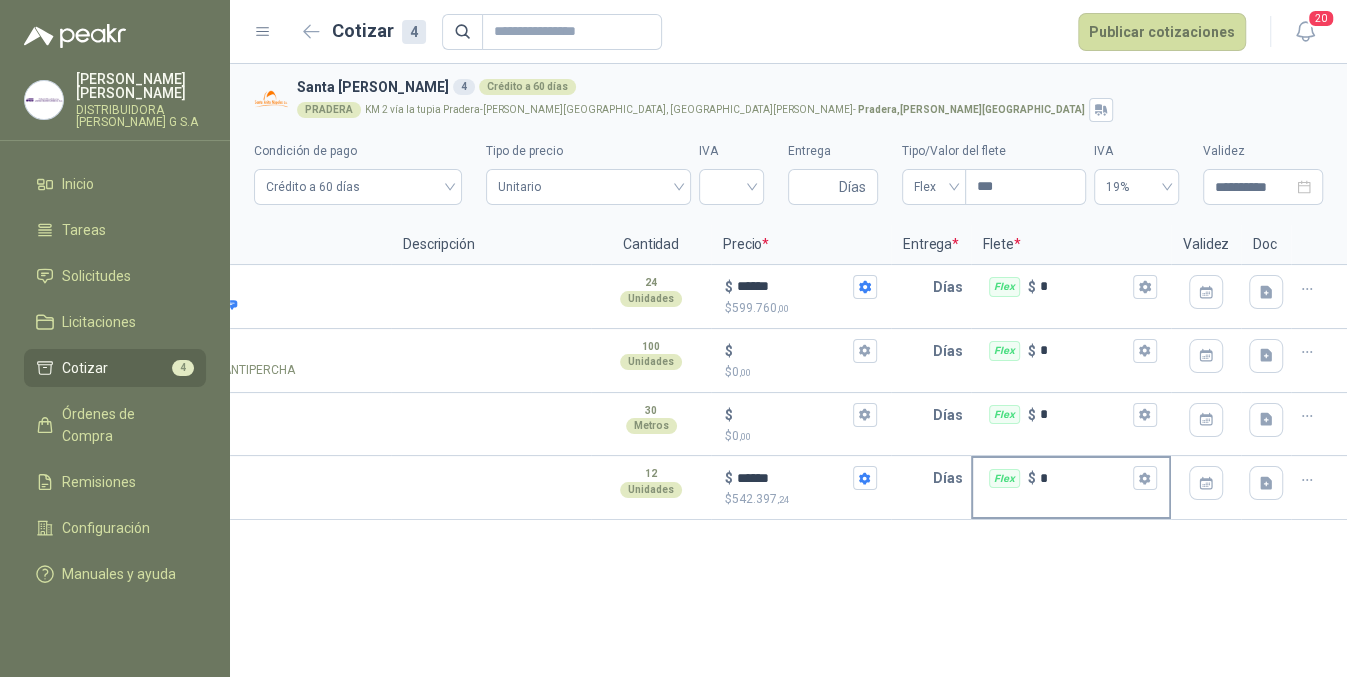 click on "Flex   $ *" at bounding box center [1071, 488] 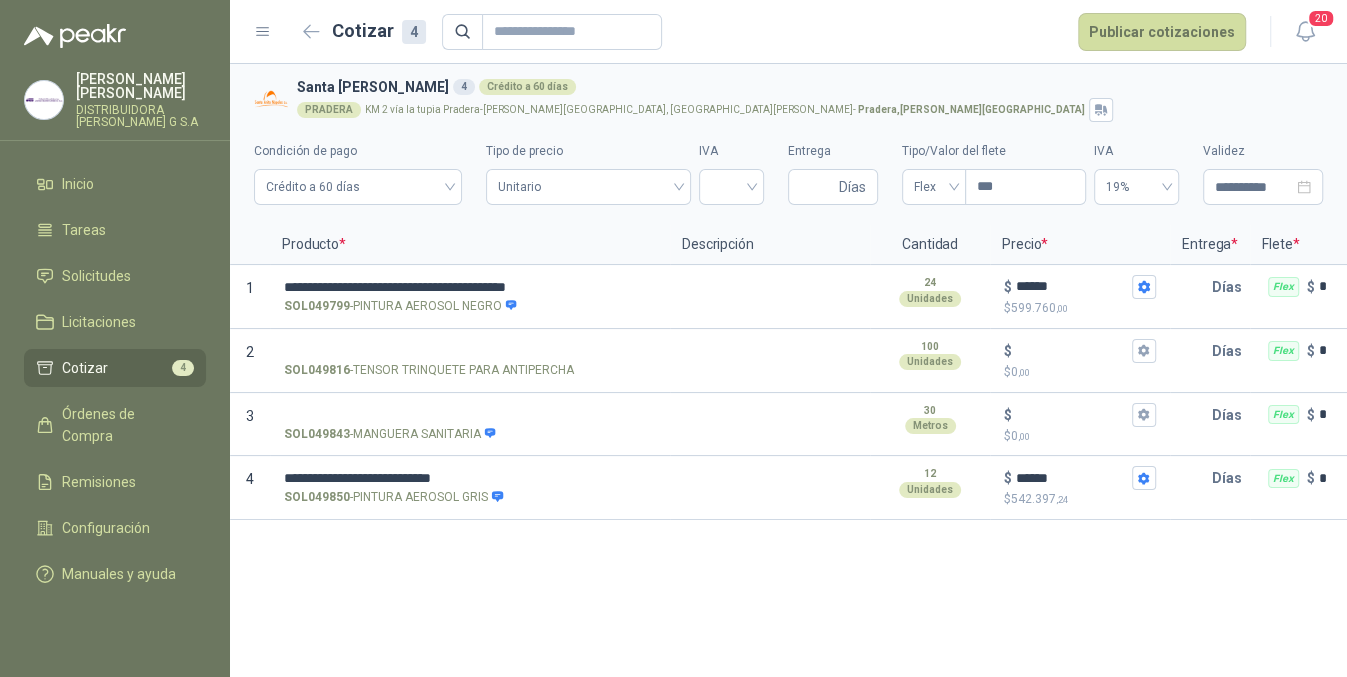 scroll, scrollTop: 0, scrollLeft: 279, axis: horizontal 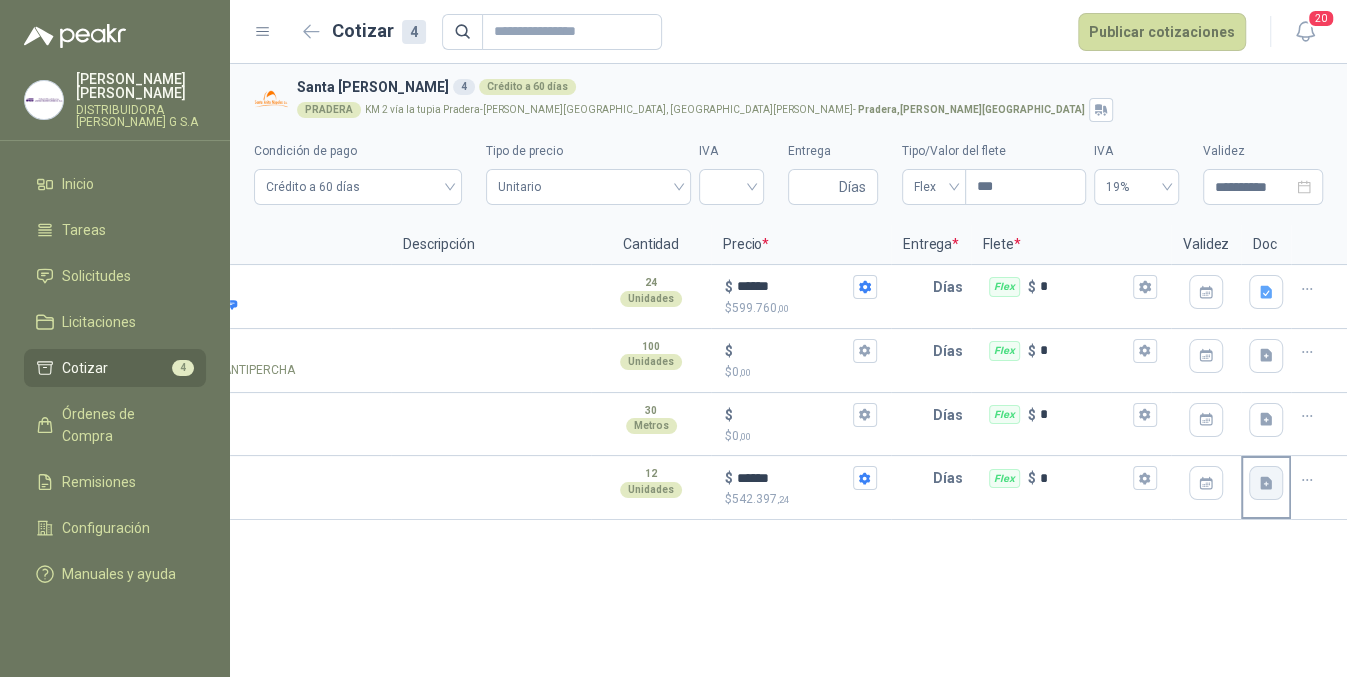 click 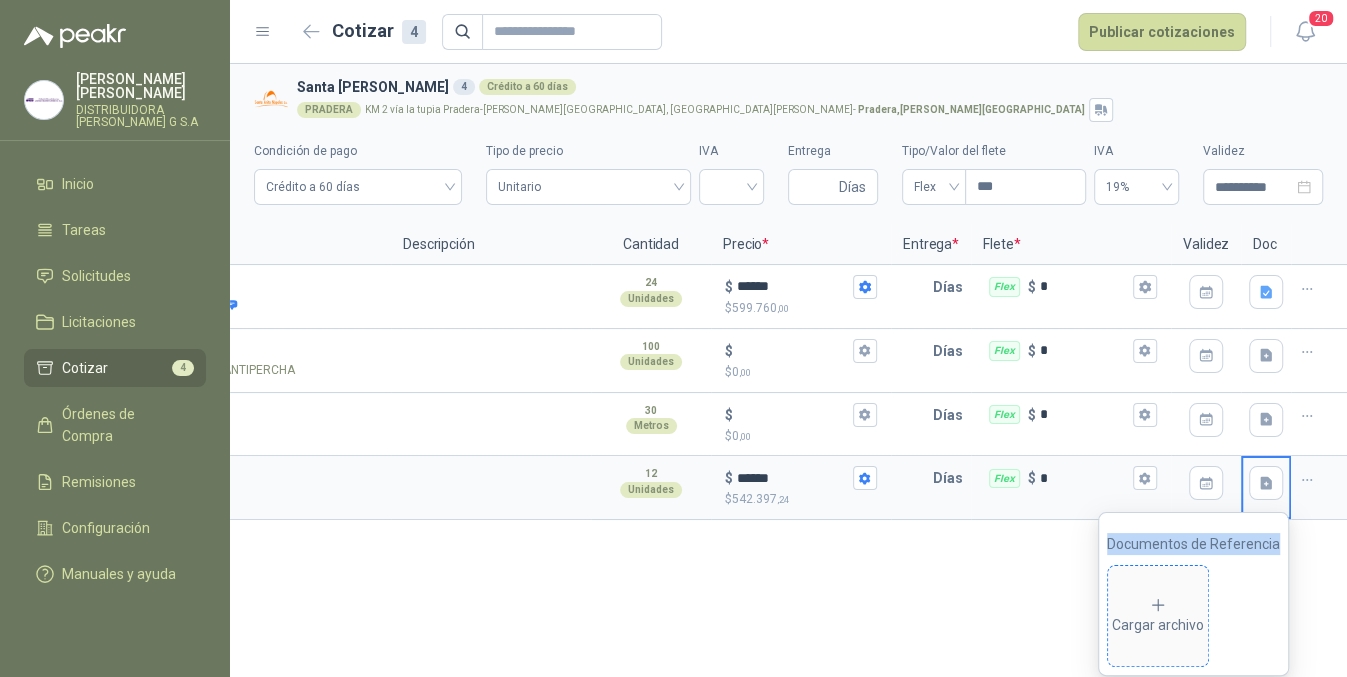 click on "Cargar archivo" at bounding box center (1158, 616) 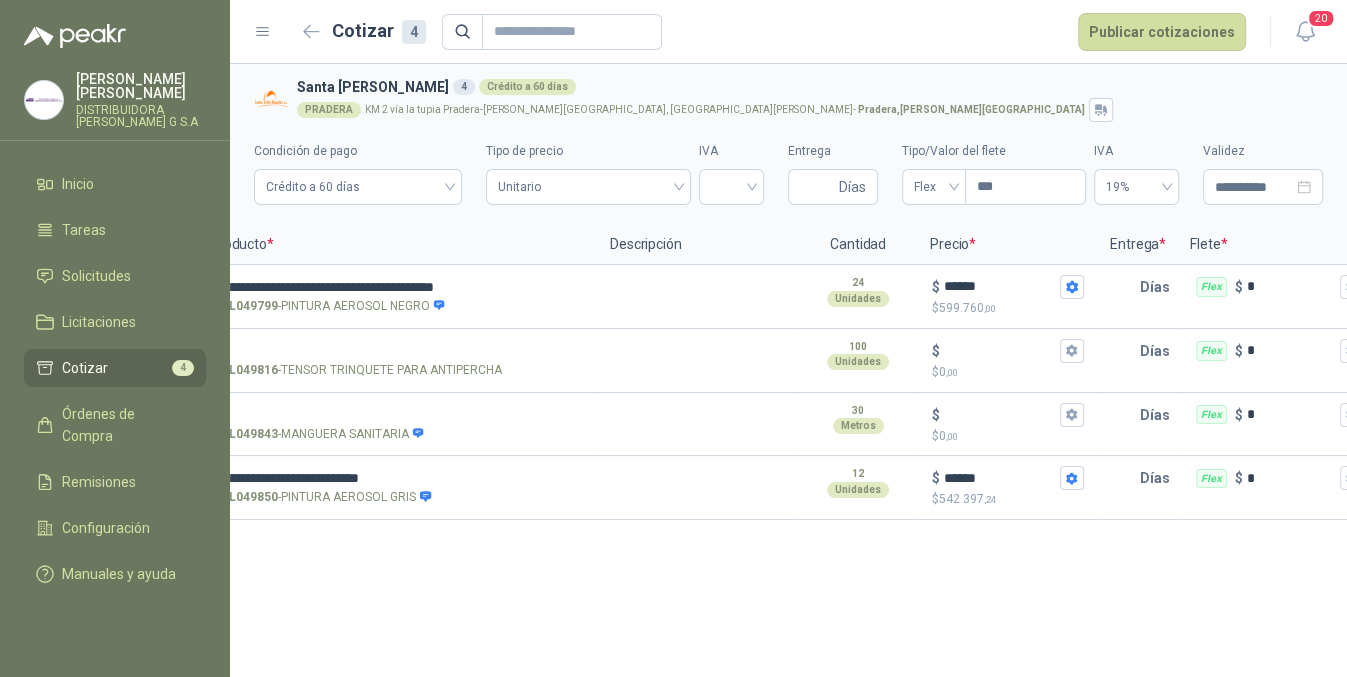 scroll, scrollTop: 0, scrollLeft: 0, axis: both 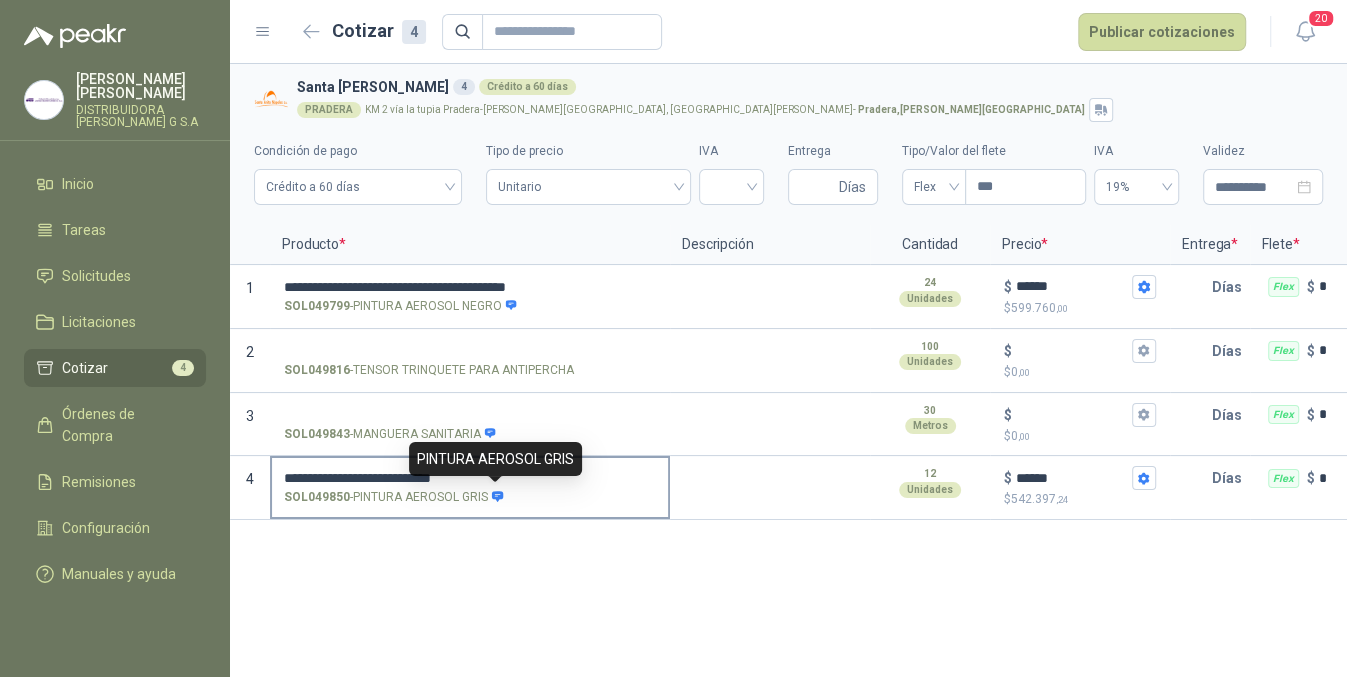 click 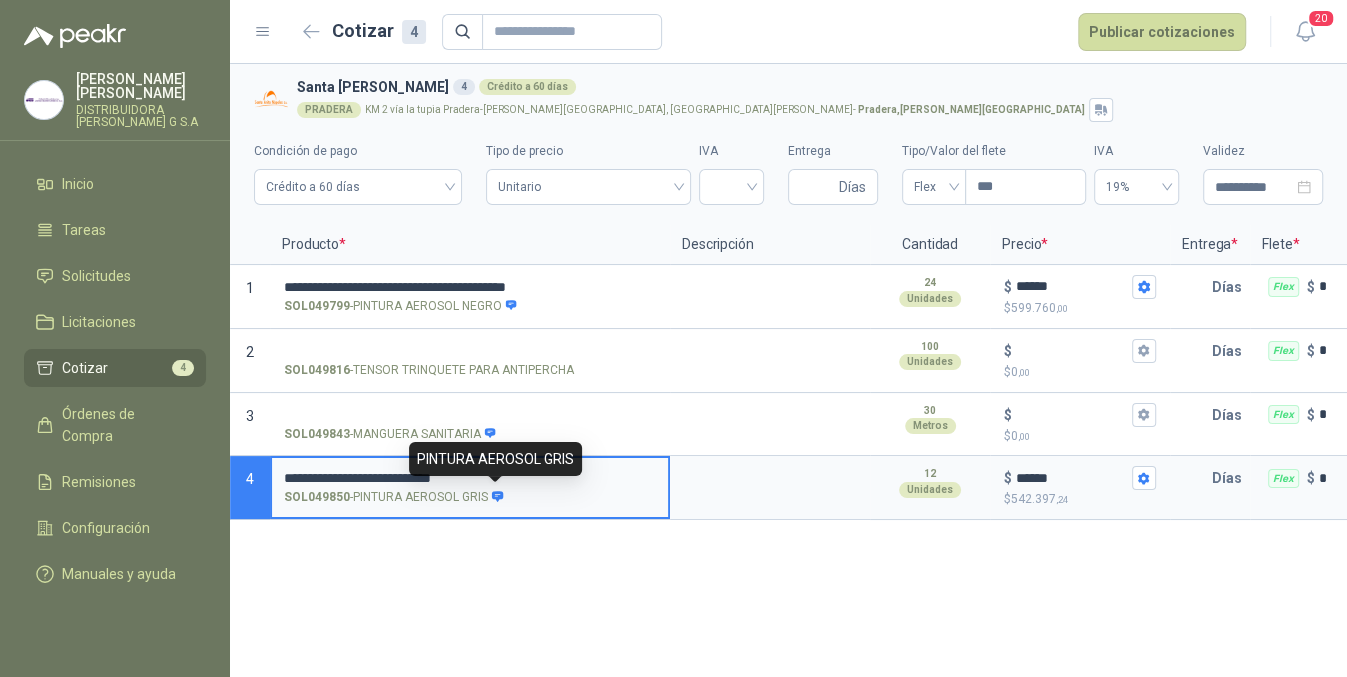 click 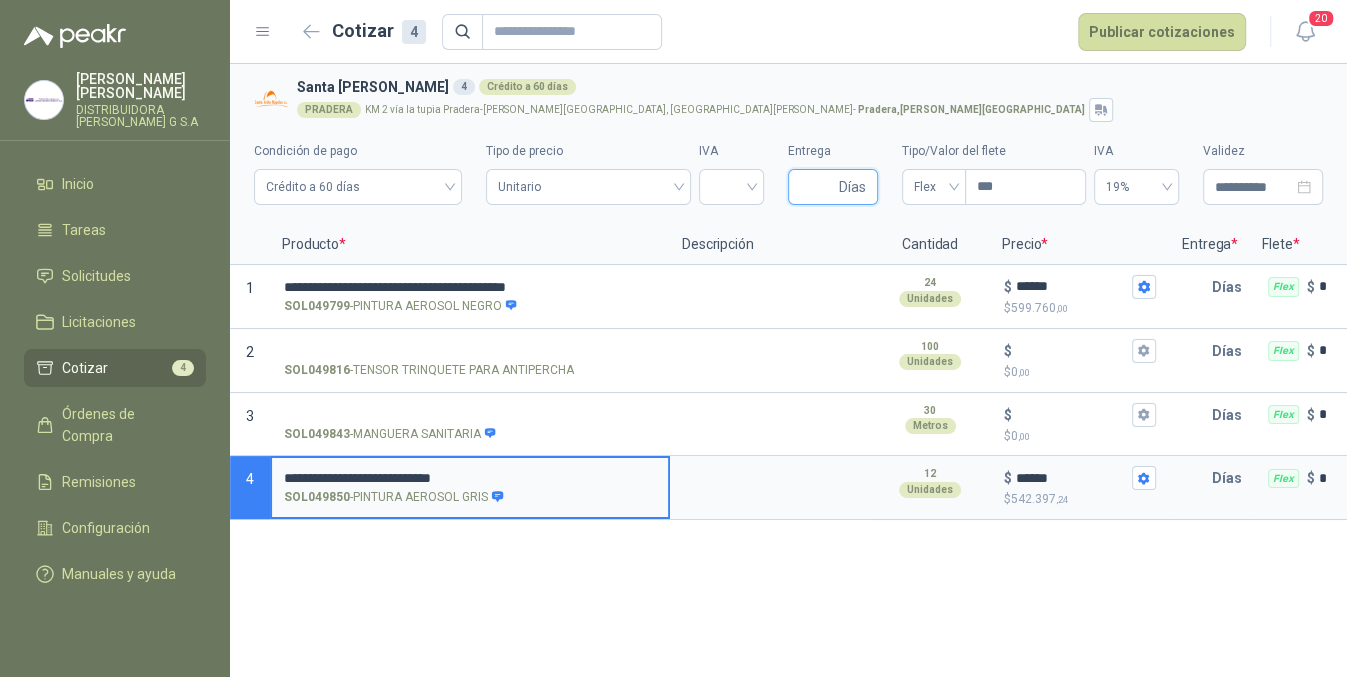 click on "Entrega" at bounding box center [817, 187] 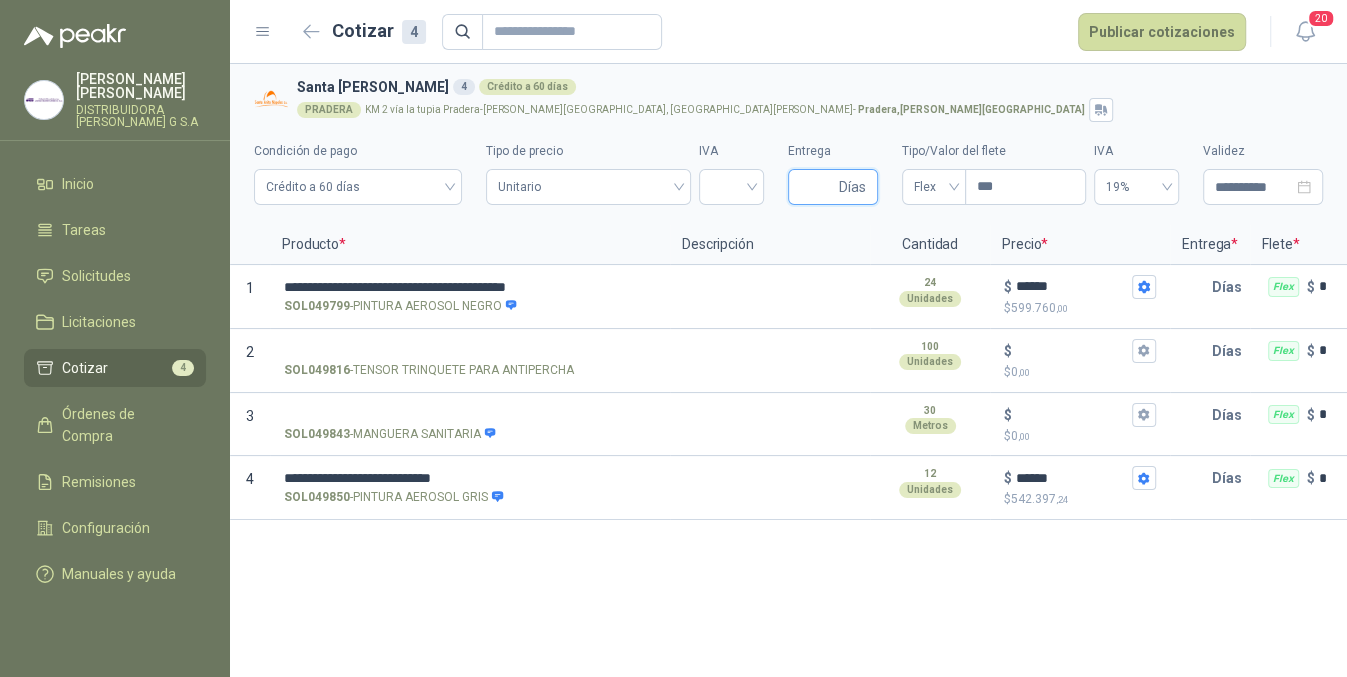 type on "*" 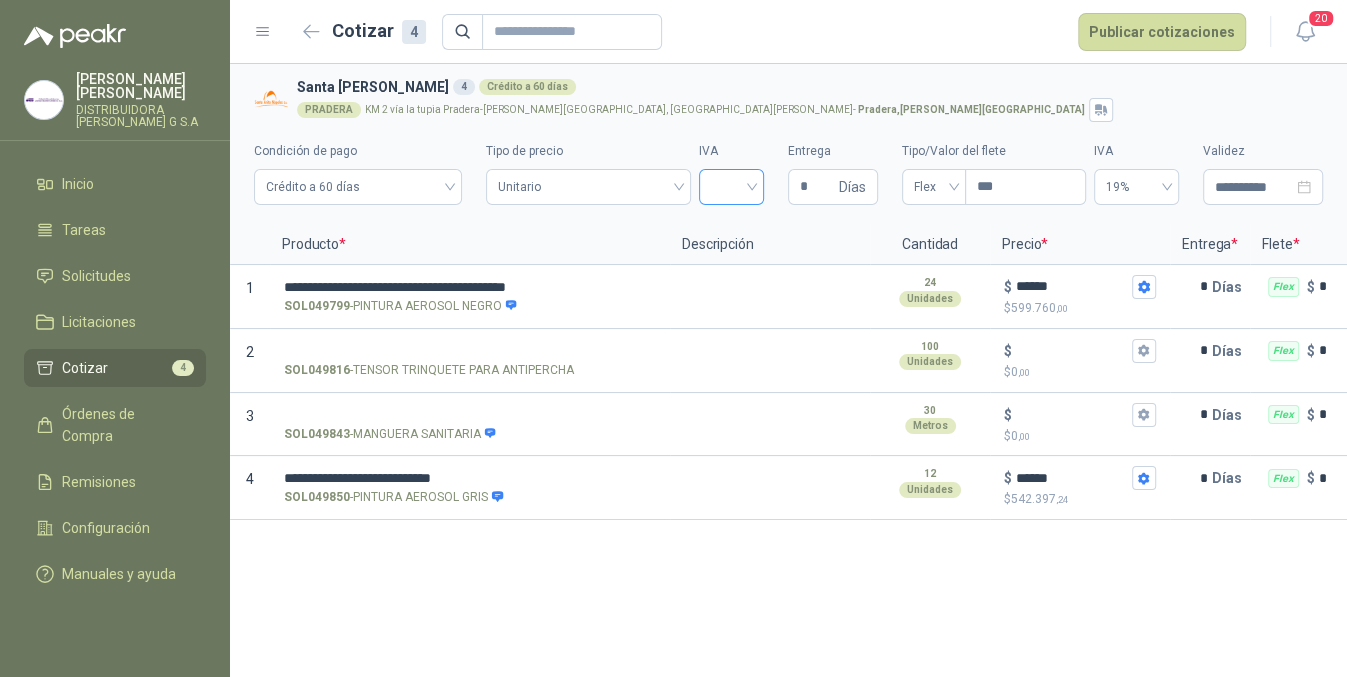 click at bounding box center (731, 185) 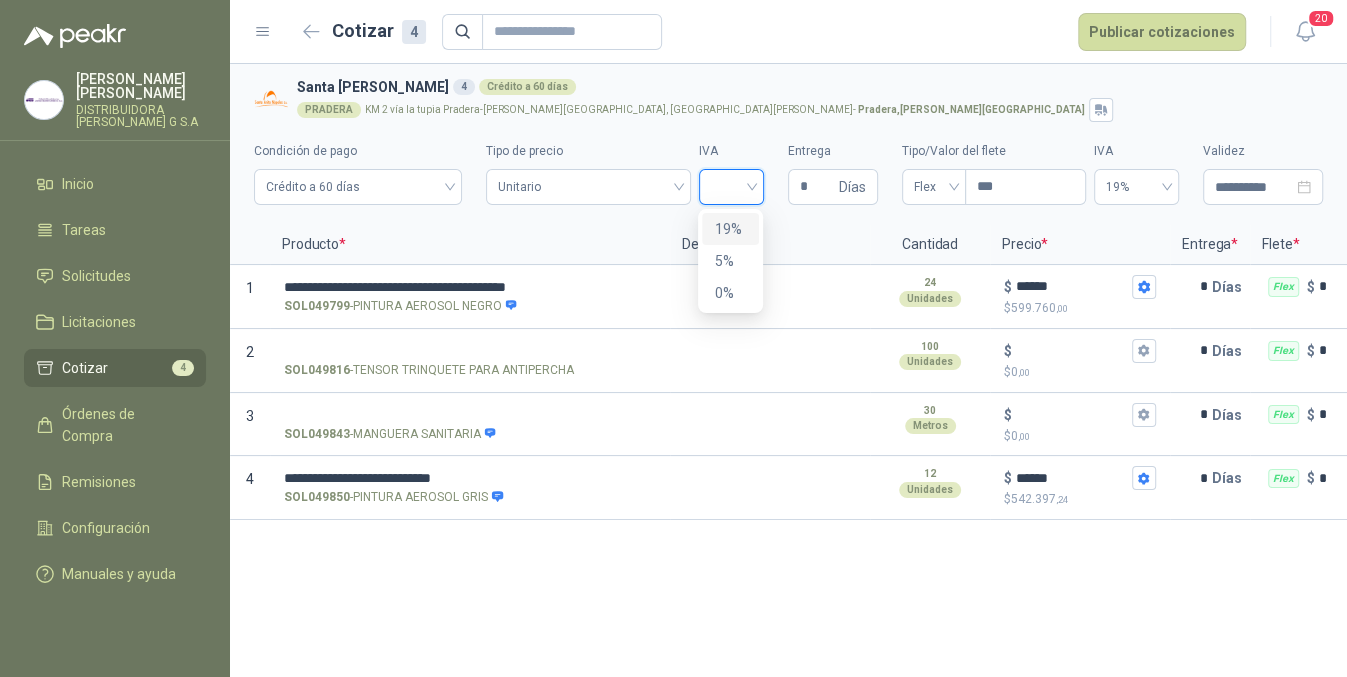 click on "19%" at bounding box center [730, 229] 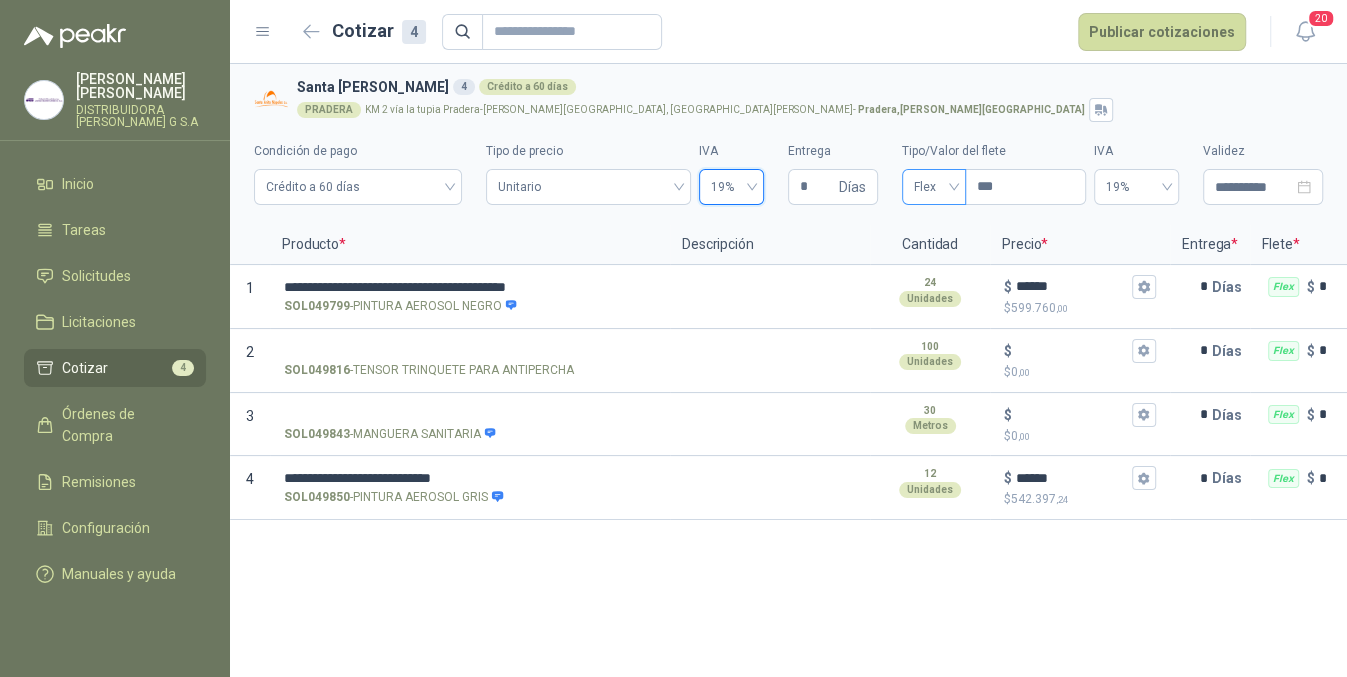 click on "Flex" at bounding box center (934, 187) 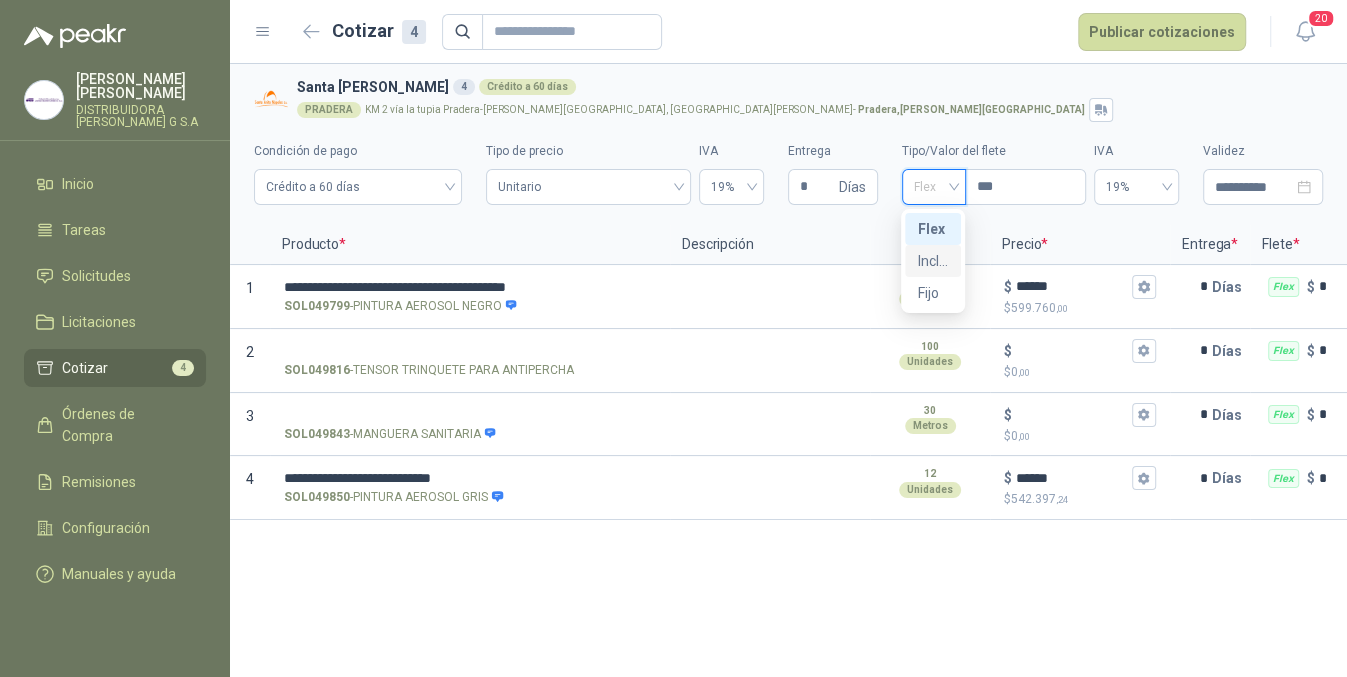 click on "Incluido" at bounding box center [933, 261] 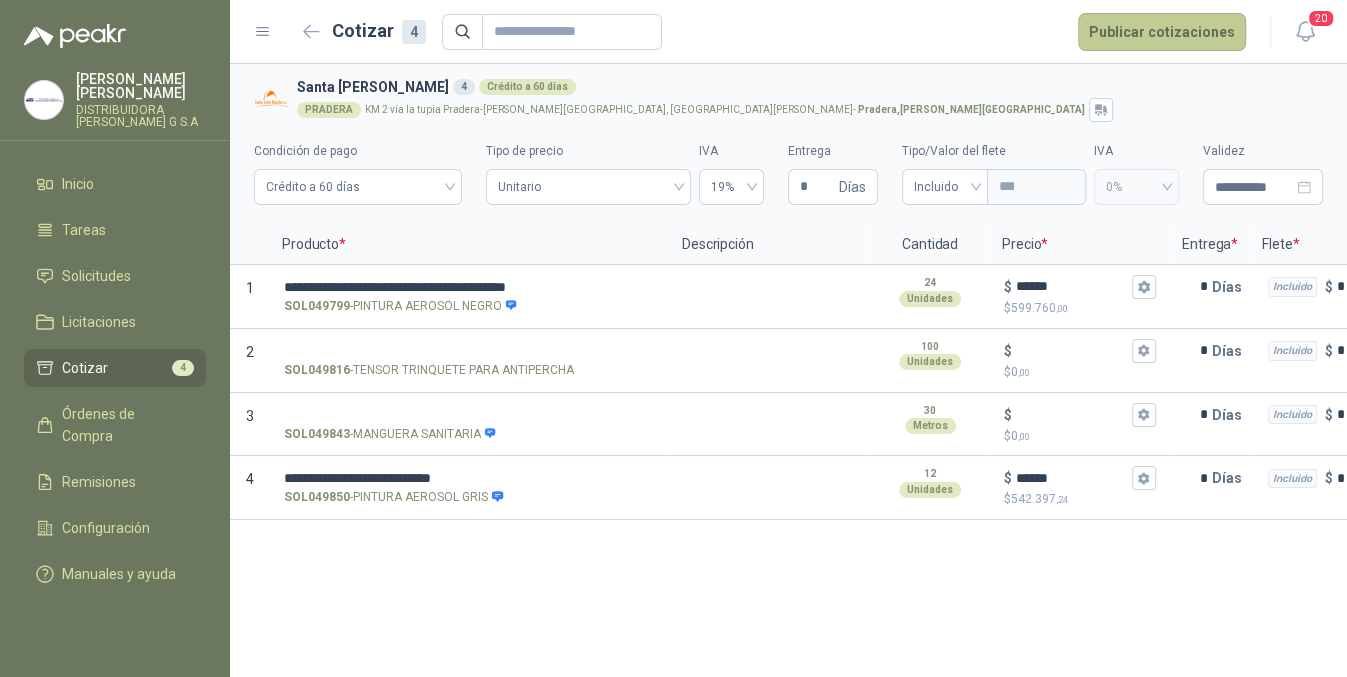 click on "Publicar cotizaciones" at bounding box center (1162, 32) 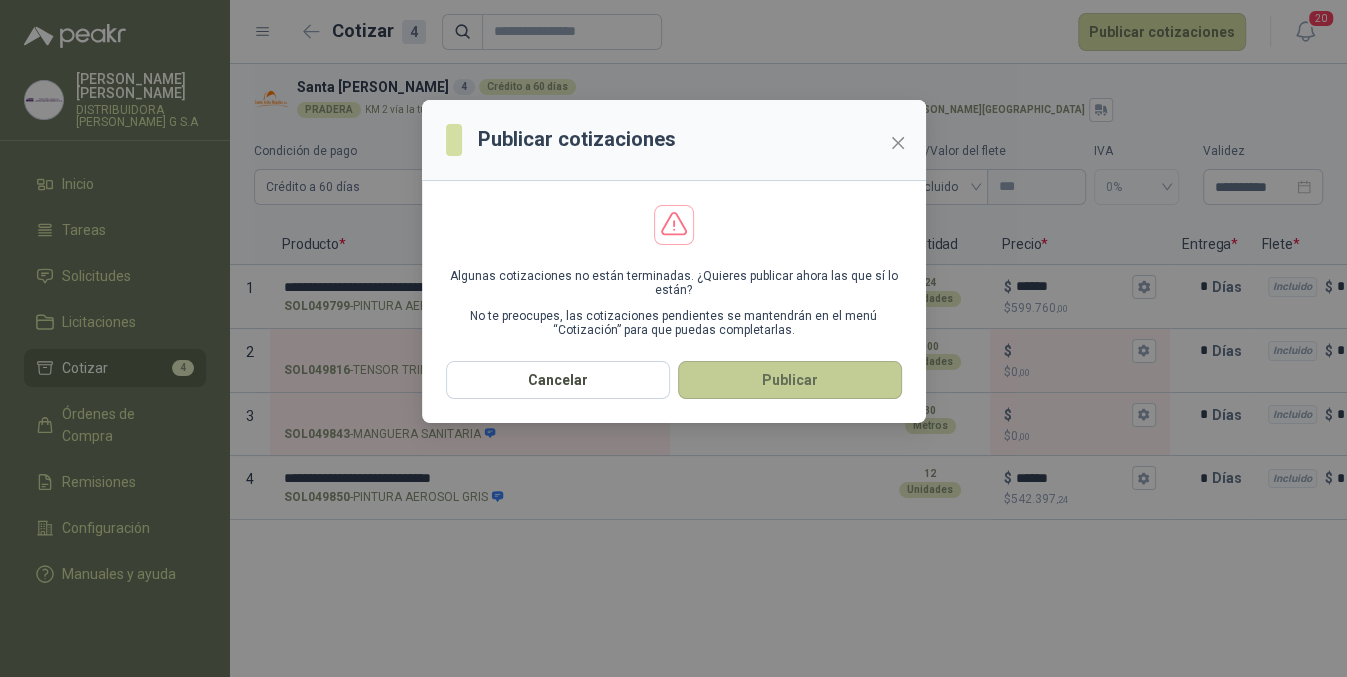 click on "Publicar" at bounding box center [790, 380] 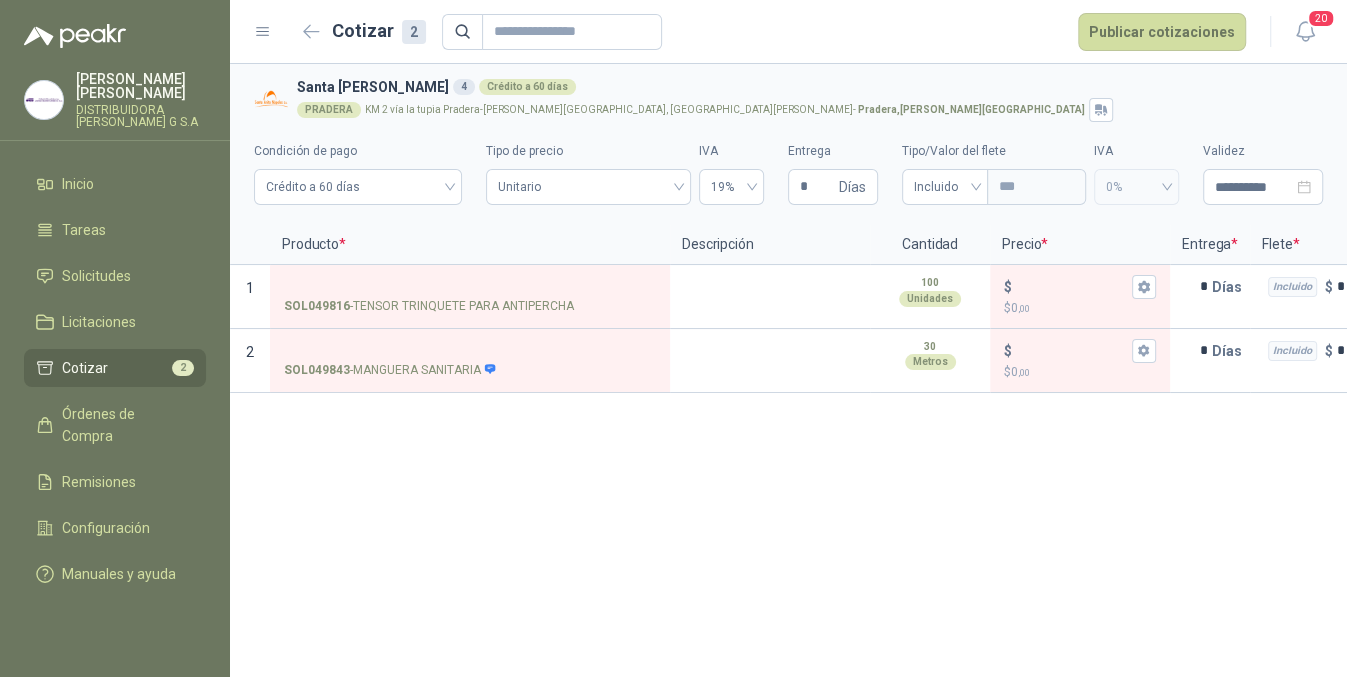 click on "Cotizar 2" at bounding box center (115, 368) 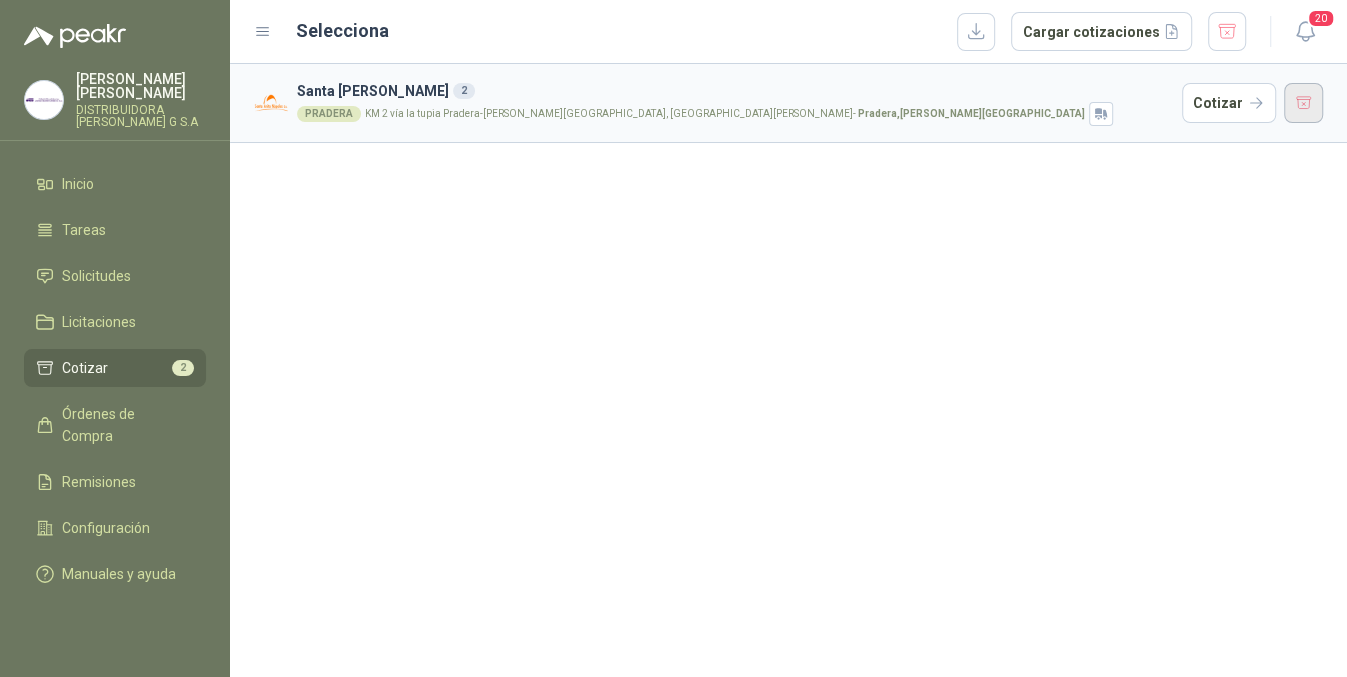 click at bounding box center (1304, 103) 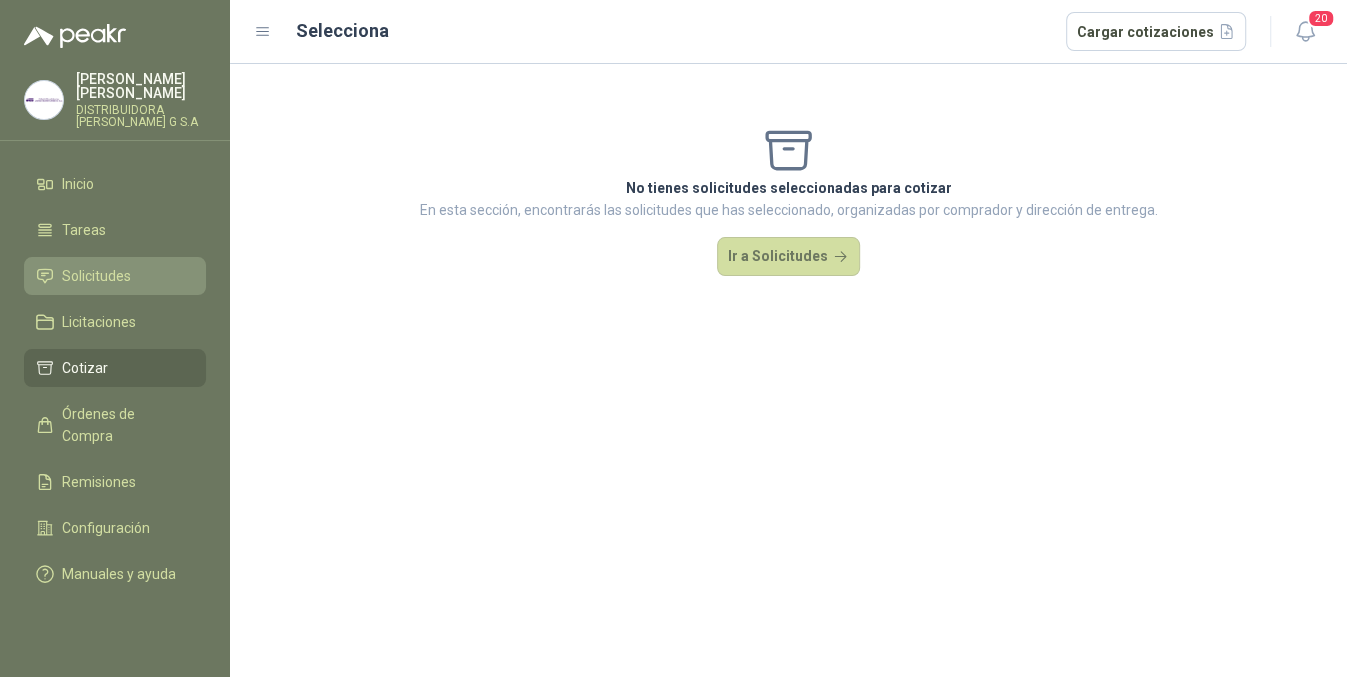 click on "Solicitudes" at bounding box center (96, 276) 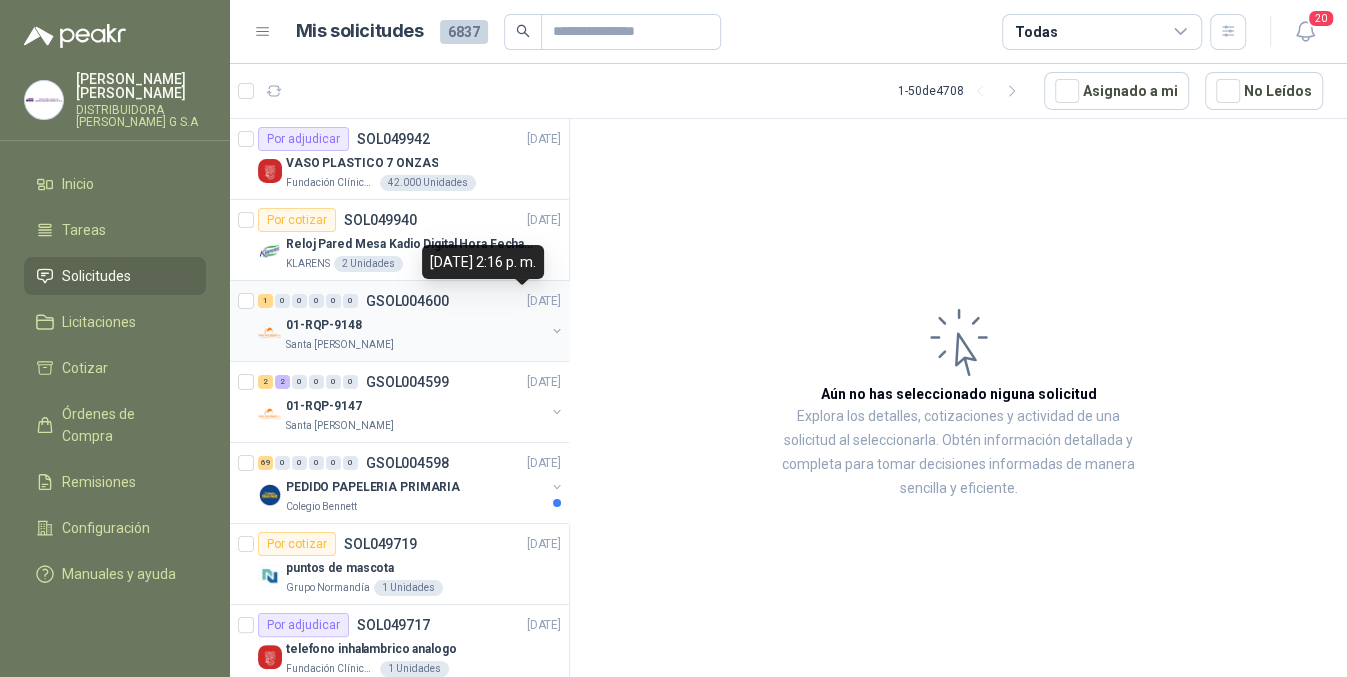 click on "01-RQP-9148" at bounding box center (415, 325) 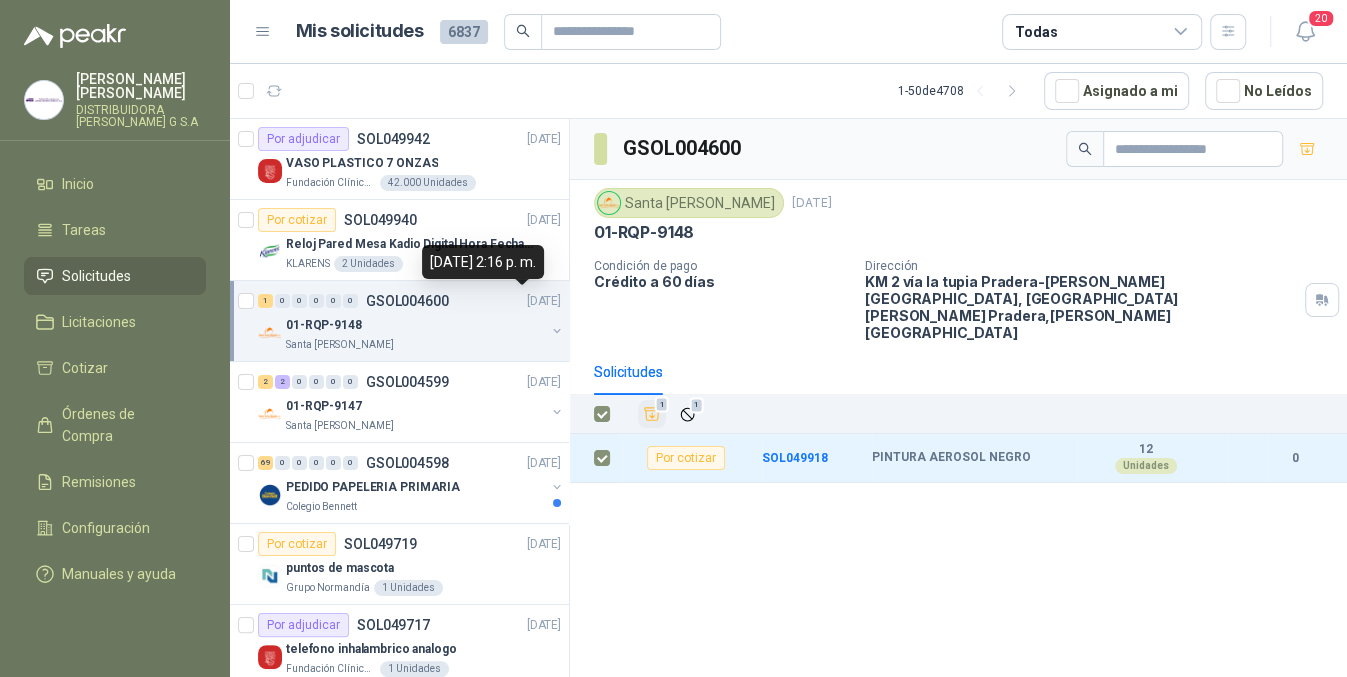 click 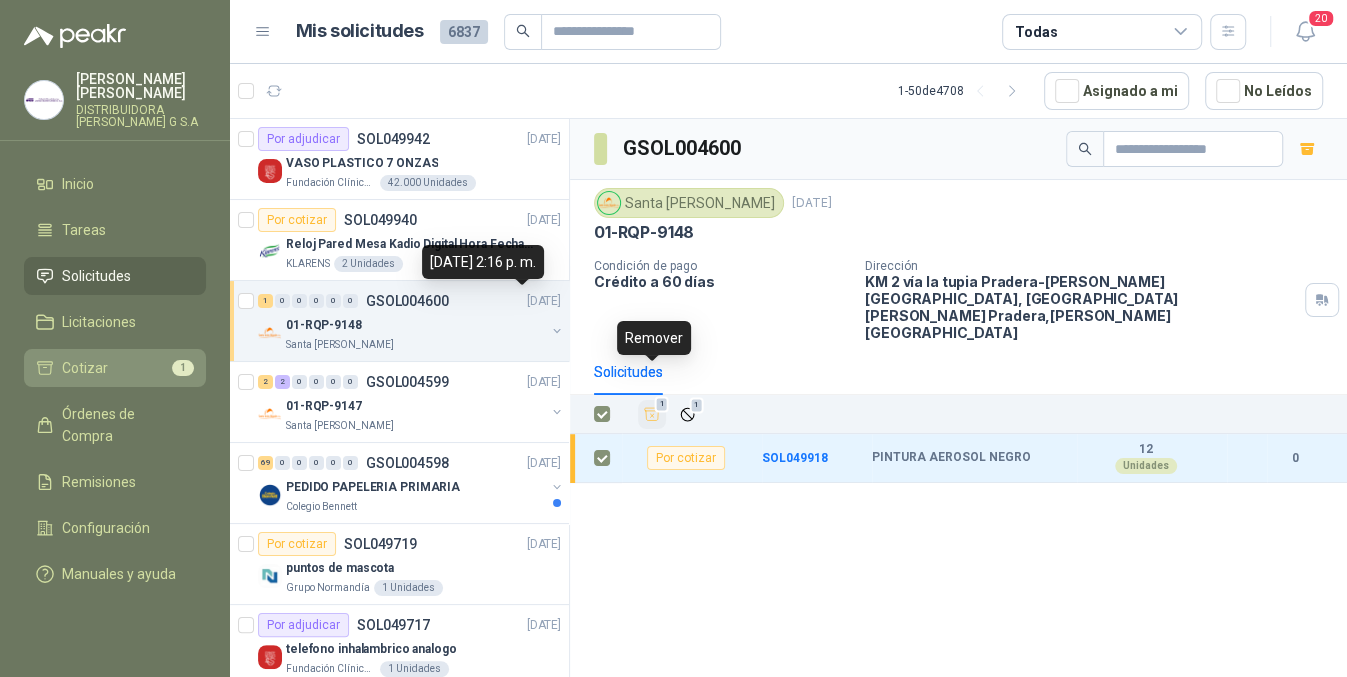 click on "Cotizar 1" at bounding box center (115, 368) 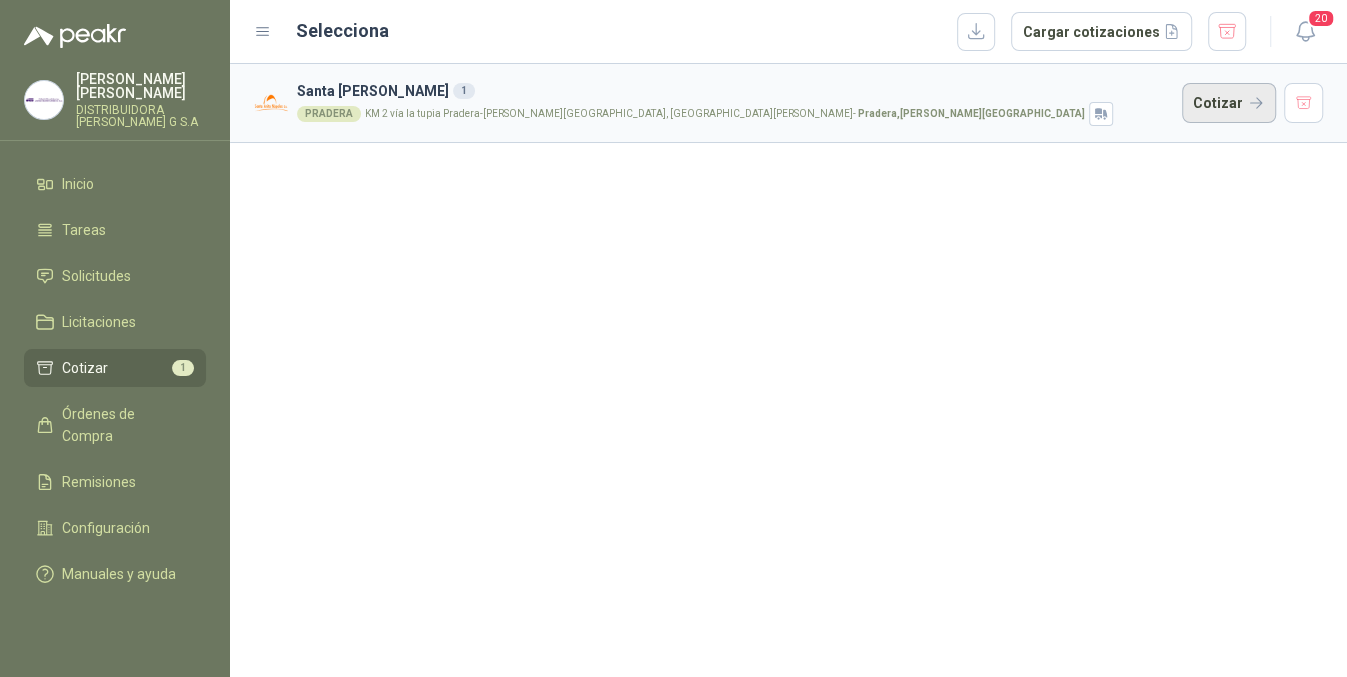 click on "Cotizar" at bounding box center (1229, 103) 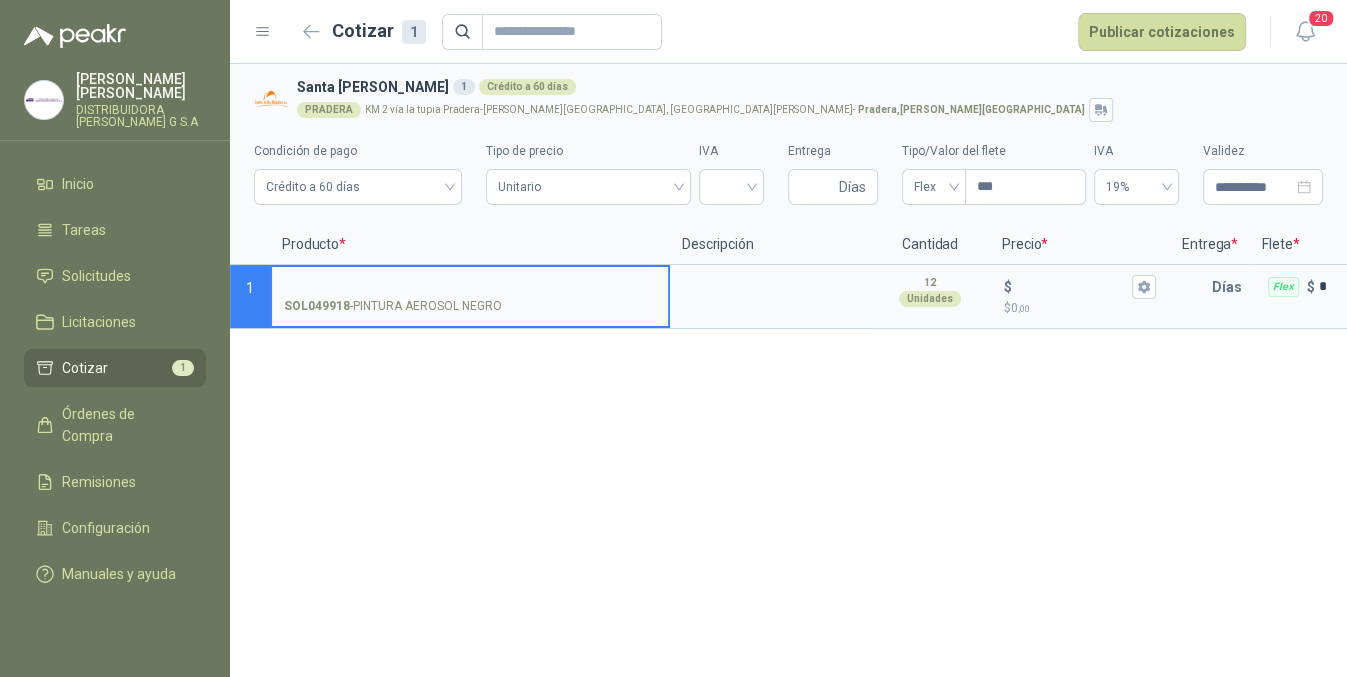 type 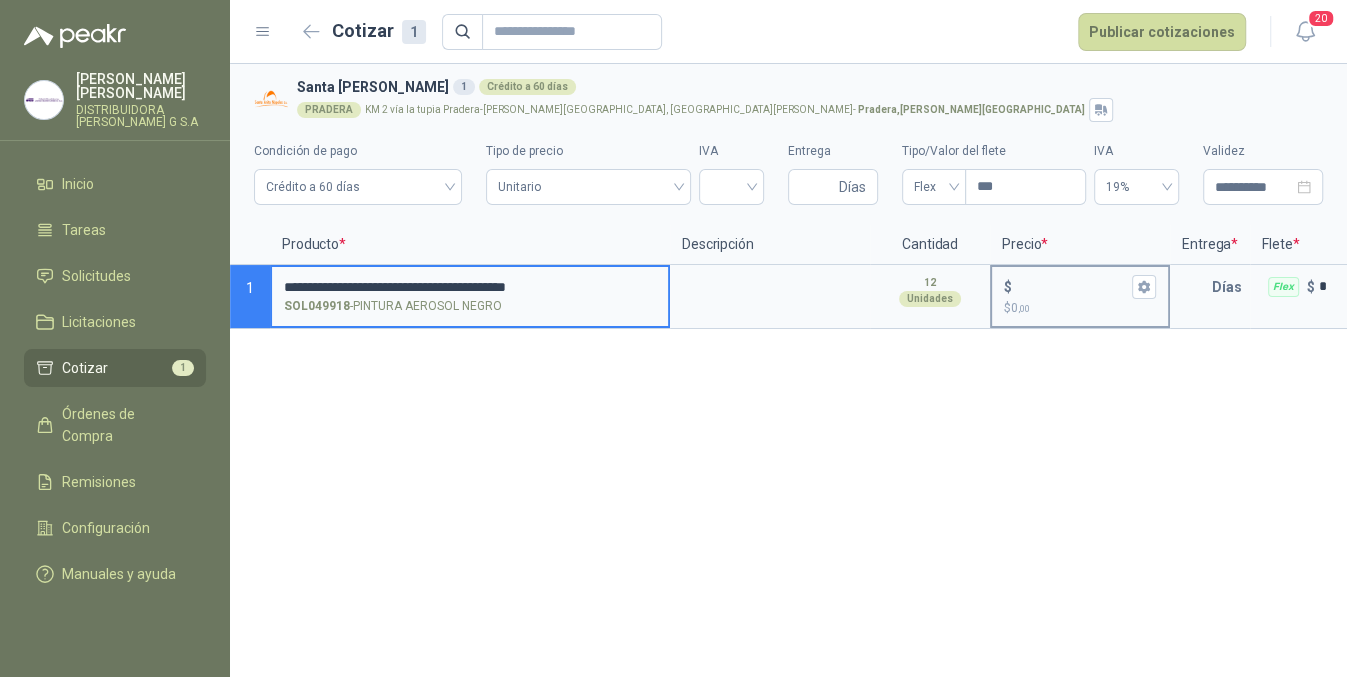 click on "$ $  0 ,00" at bounding box center (1072, 286) 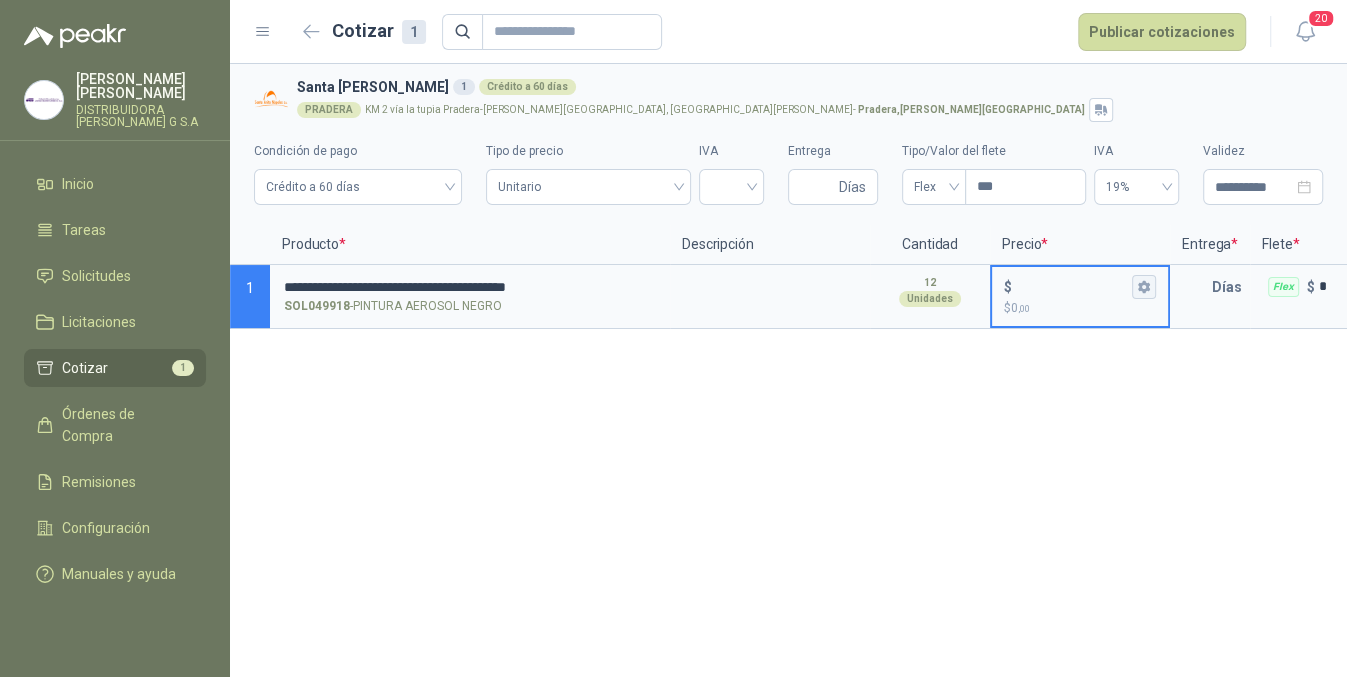 click on "$ $  0 ,00" at bounding box center [1144, 287] 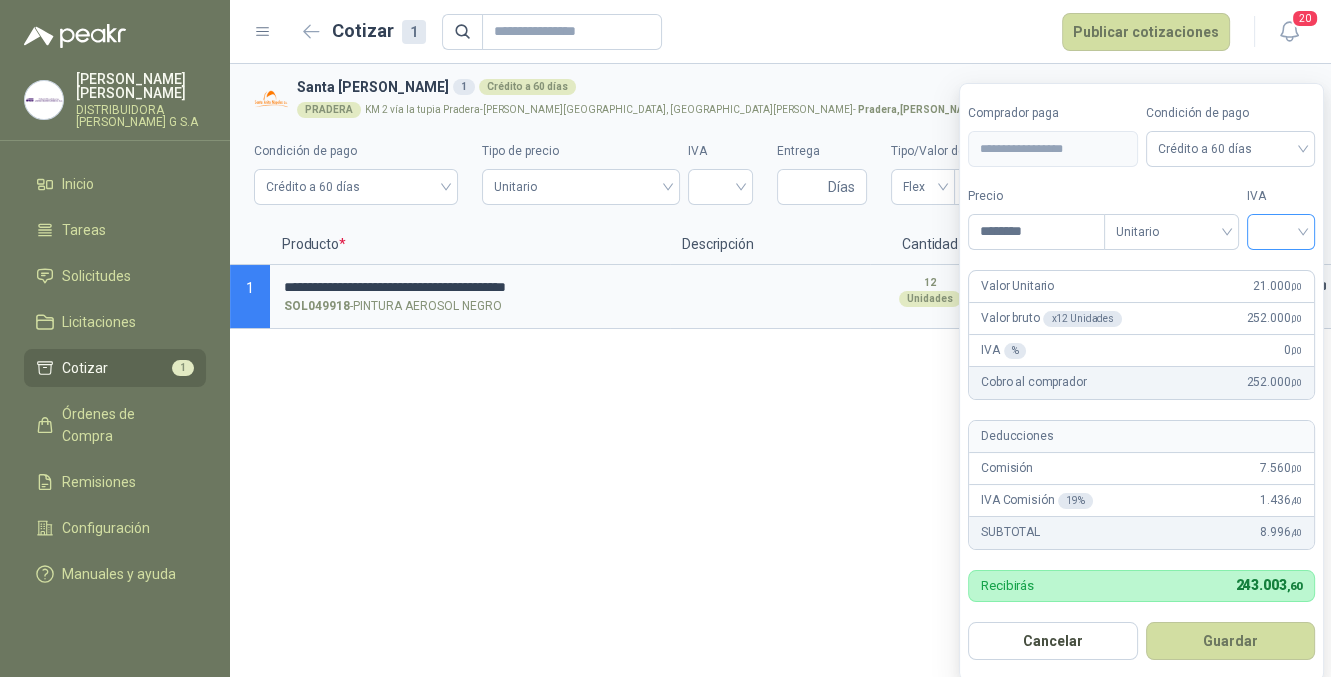 click at bounding box center (1281, 232) 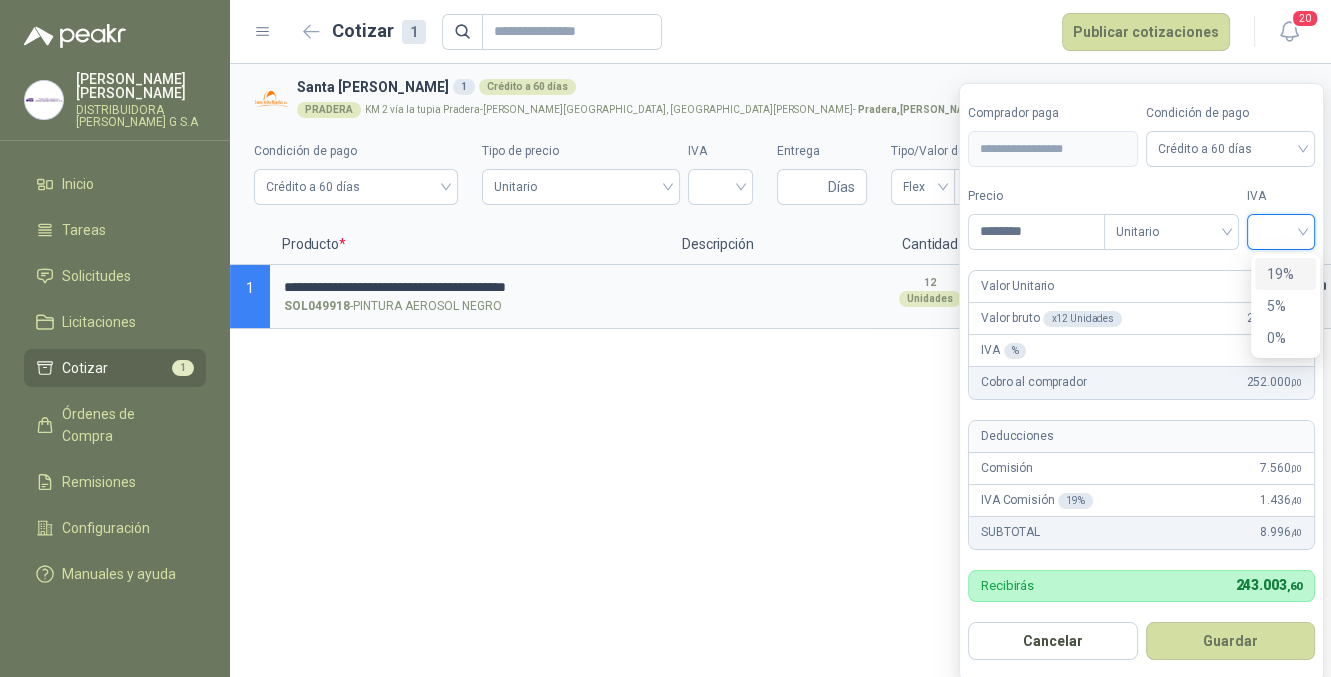 click on "19%" at bounding box center (1285, 274) 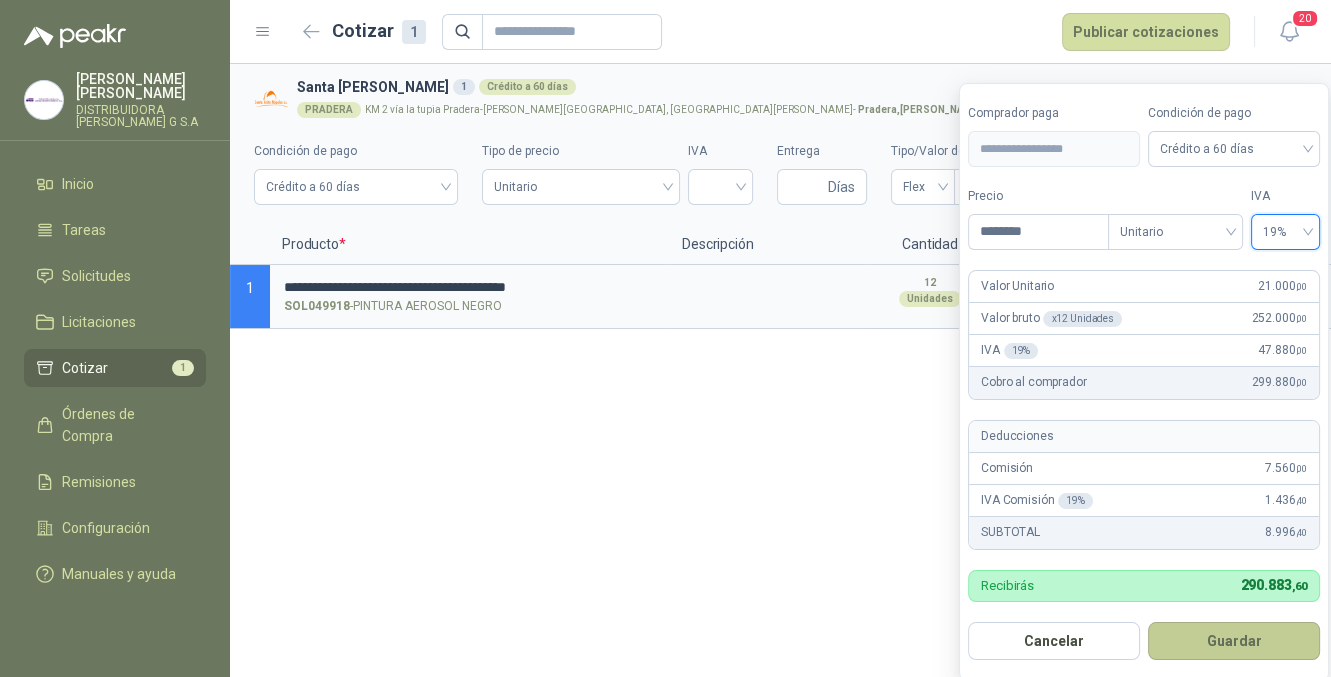 click on "Guardar" at bounding box center (1234, 641) 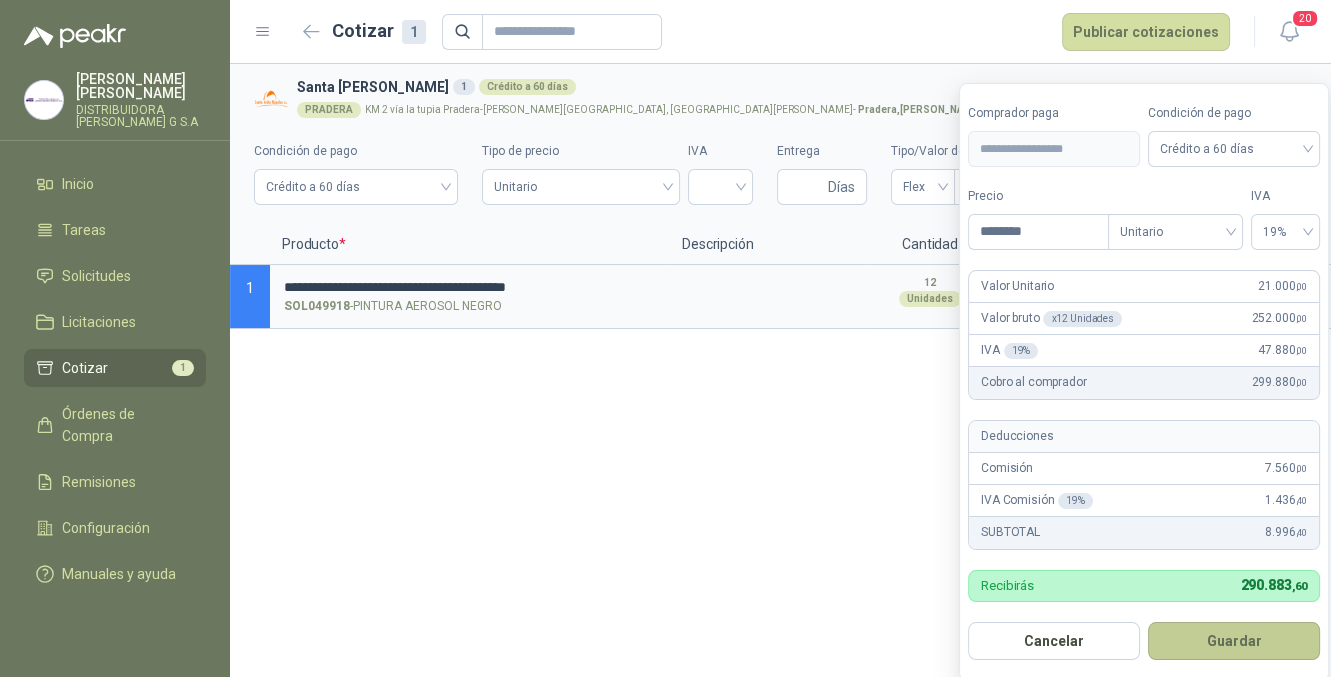 type on "******" 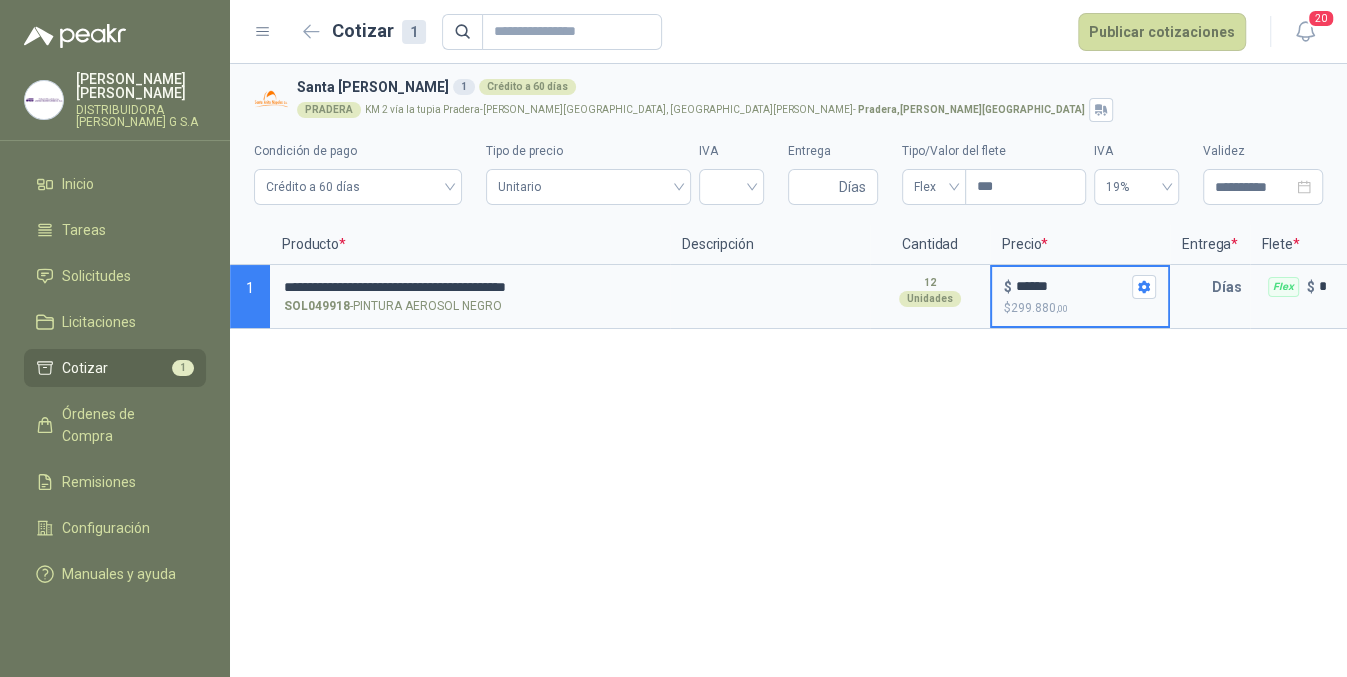 scroll, scrollTop: 0, scrollLeft: 279, axis: horizontal 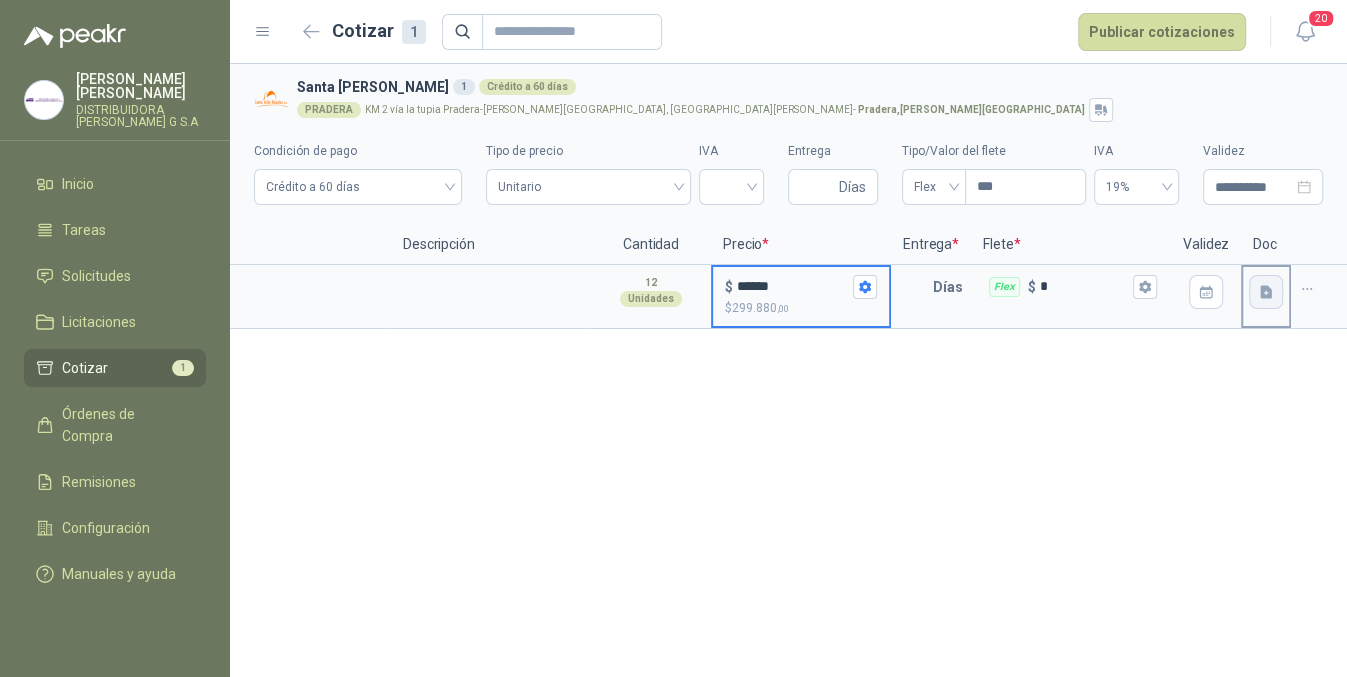 click at bounding box center (1266, 292) 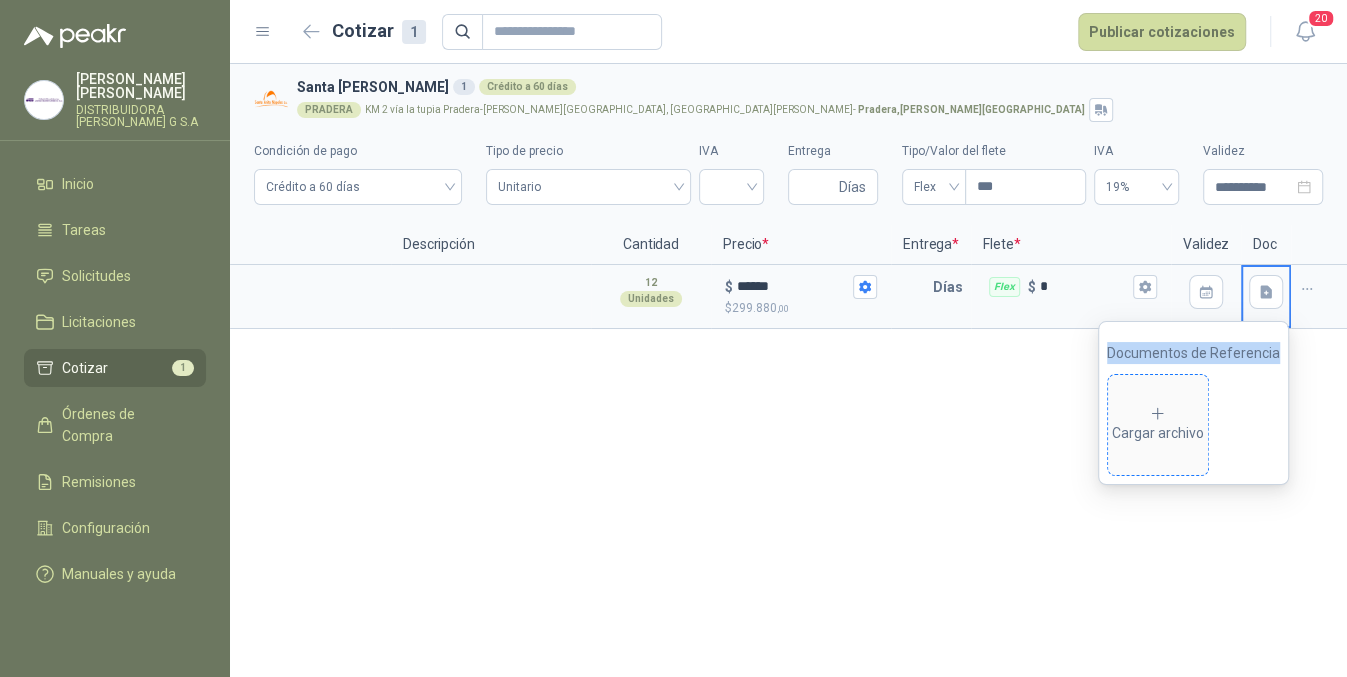 click 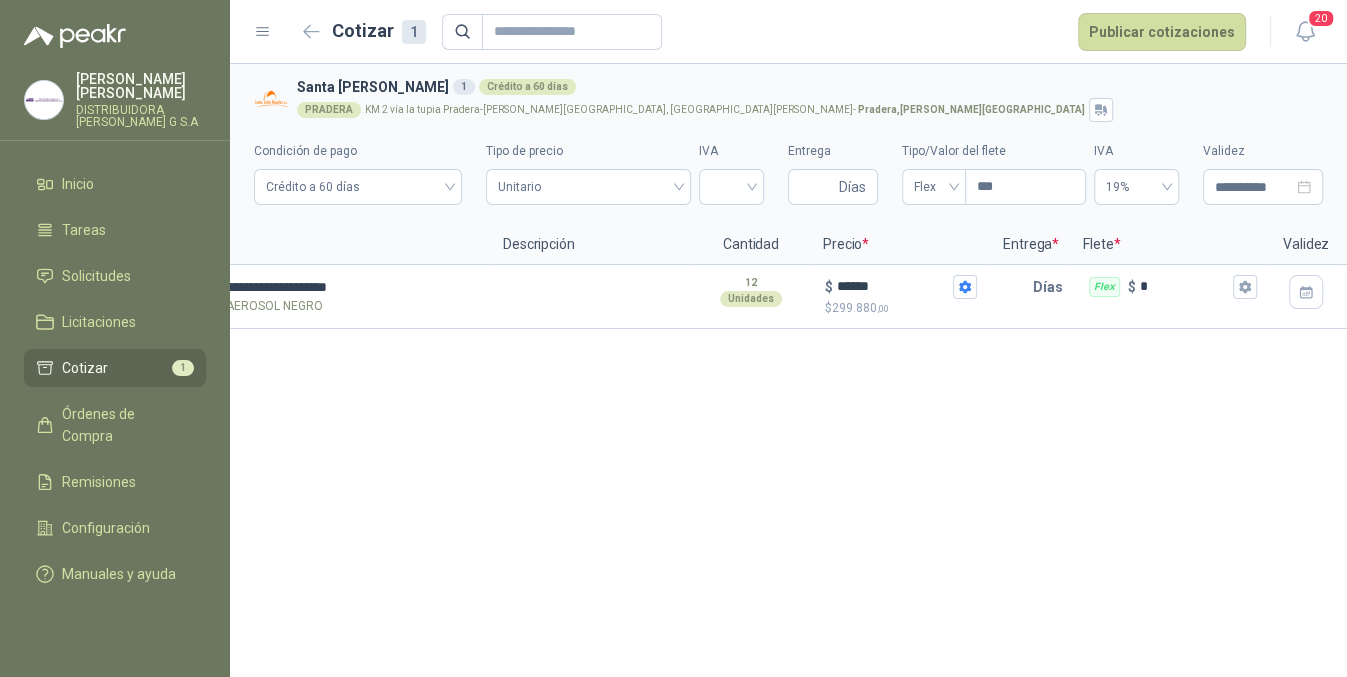 scroll, scrollTop: 0, scrollLeft: 85, axis: horizontal 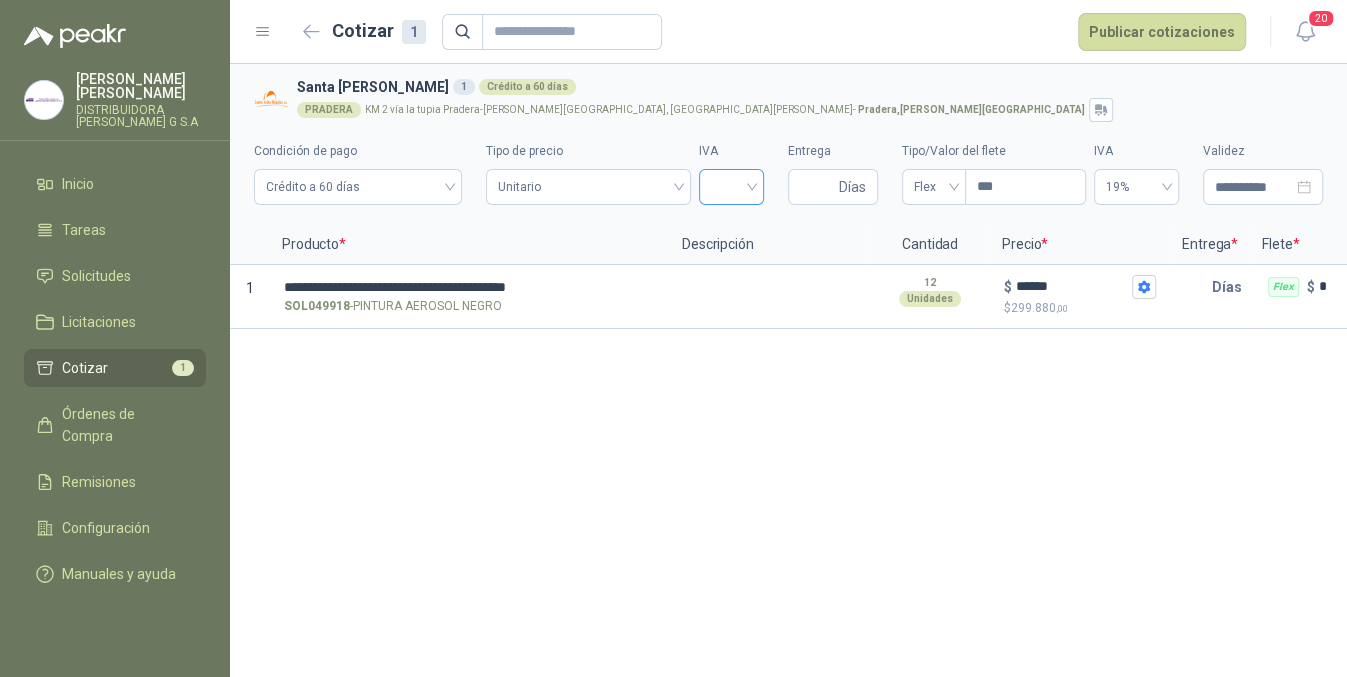 click at bounding box center (731, 185) 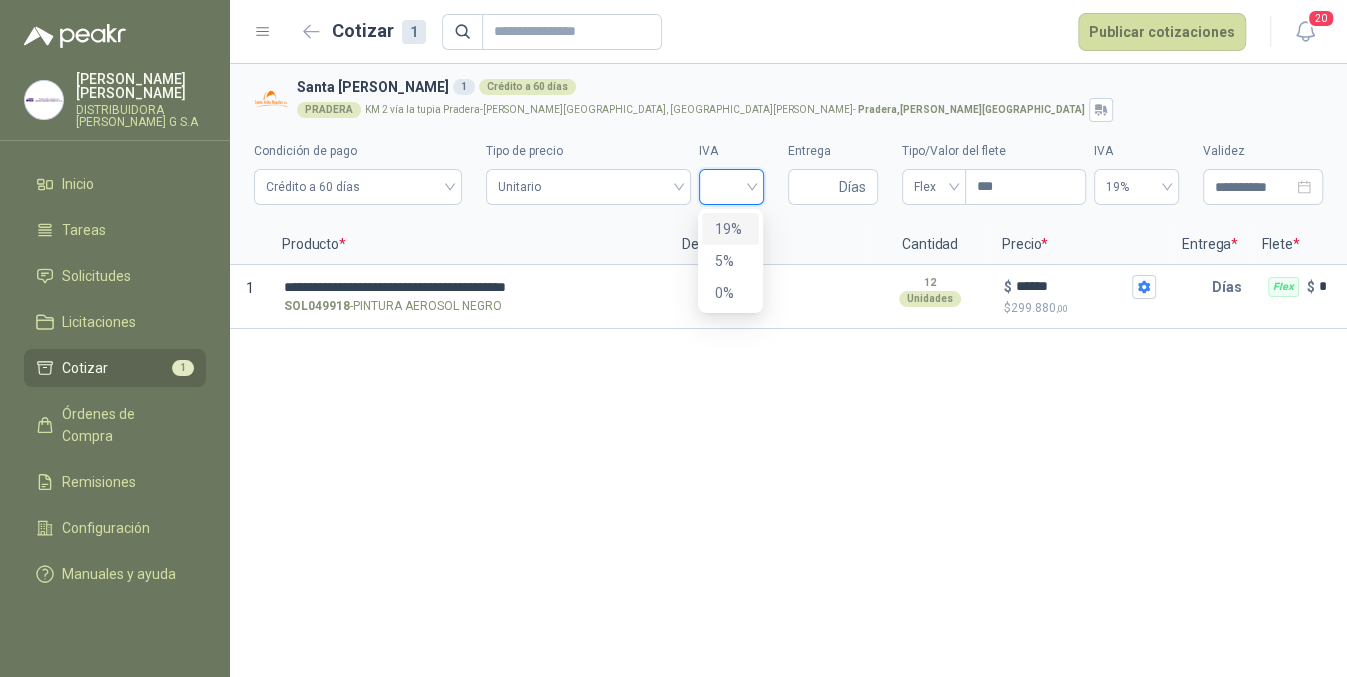 click on "19%" at bounding box center [730, 229] 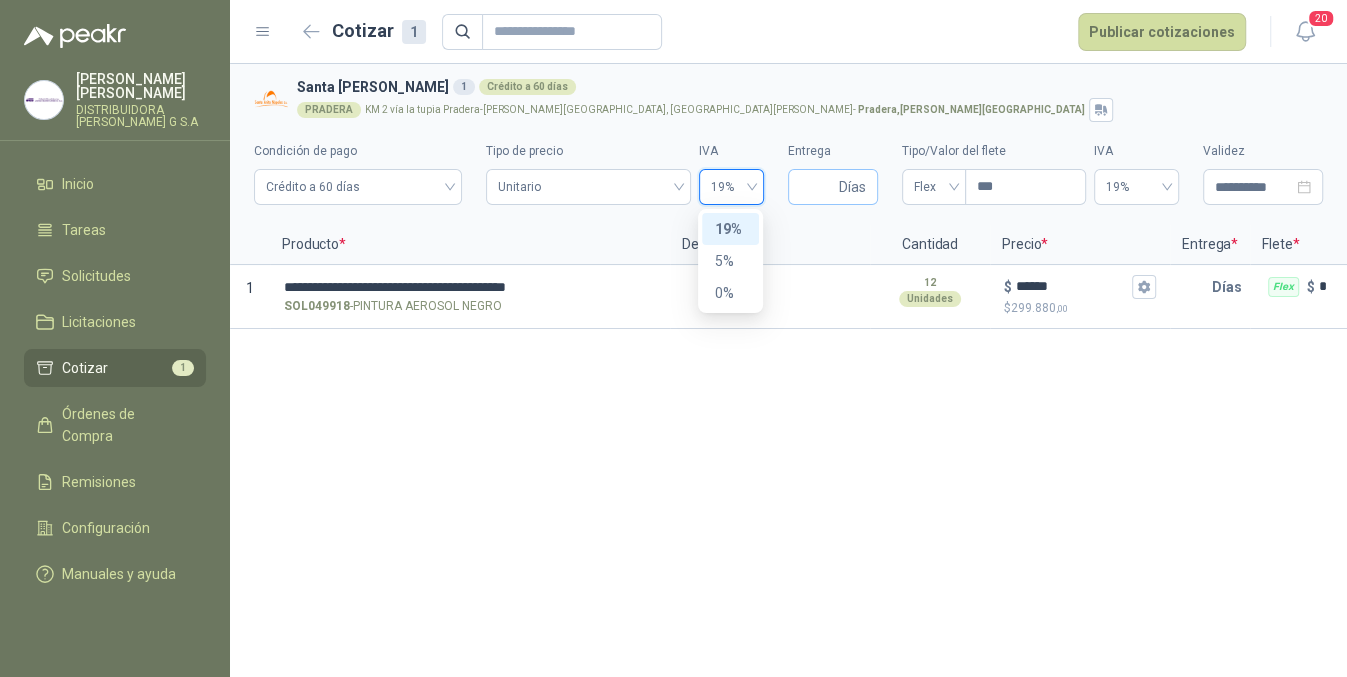 type 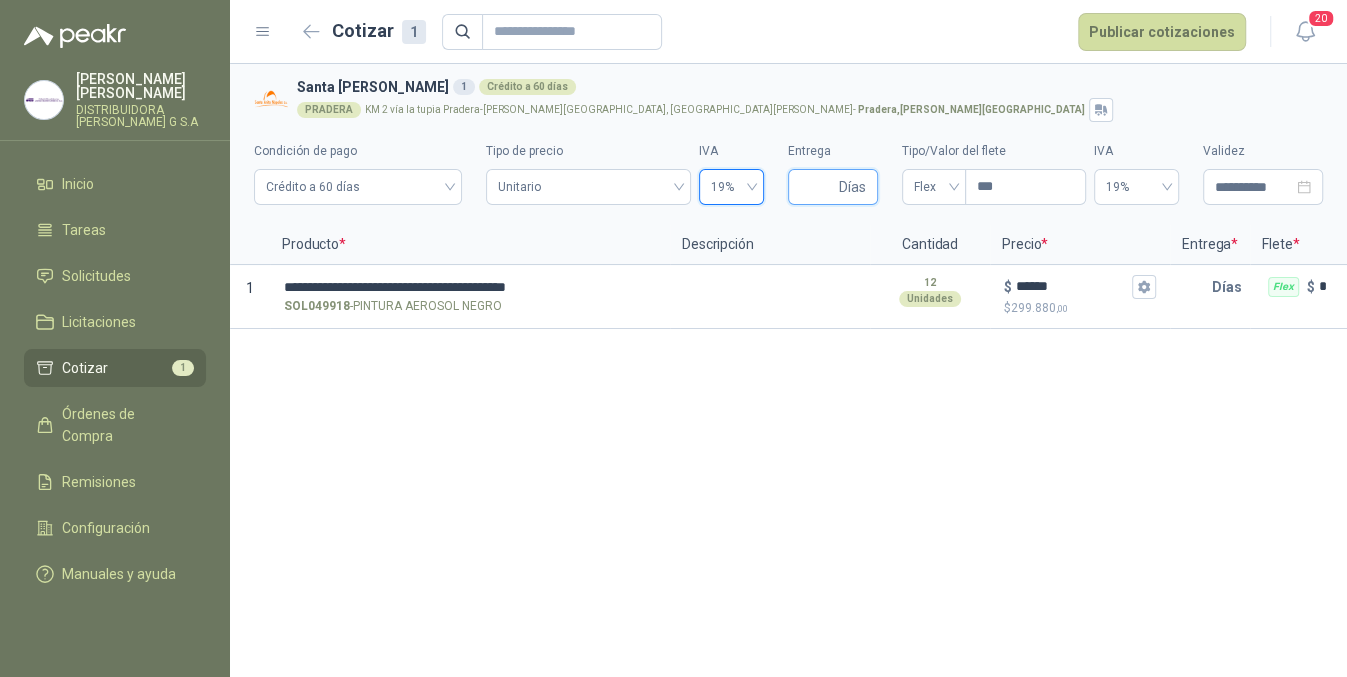 drag, startPoint x: 801, startPoint y: 174, endPoint x: 820, endPoint y: 174, distance: 19 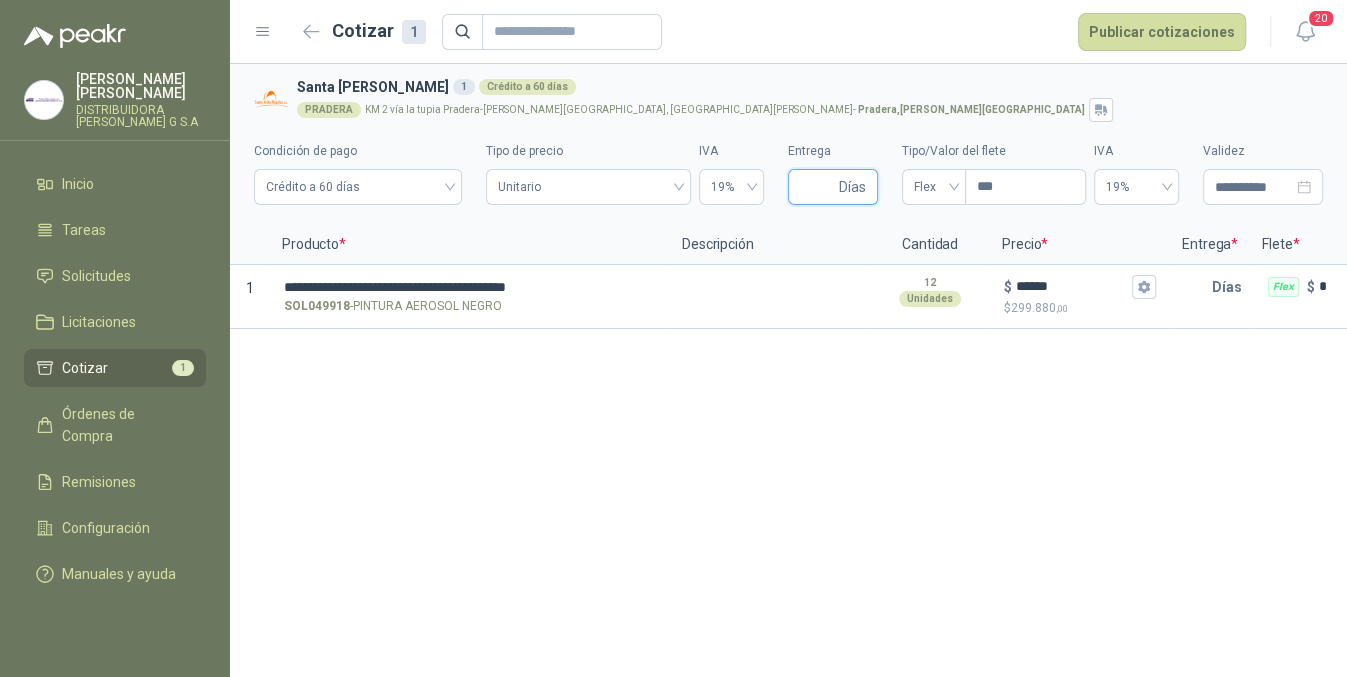 type on "*" 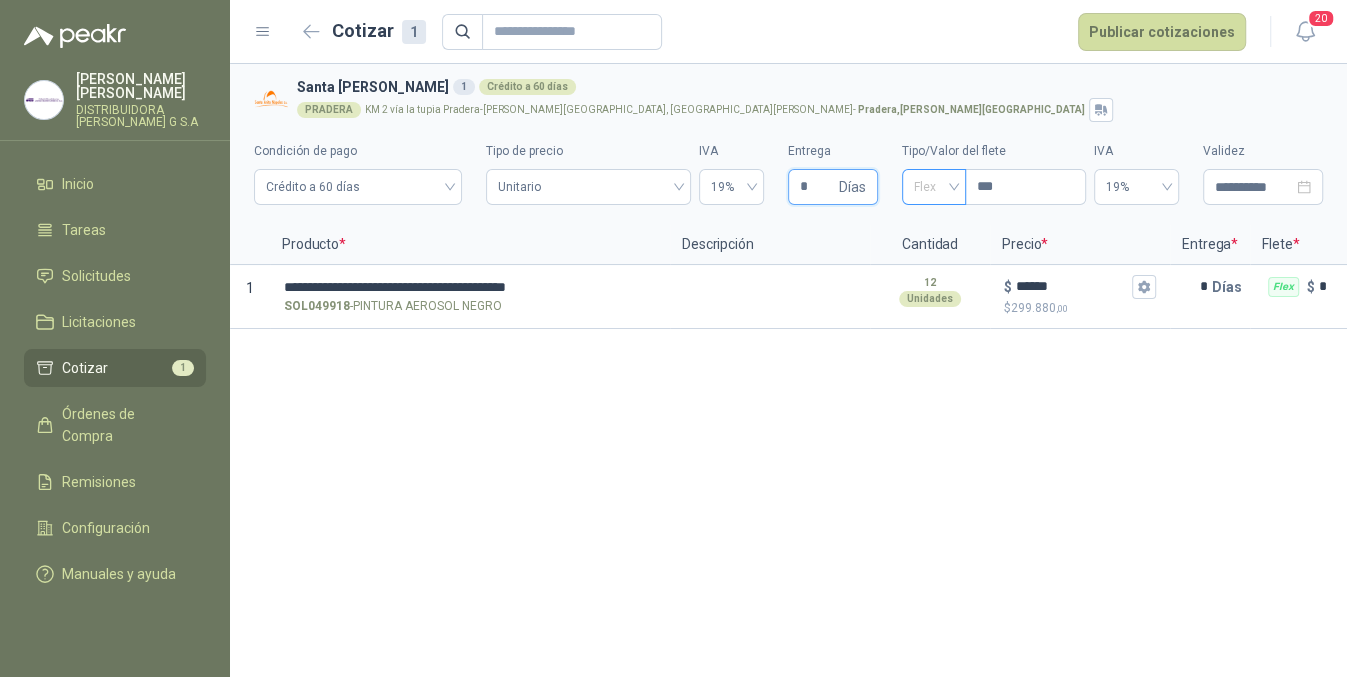 click on "Flex" at bounding box center (934, 187) 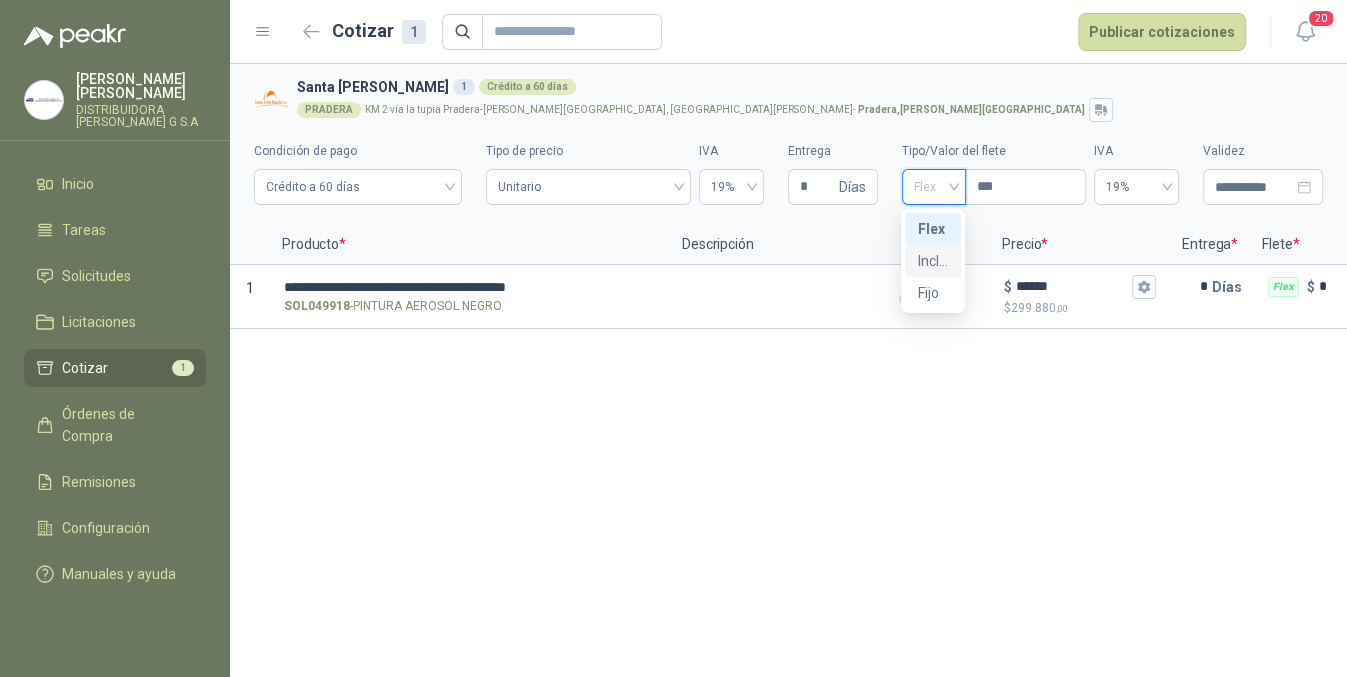 click on "Incluido" at bounding box center [933, 261] 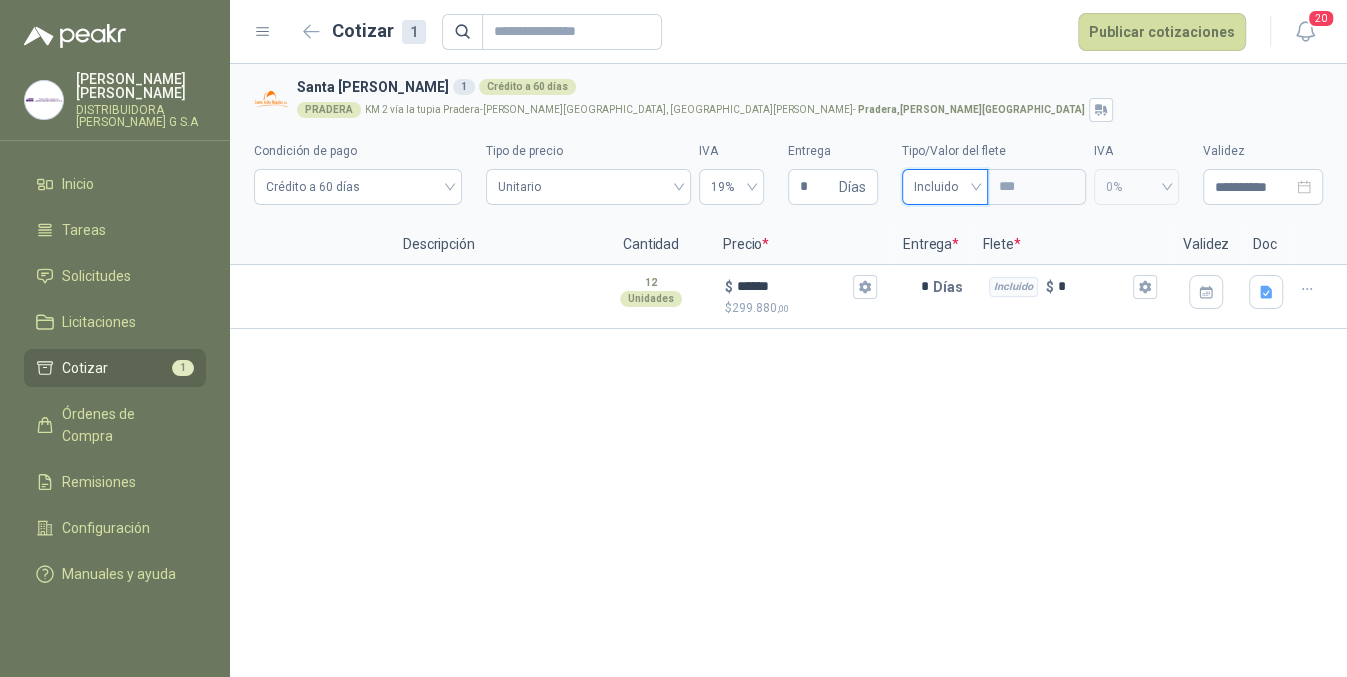 scroll, scrollTop: 0, scrollLeft: 0, axis: both 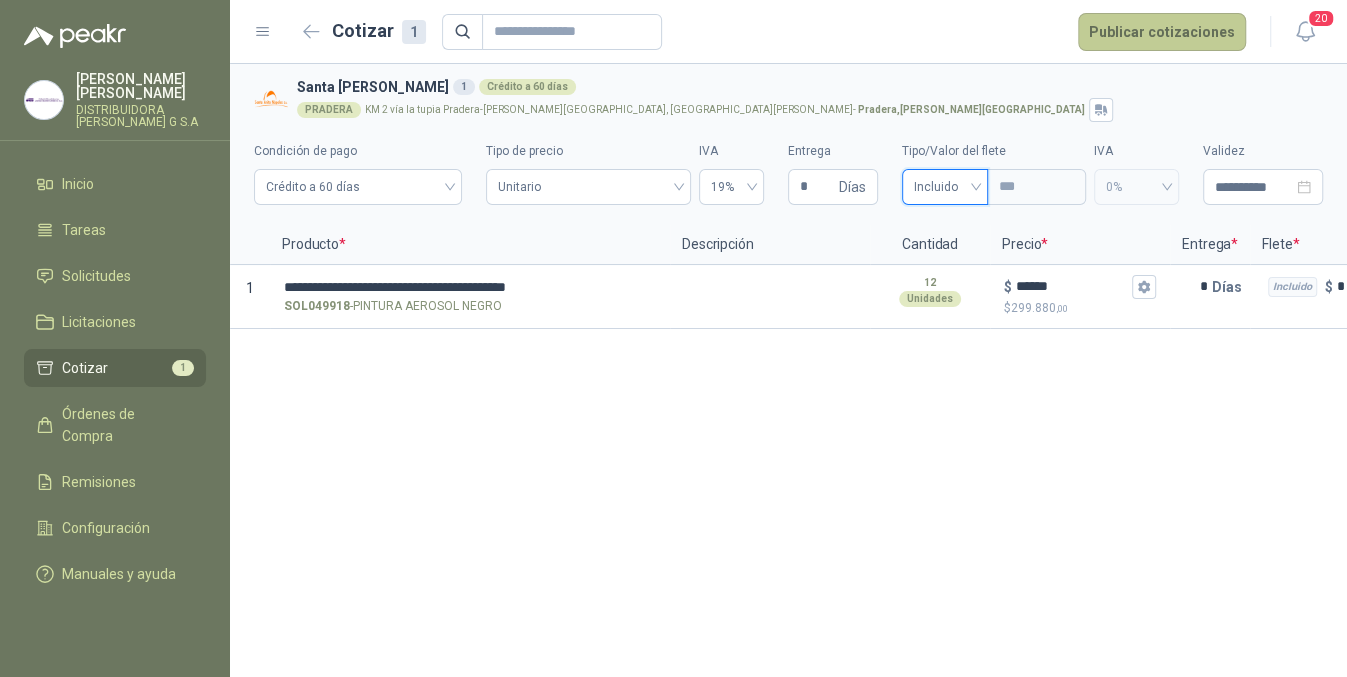 click on "Publicar cotizaciones" at bounding box center (1162, 32) 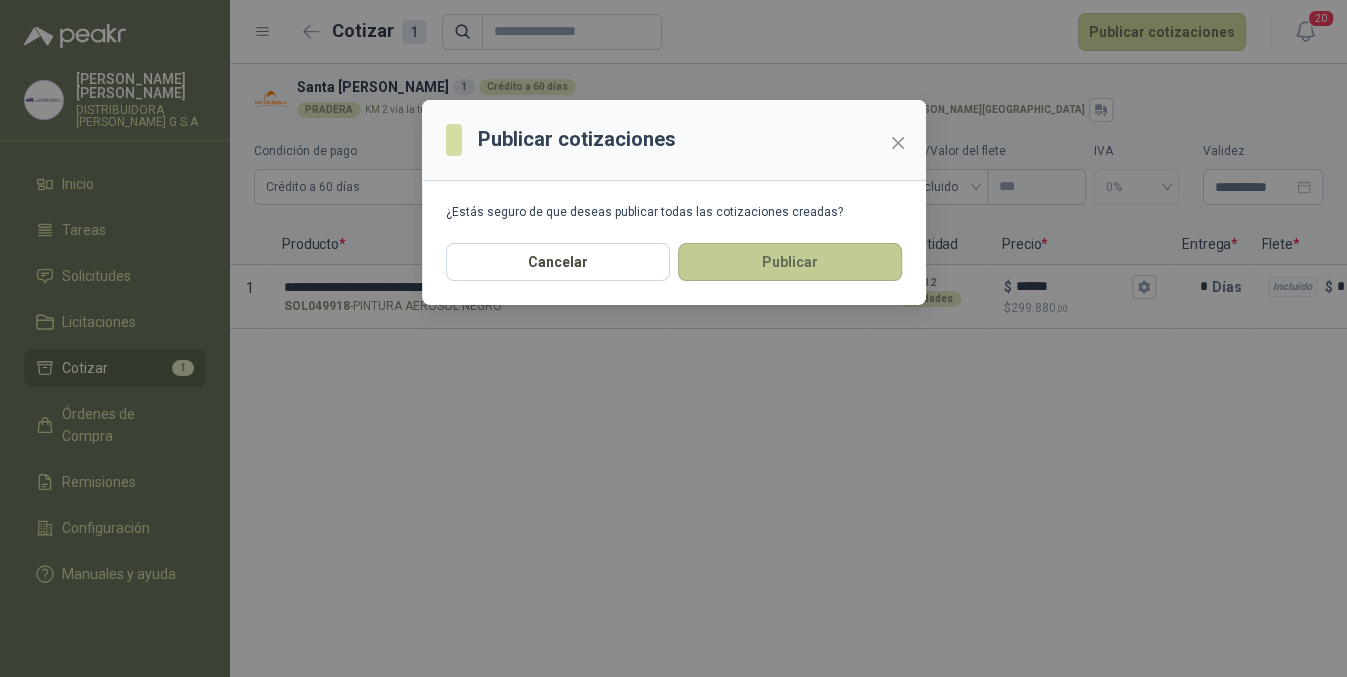 click on "Publicar" at bounding box center [790, 262] 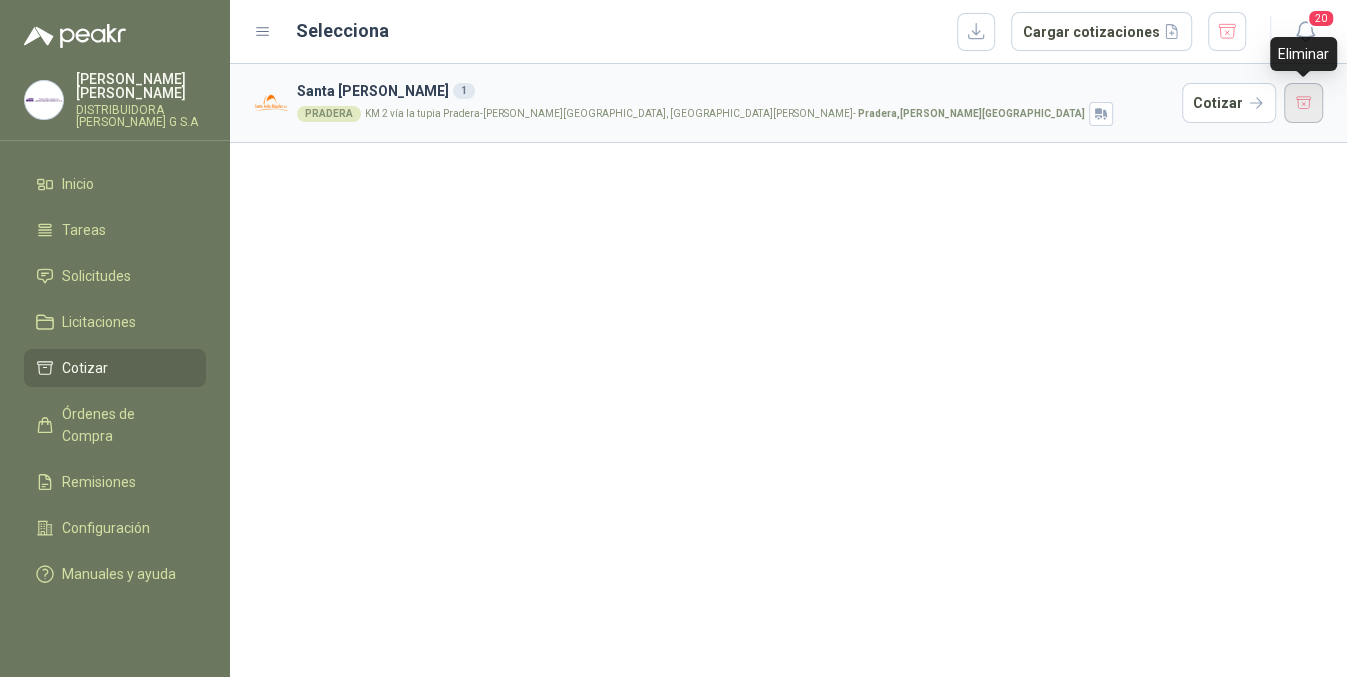 click at bounding box center [1304, 103] 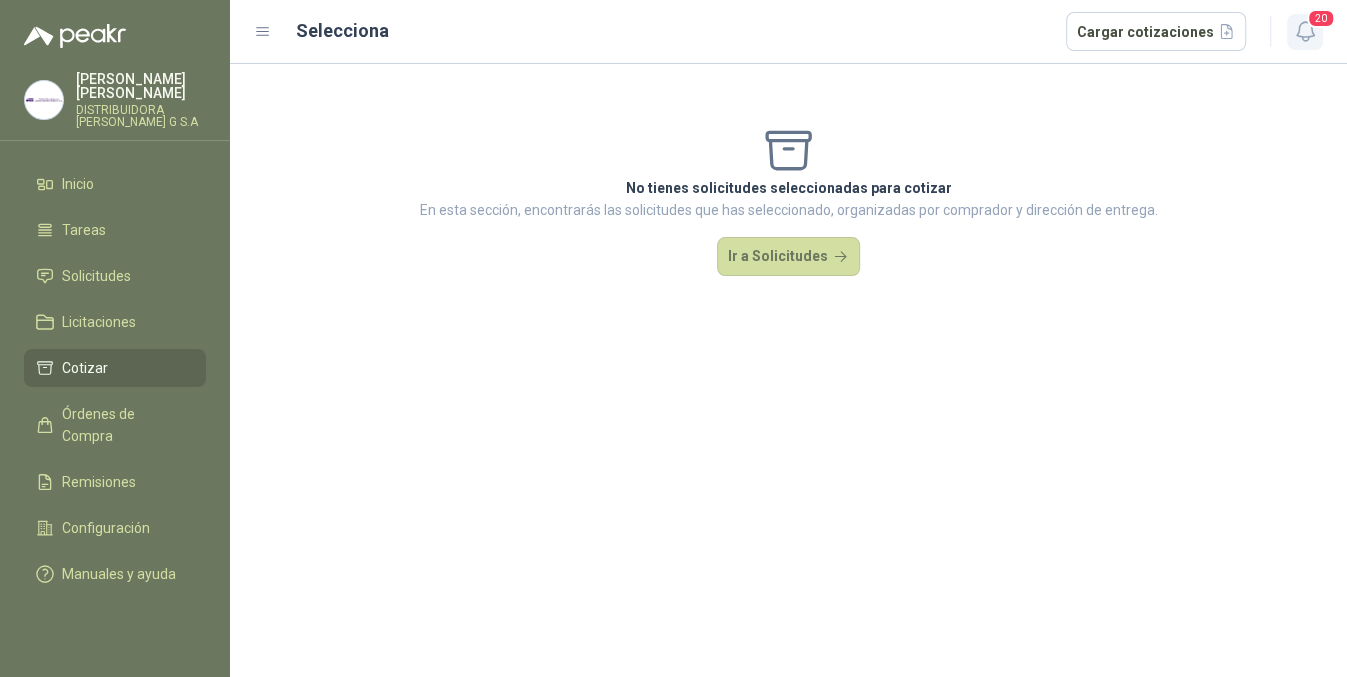 click 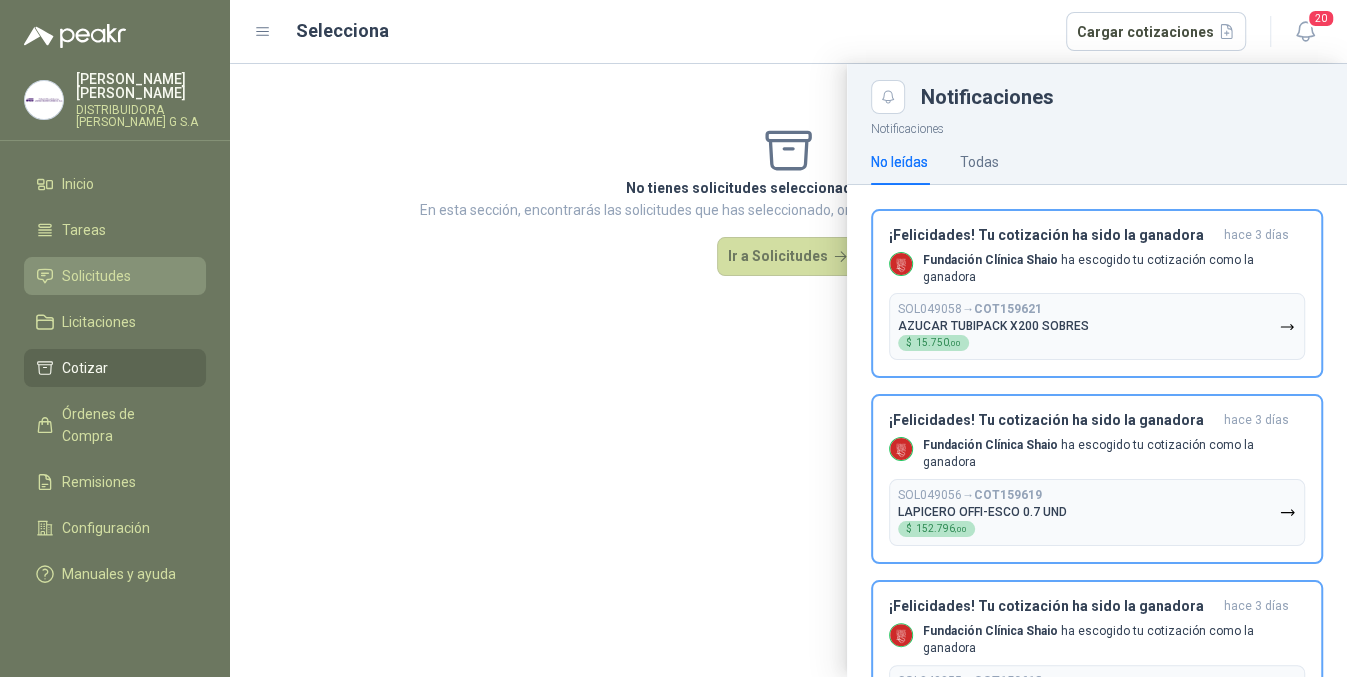 click on "Solicitudes" at bounding box center (96, 276) 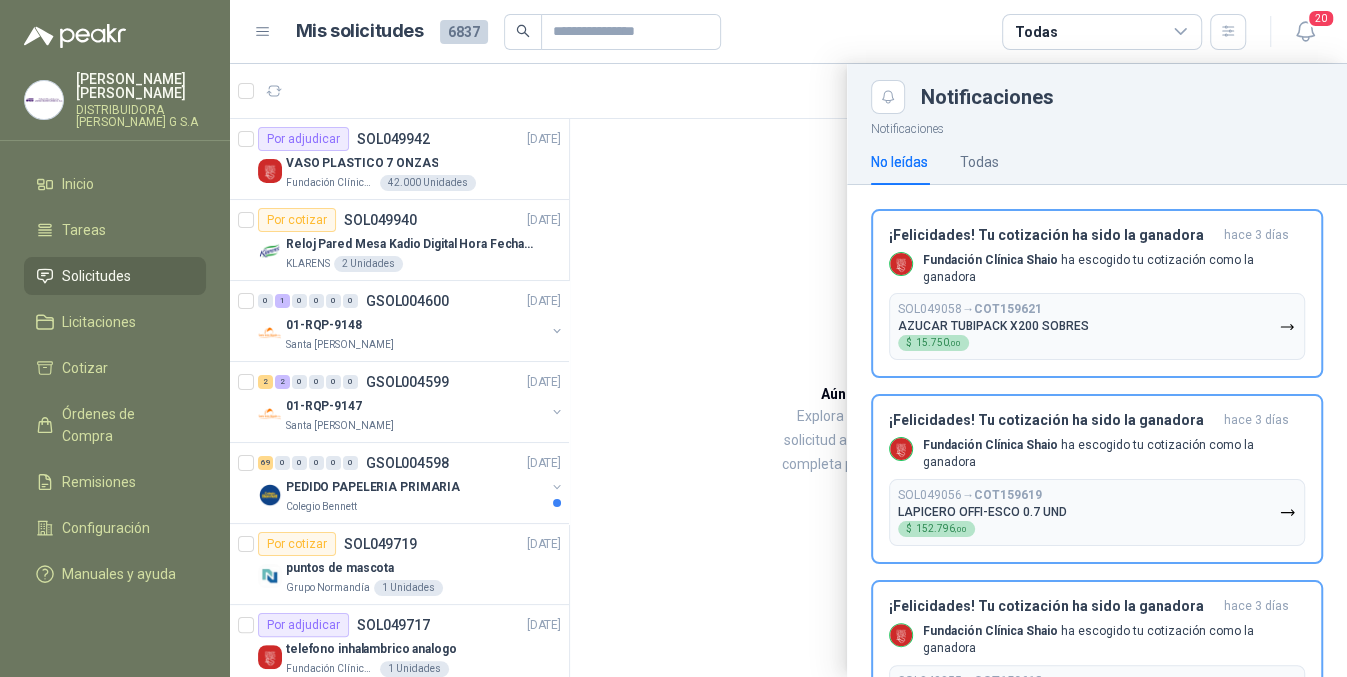 click at bounding box center [788, 370] 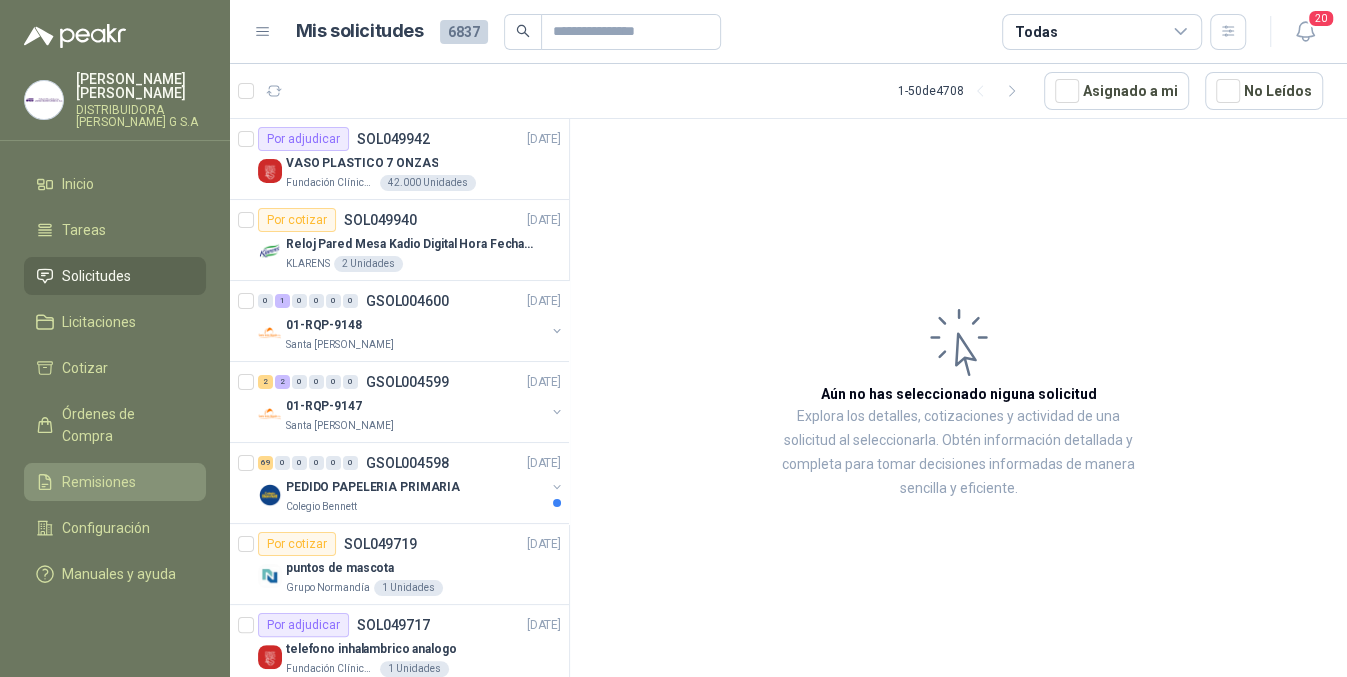 click on "Remisiones" at bounding box center (115, 482) 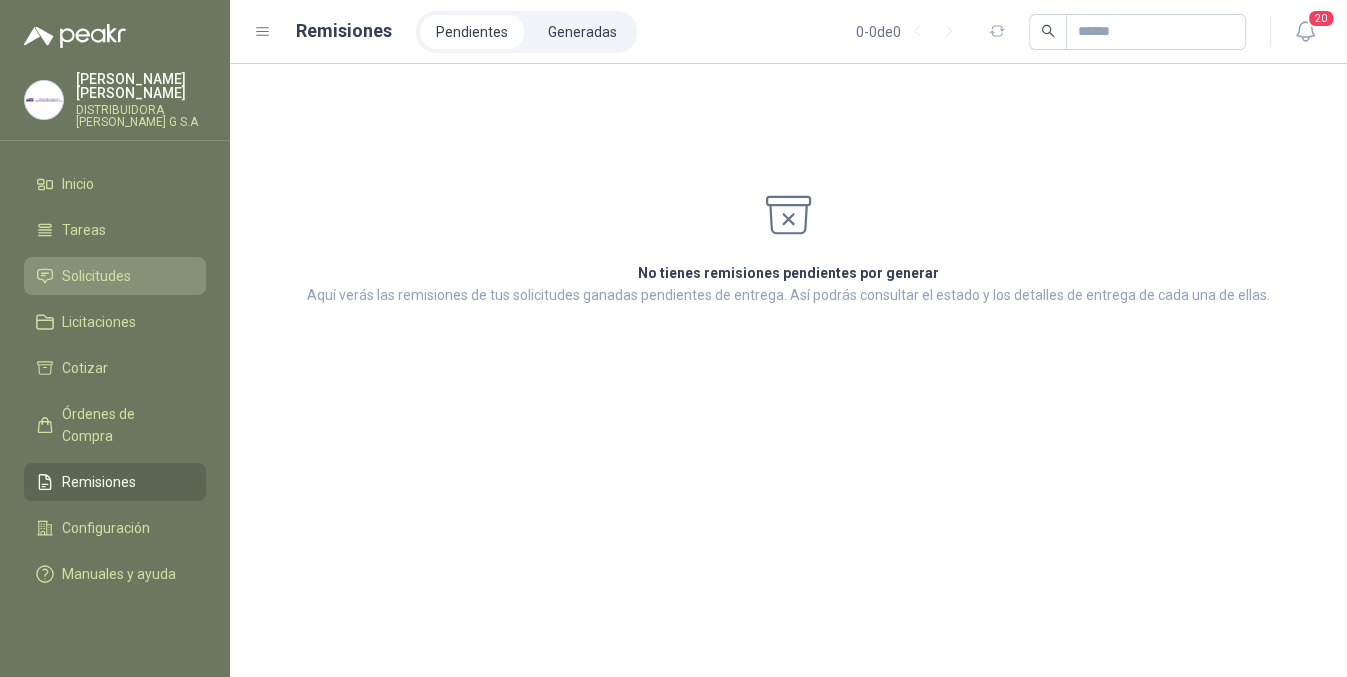 click on "Solicitudes" at bounding box center (115, 276) 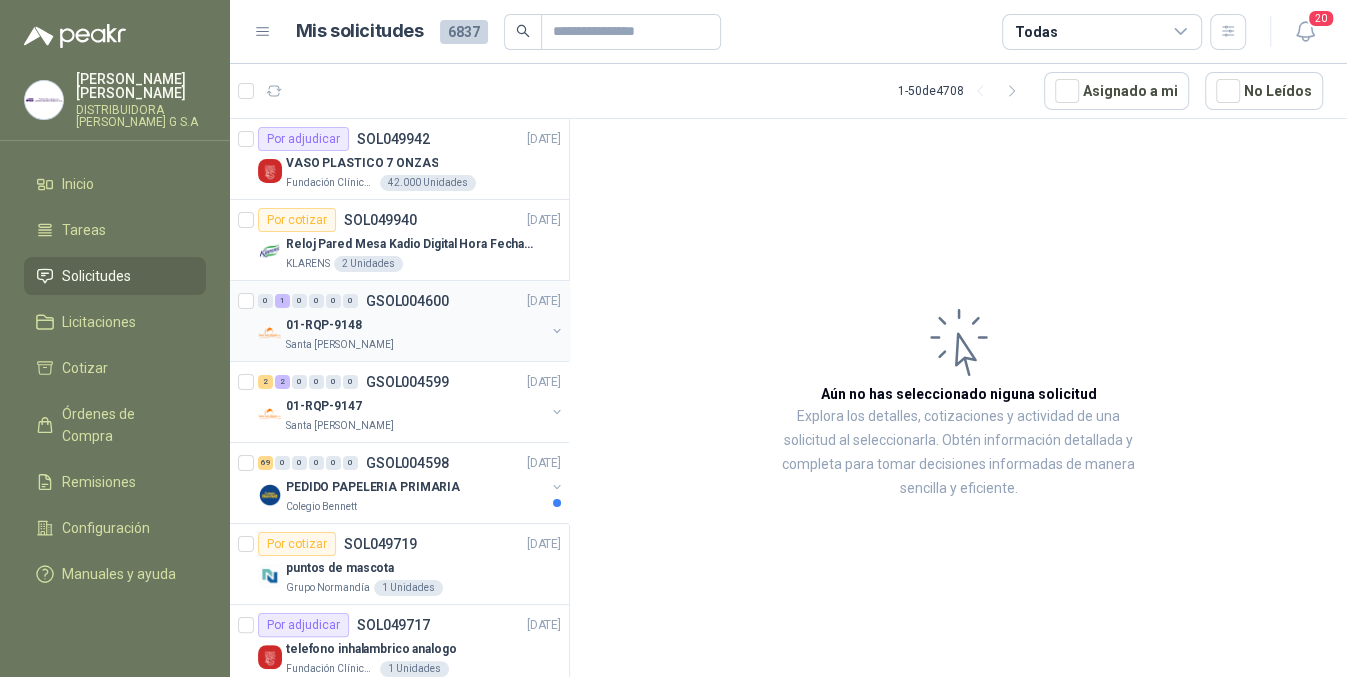 scroll, scrollTop: 366, scrollLeft: 0, axis: vertical 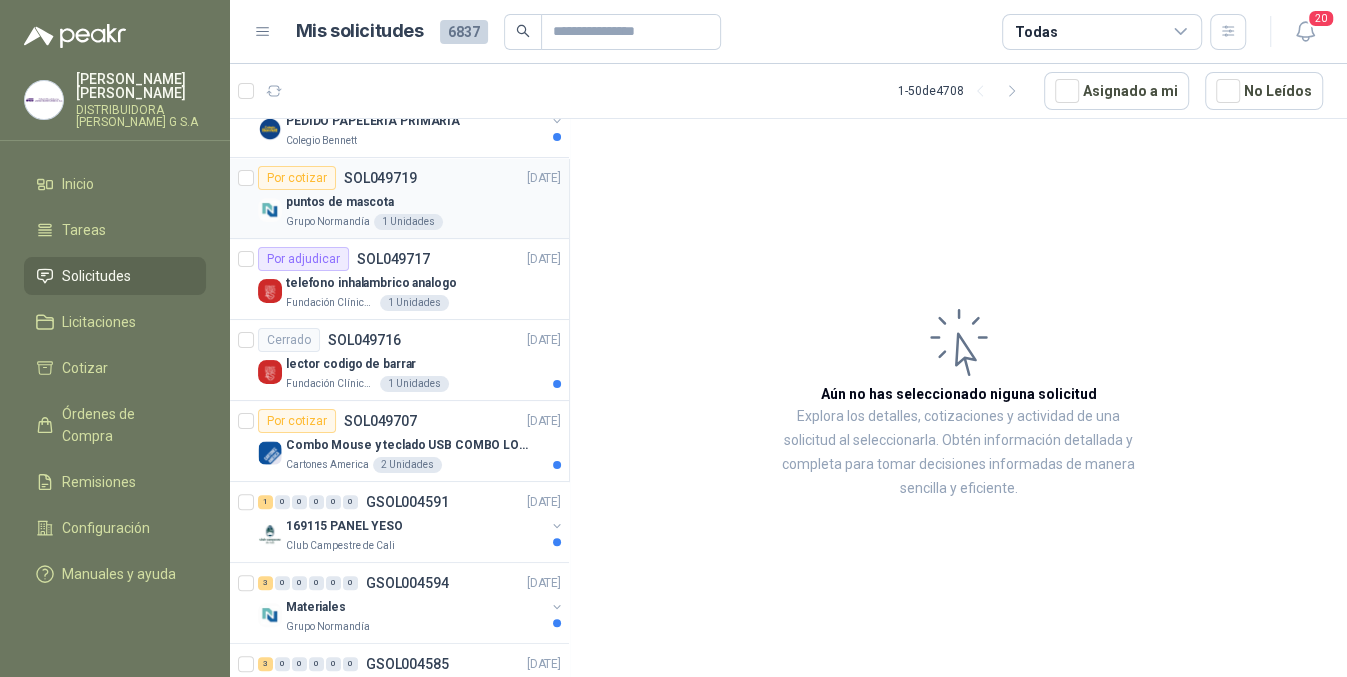 click on "puntos de mascota" at bounding box center (423, 202) 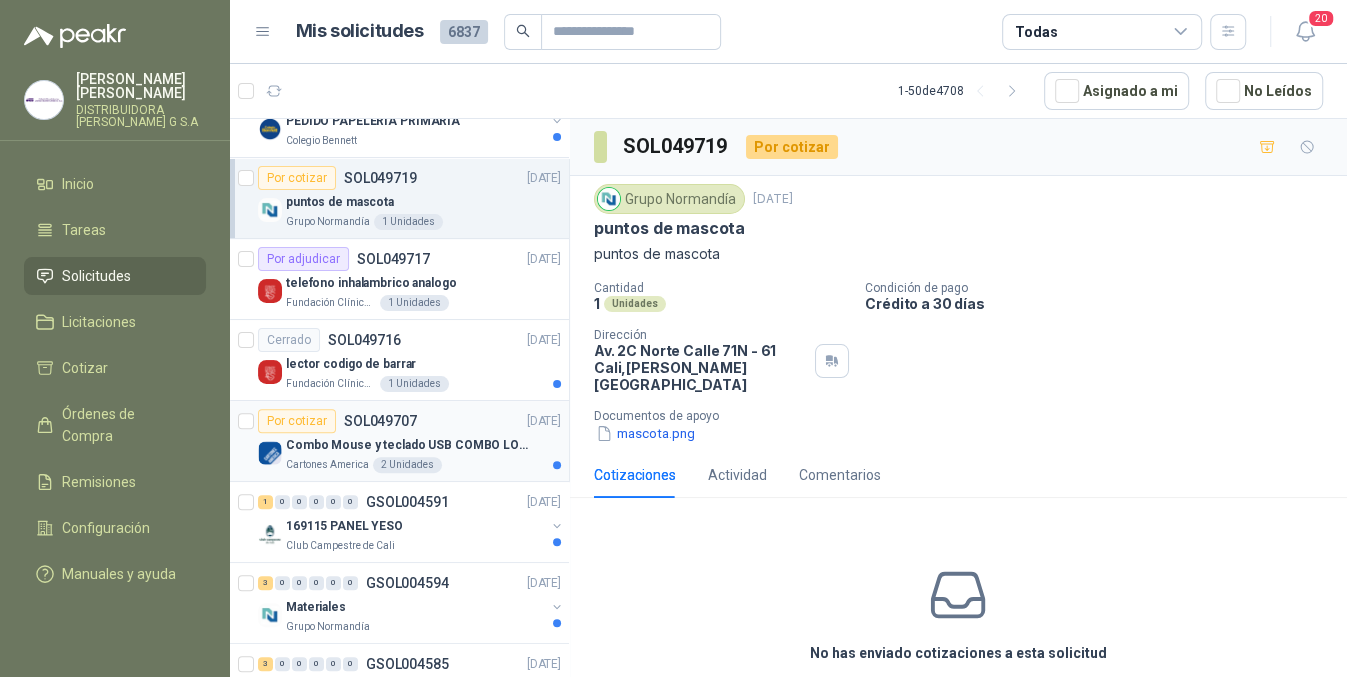 click on "Por cotizar SOL049707 [DATE]" at bounding box center [409, 421] 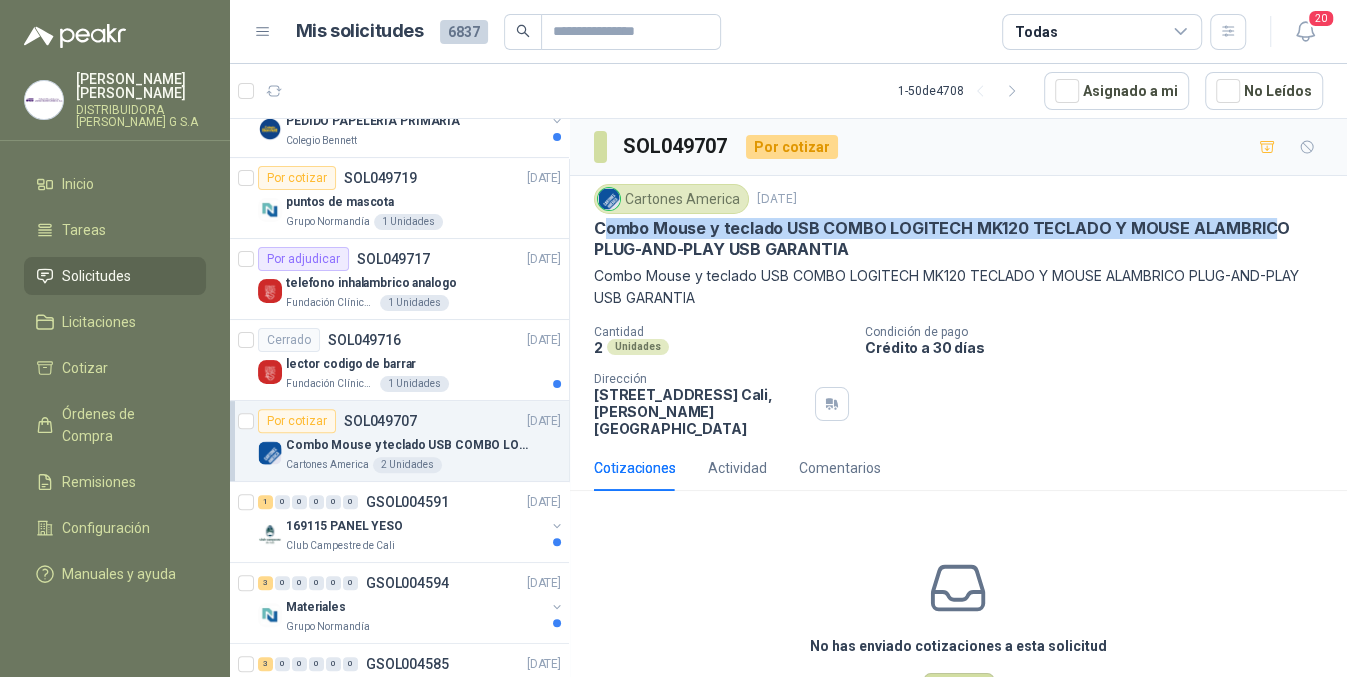 drag, startPoint x: 603, startPoint y: 232, endPoint x: 1269, endPoint y: 230, distance: 666.003 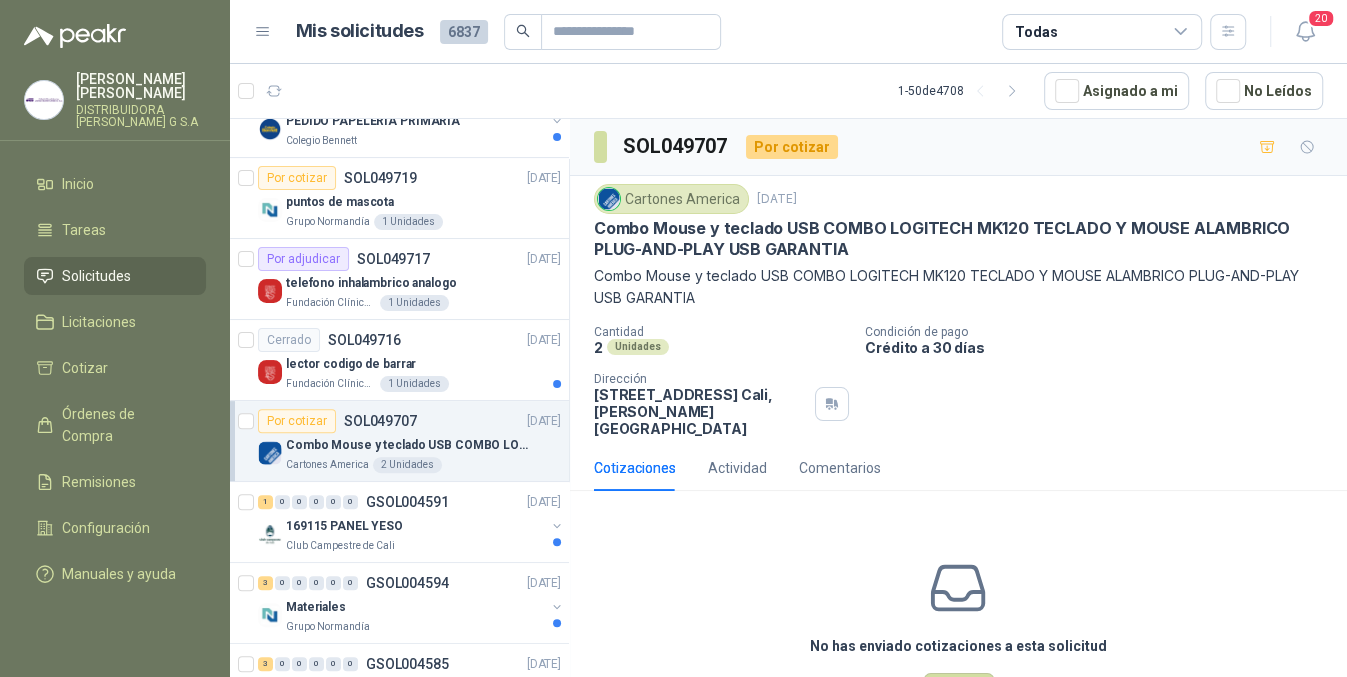 click on "Cantidad 2   Unidades Condición de pago Crédito a 30 días Dirección [STREET_ADDRESS][PERSON_NAME]" at bounding box center [958, 381] 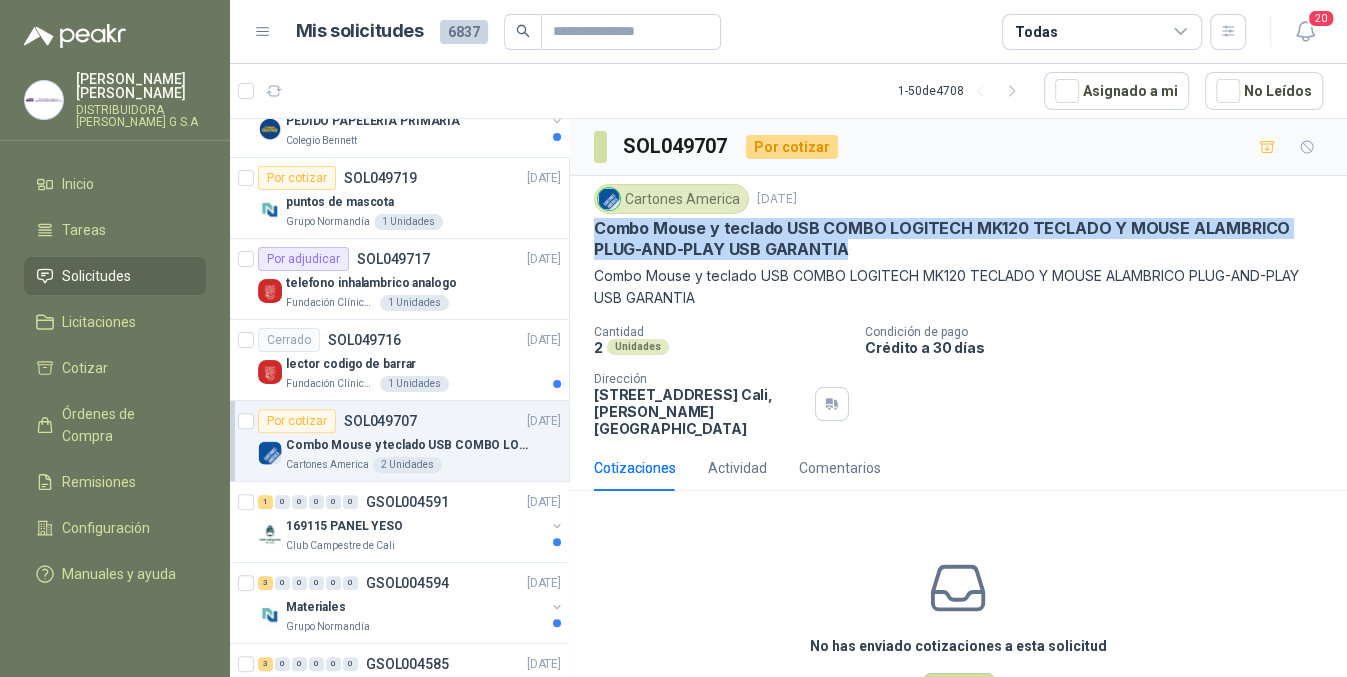 drag, startPoint x: 577, startPoint y: 221, endPoint x: 1091, endPoint y: 250, distance: 514.81744 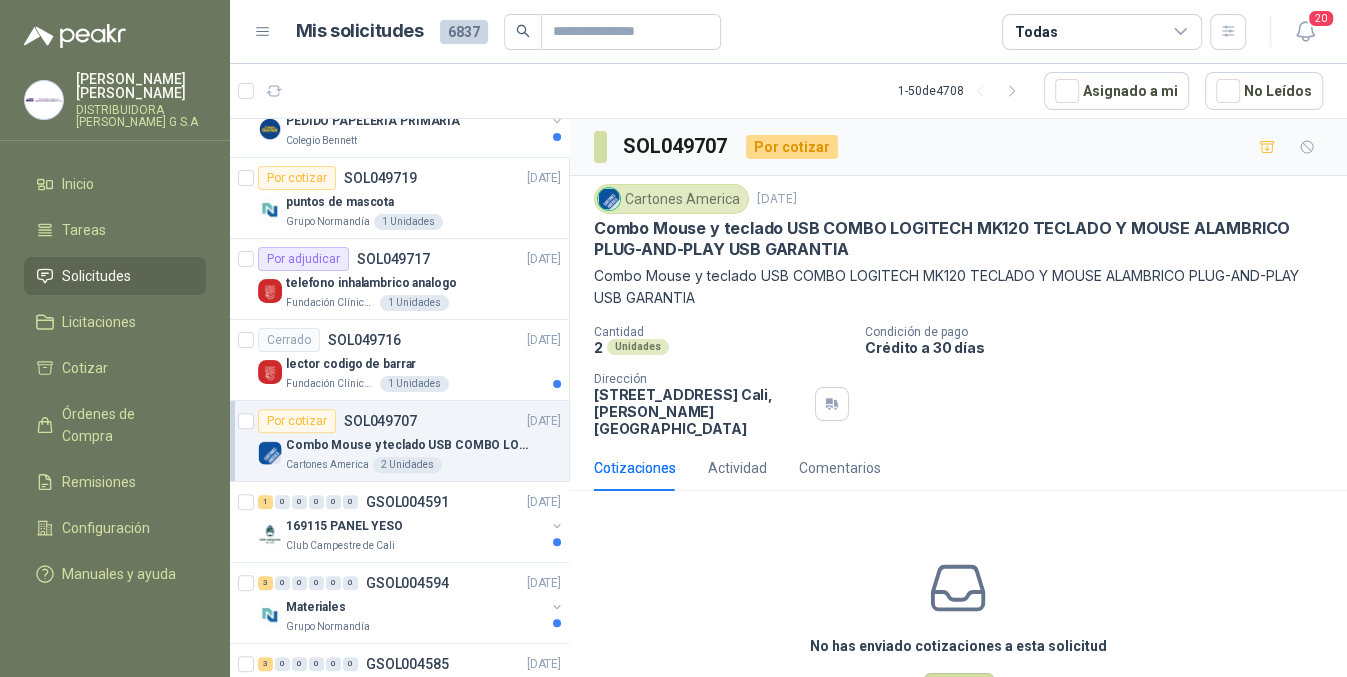click on "Combo Mouse y teclado USB COMBO LOGITECH MK120 TECLADO Y MOUSE ALAMBRICO PLUG-AND-PLAY USB GARANTIA" at bounding box center (958, 239) 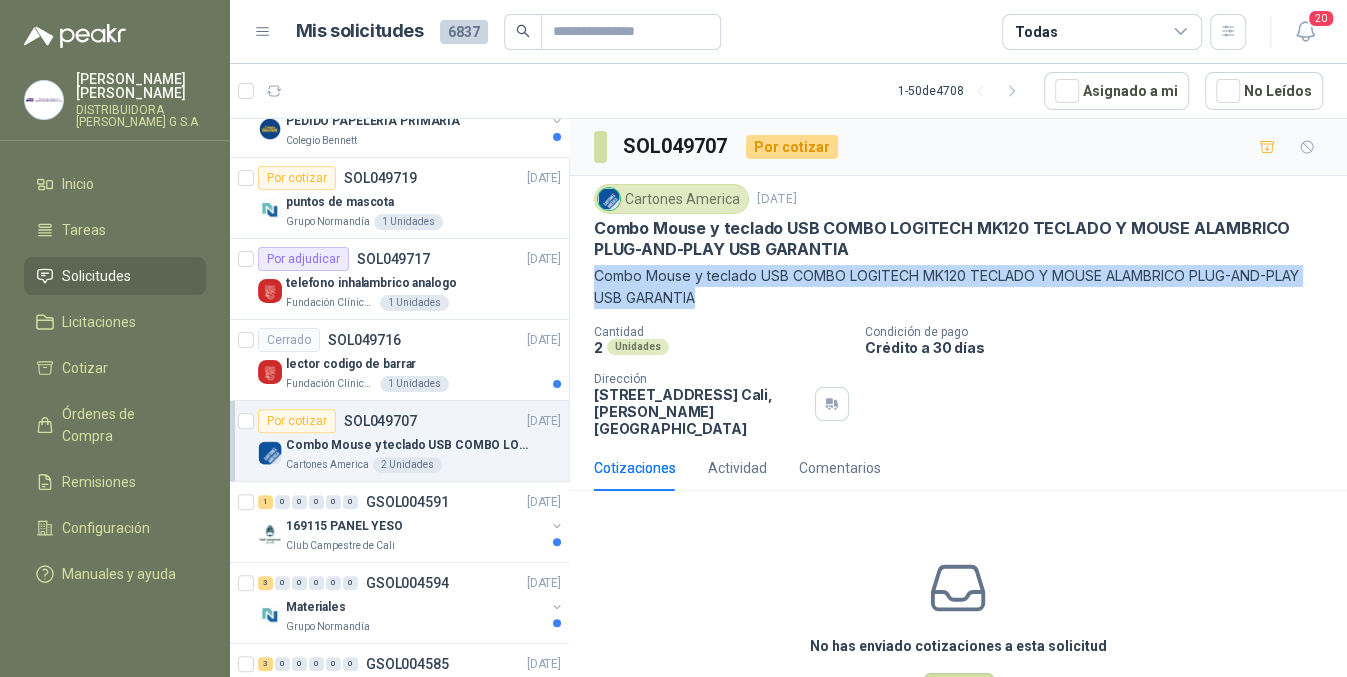 drag, startPoint x: 581, startPoint y: 278, endPoint x: 1266, endPoint y: 296, distance: 685.23645 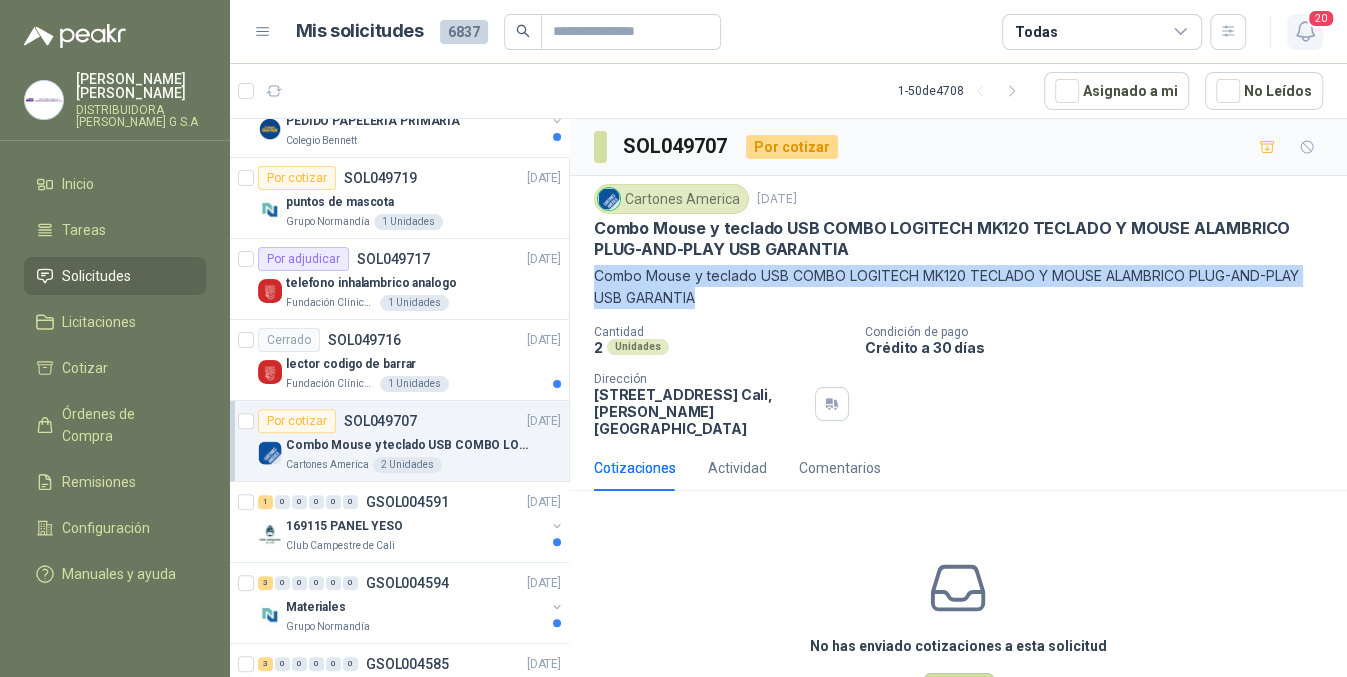 click 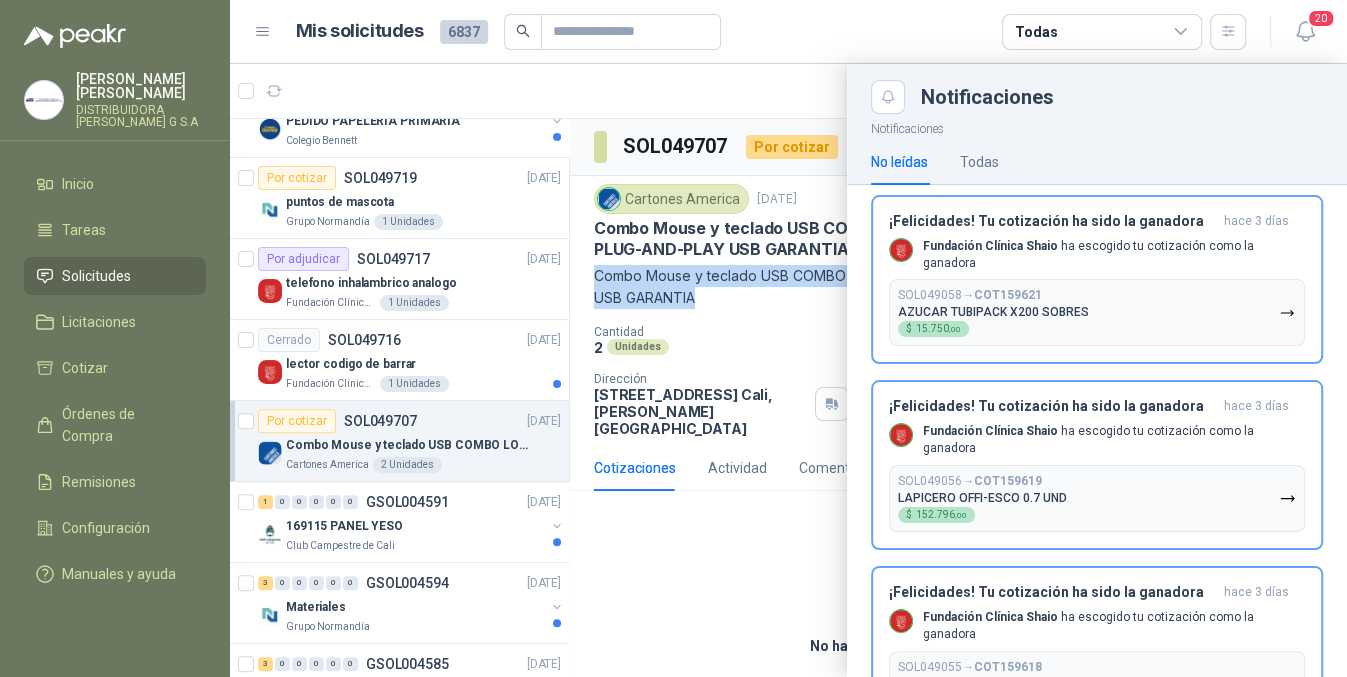 scroll, scrollTop: 0, scrollLeft: 0, axis: both 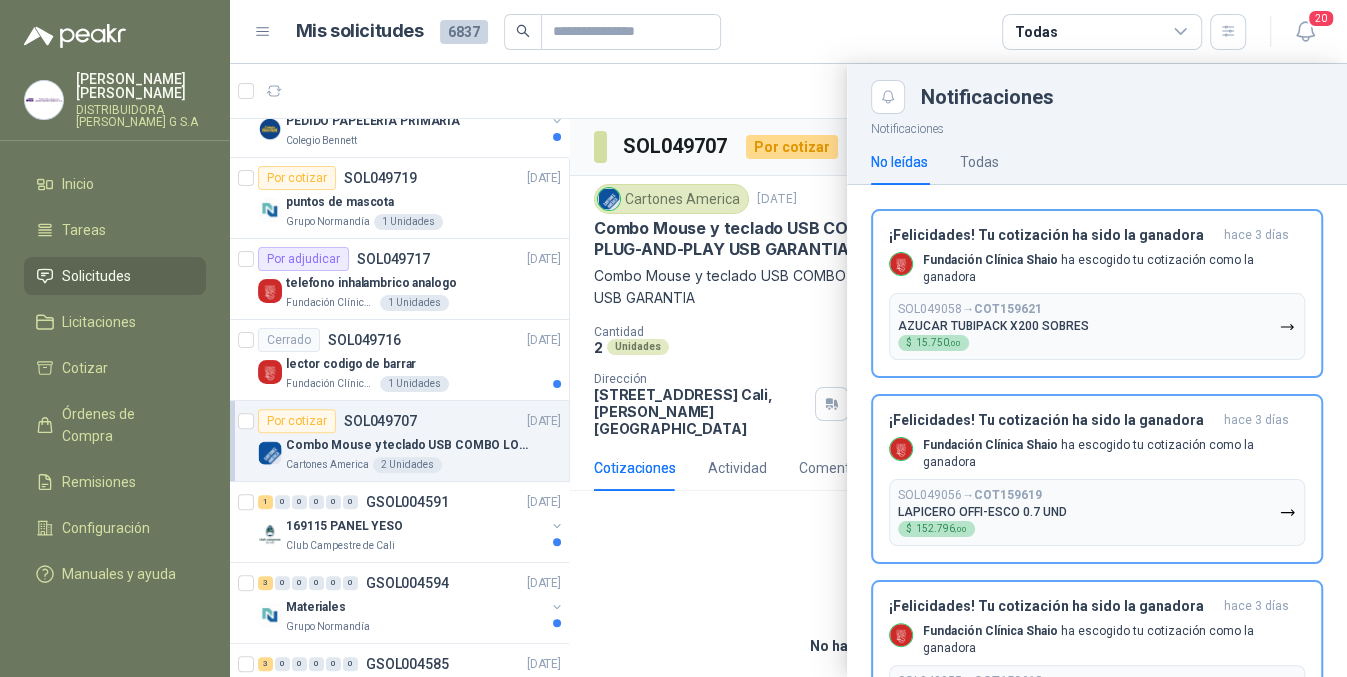 click at bounding box center (788, 370) 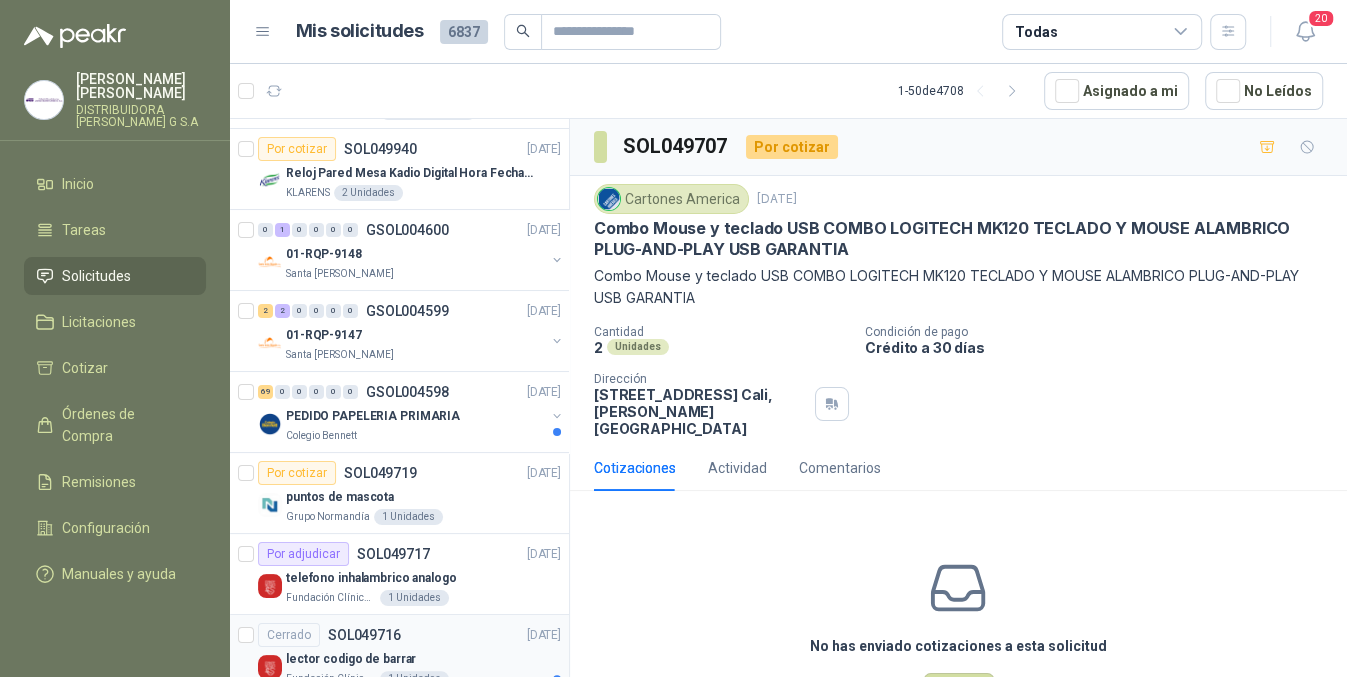 scroll, scrollTop: 0, scrollLeft: 0, axis: both 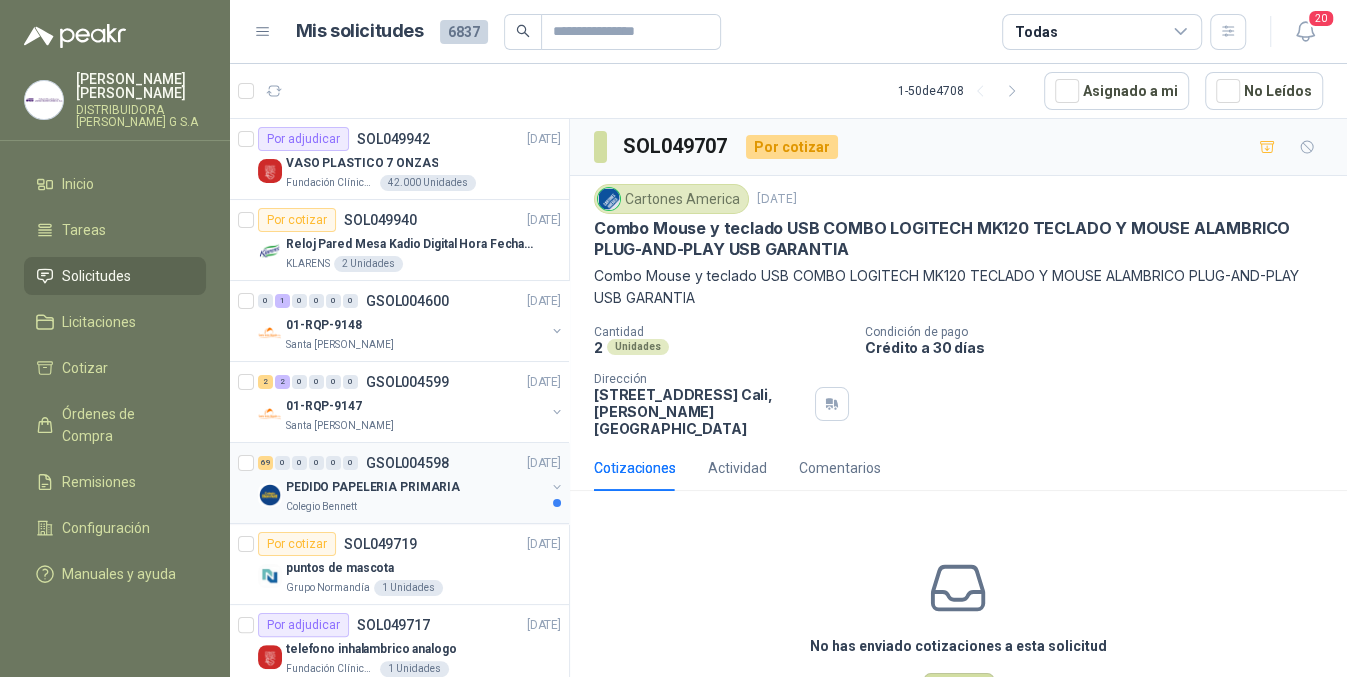 click on "Colegio Bennett" at bounding box center (415, 507) 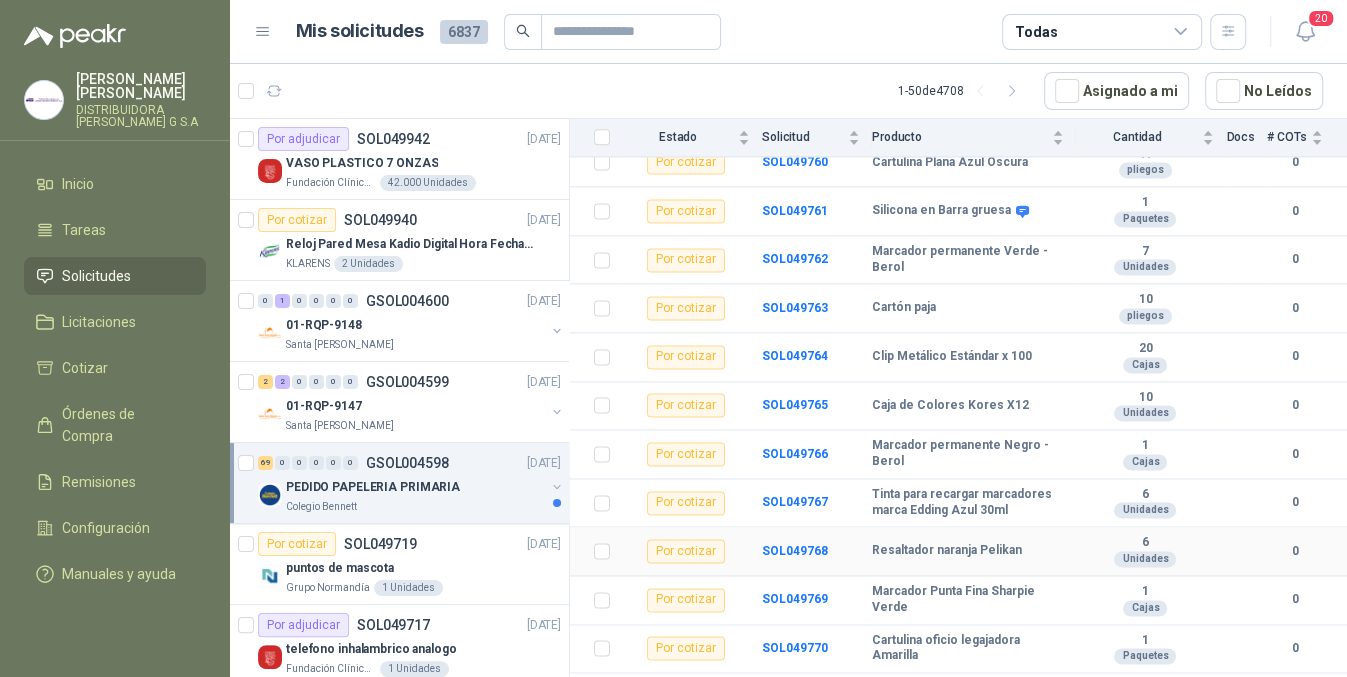 scroll, scrollTop: 0, scrollLeft: 0, axis: both 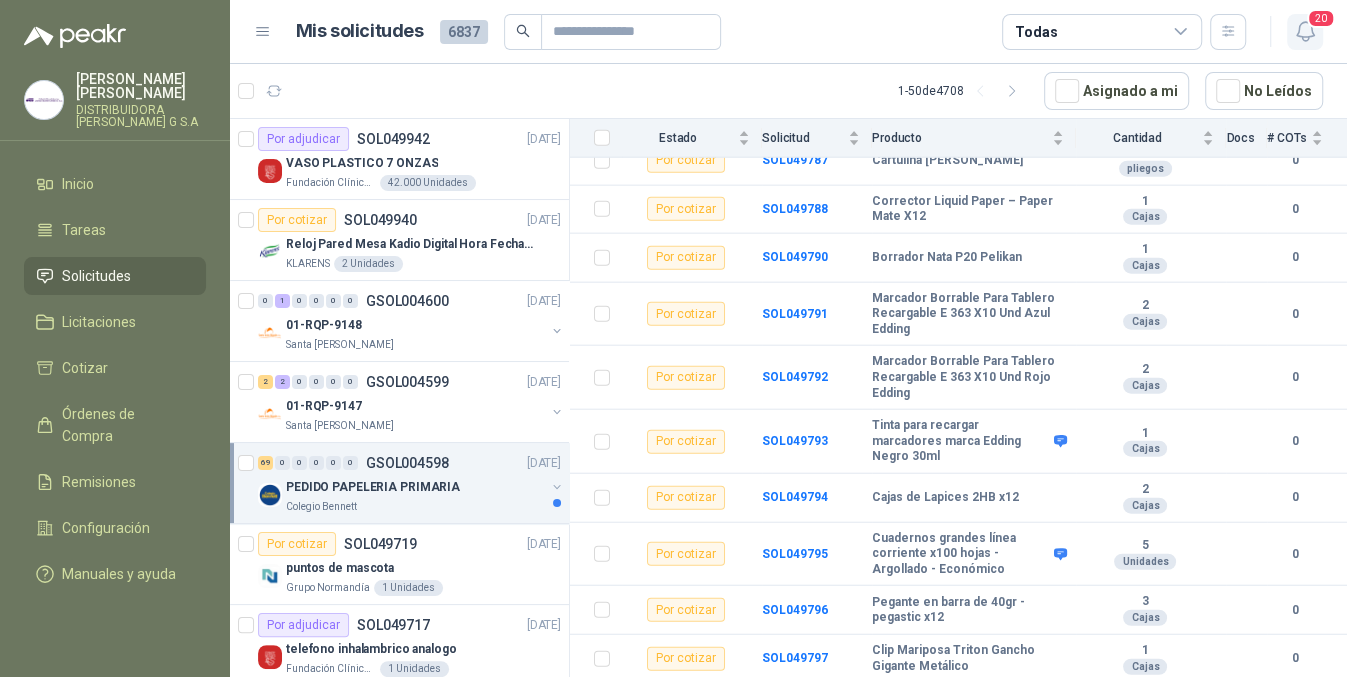 click 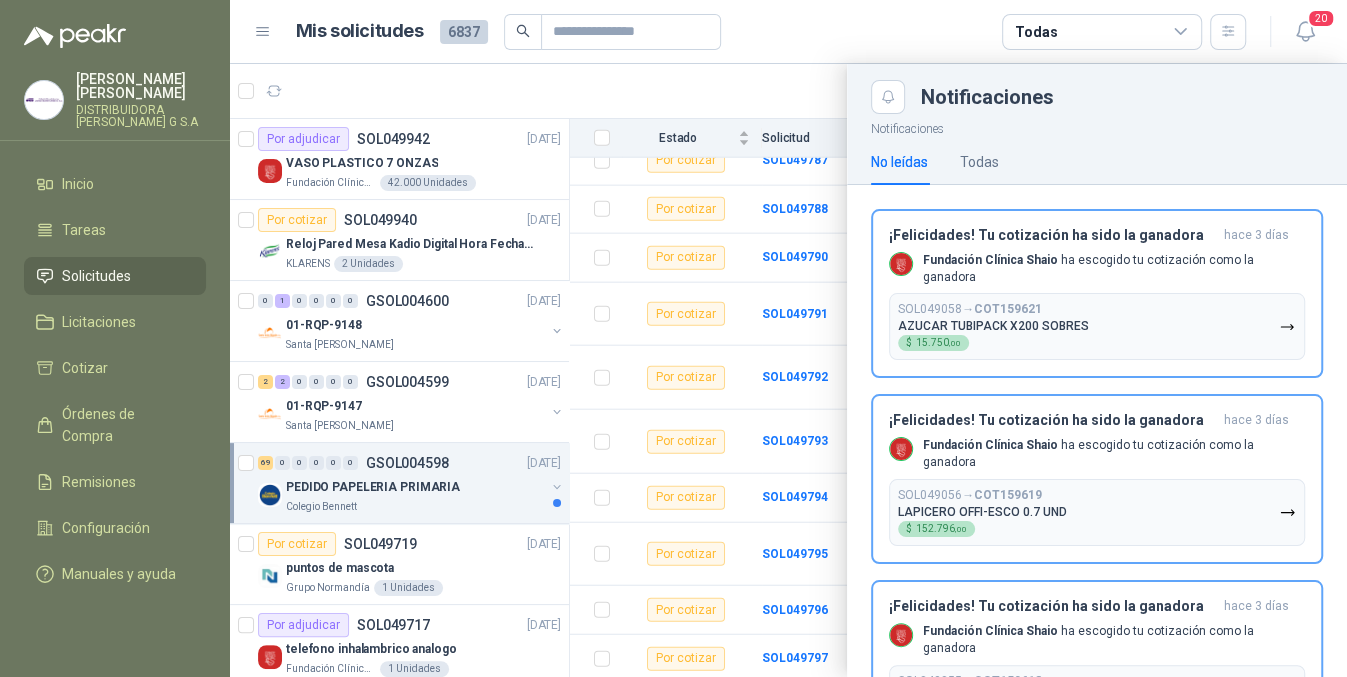 click at bounding box center [788, 370] 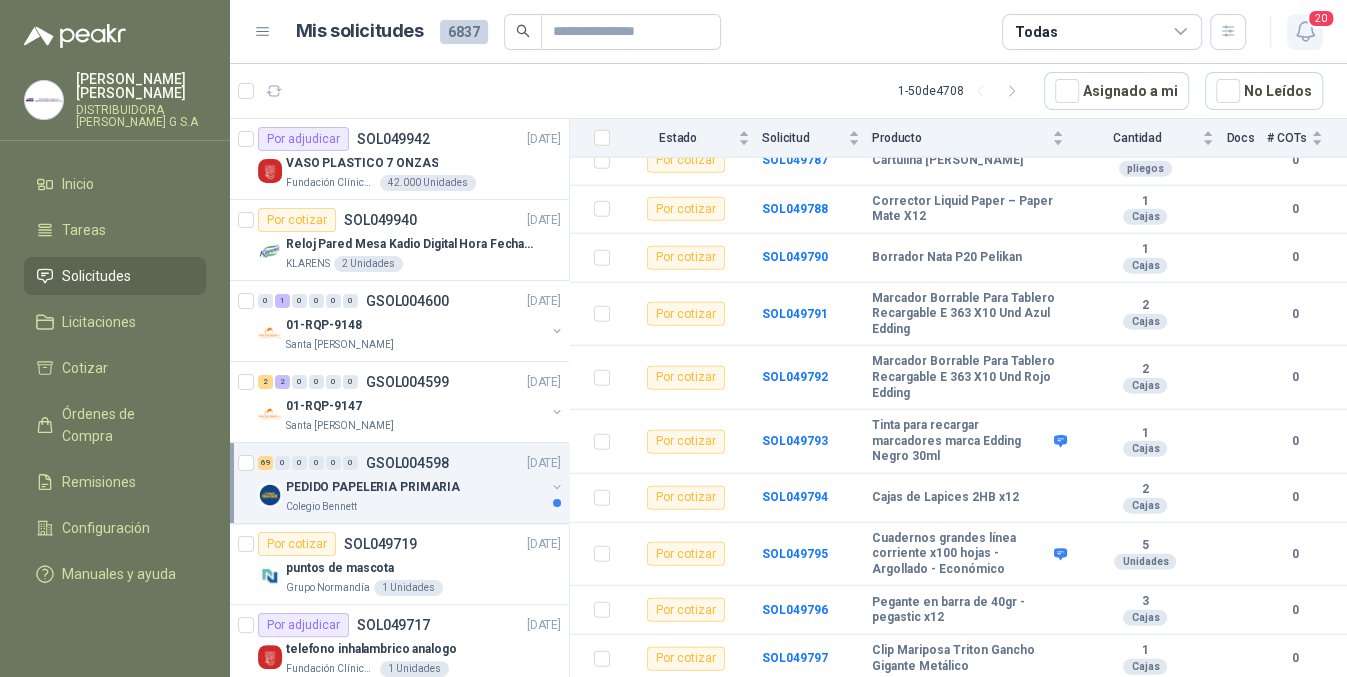 click on "20" at bounding box center (1305, 32) 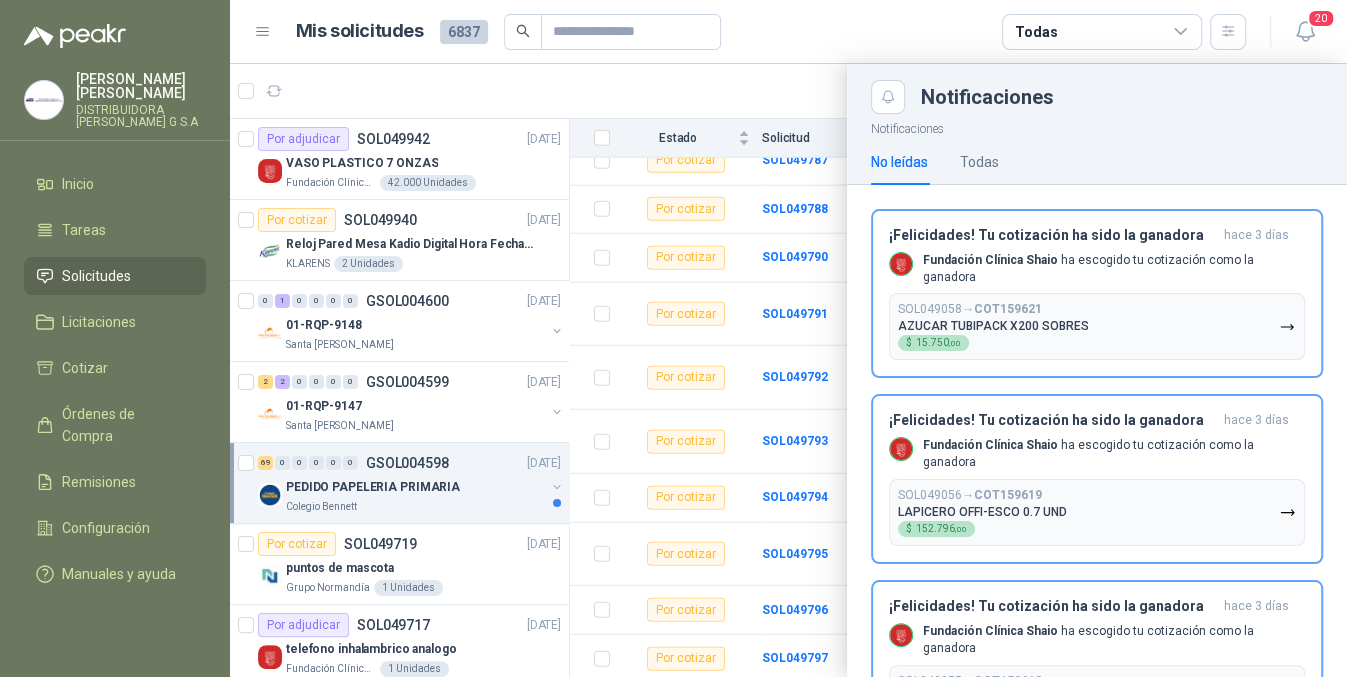 click at bounding box center (788, 370) 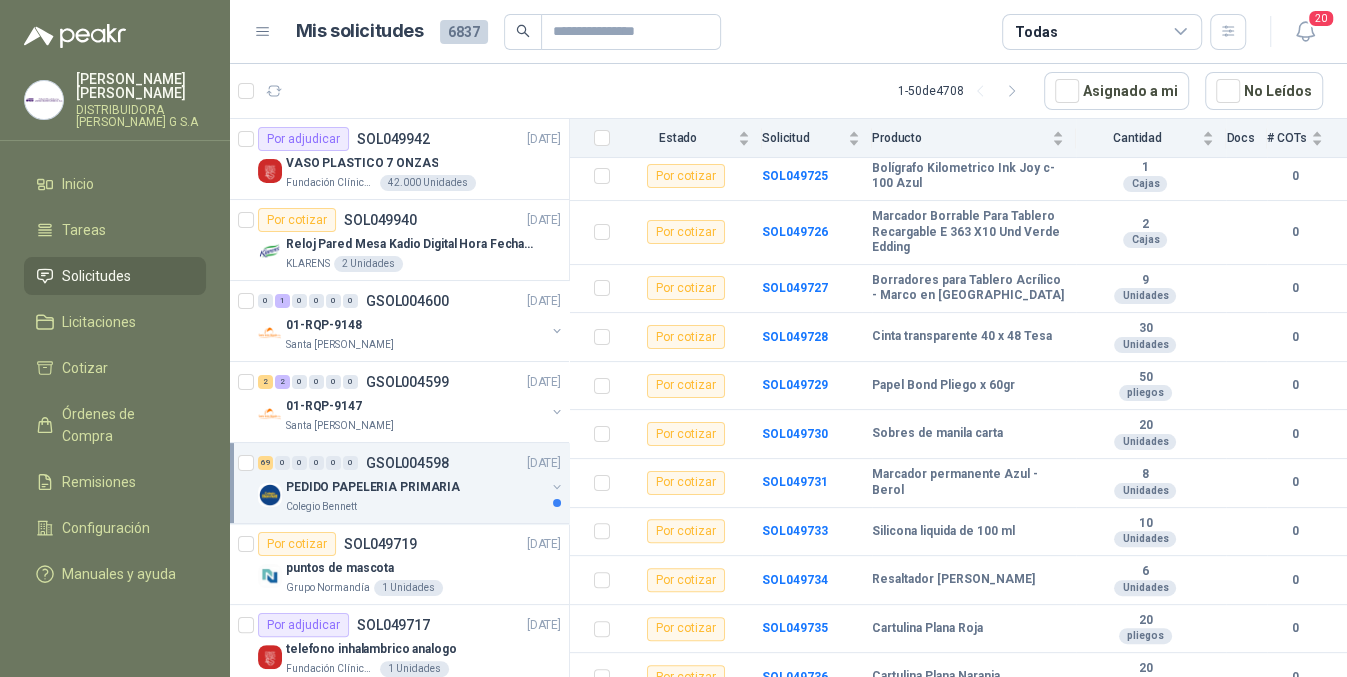 scroll, scrollTop: 0, scrollLeft: 0, axis: both 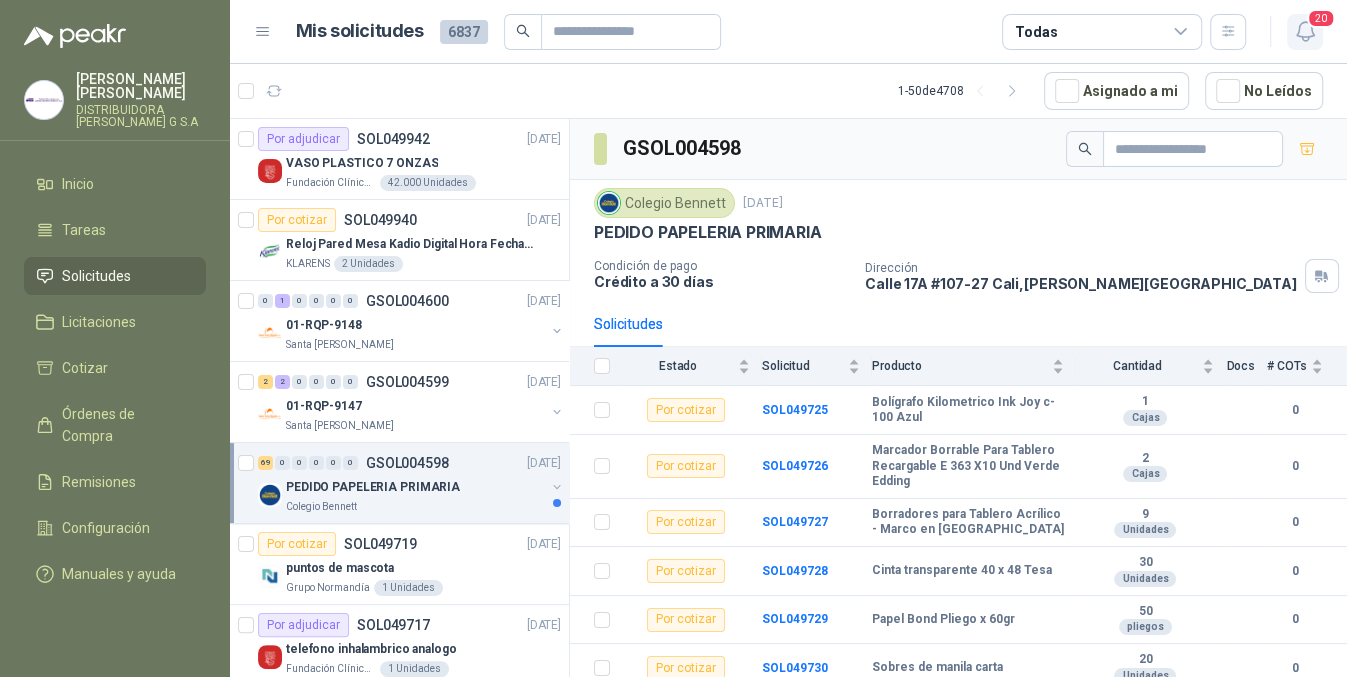 click 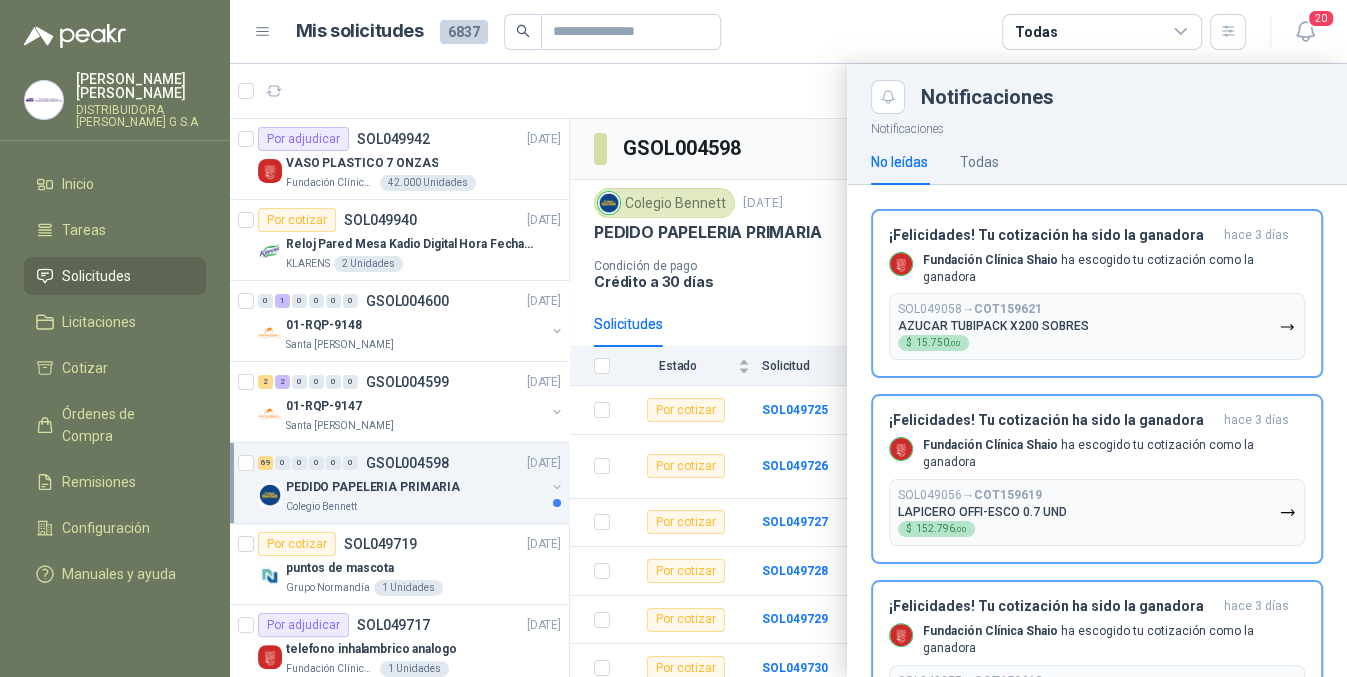 click at bounding box center (788, 370) 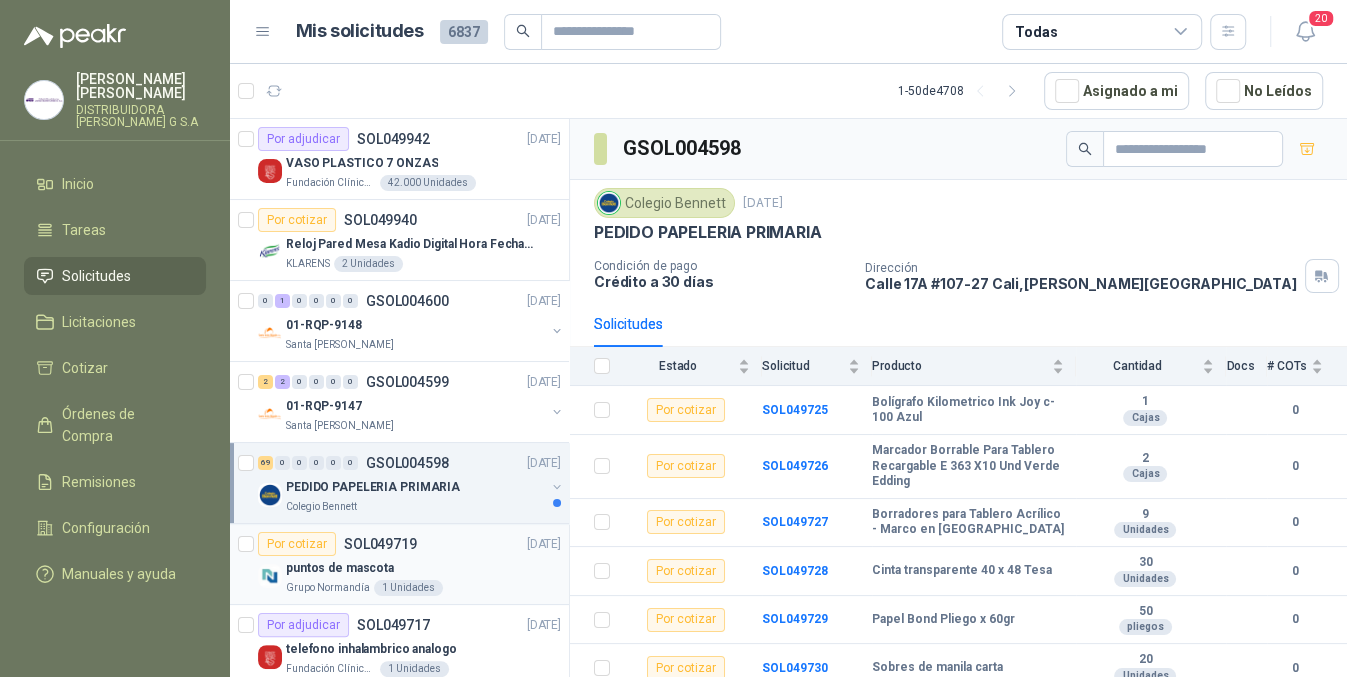 click on "puntos de mascota" at bounding box center [423, 568] 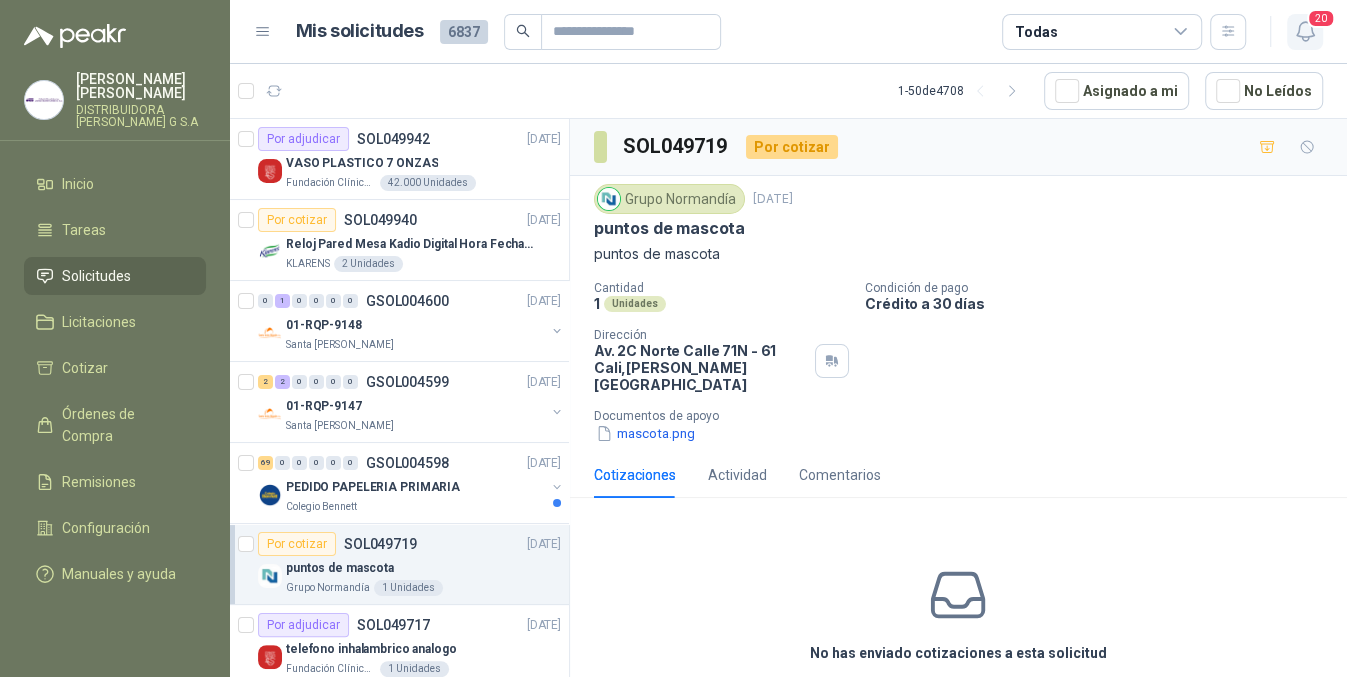 click on "20" at bounding box center (1321, 18) 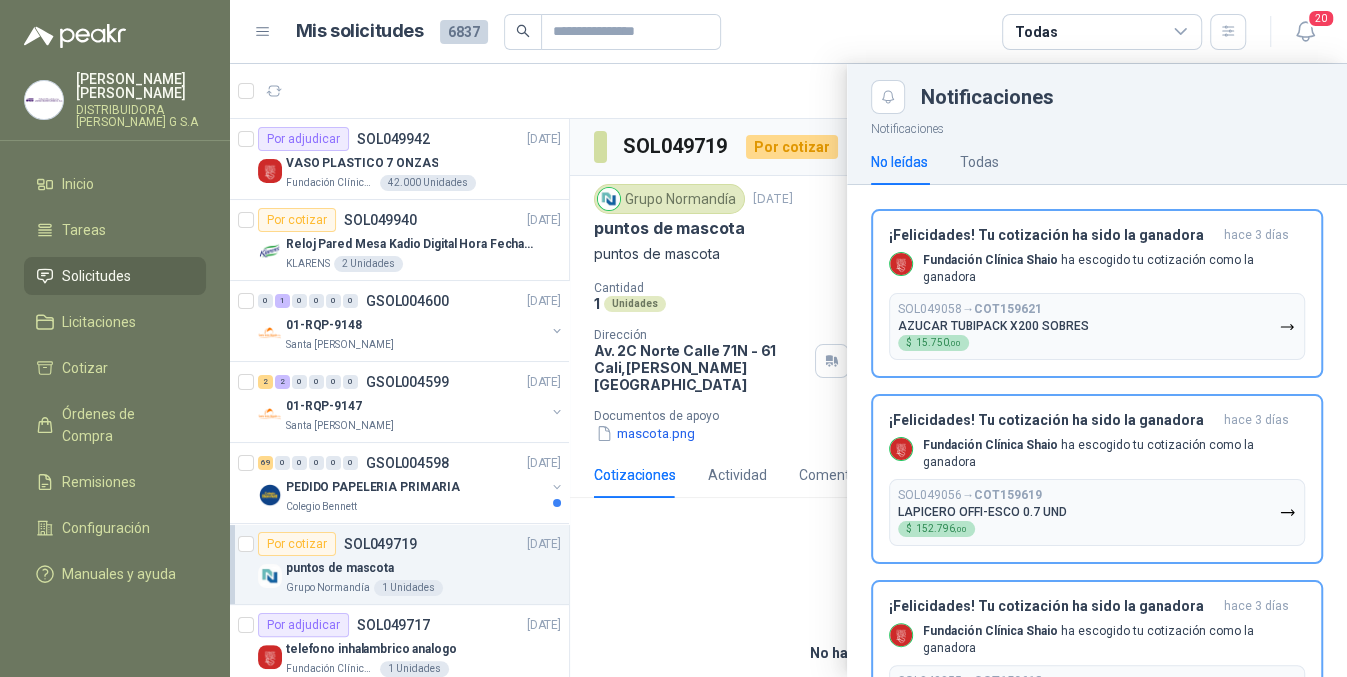 click at bounding box center (788, 370) 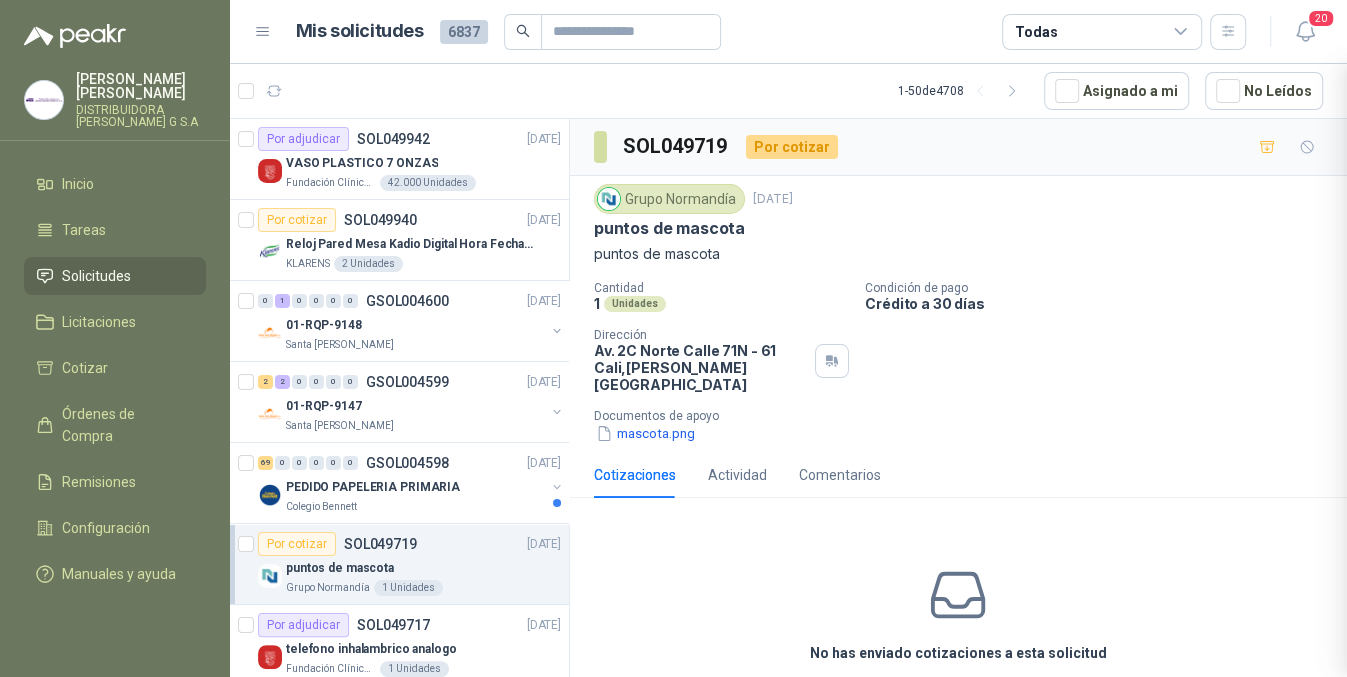 click at bounding box center (788, 370) 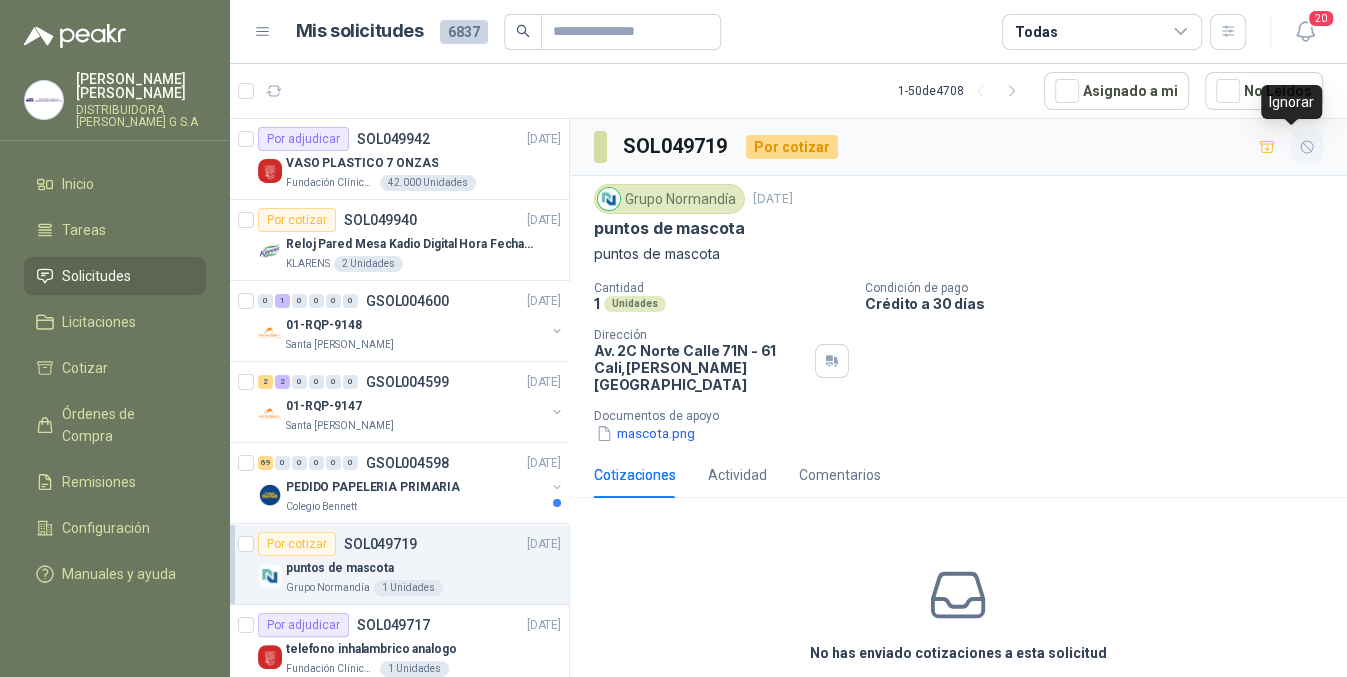 click 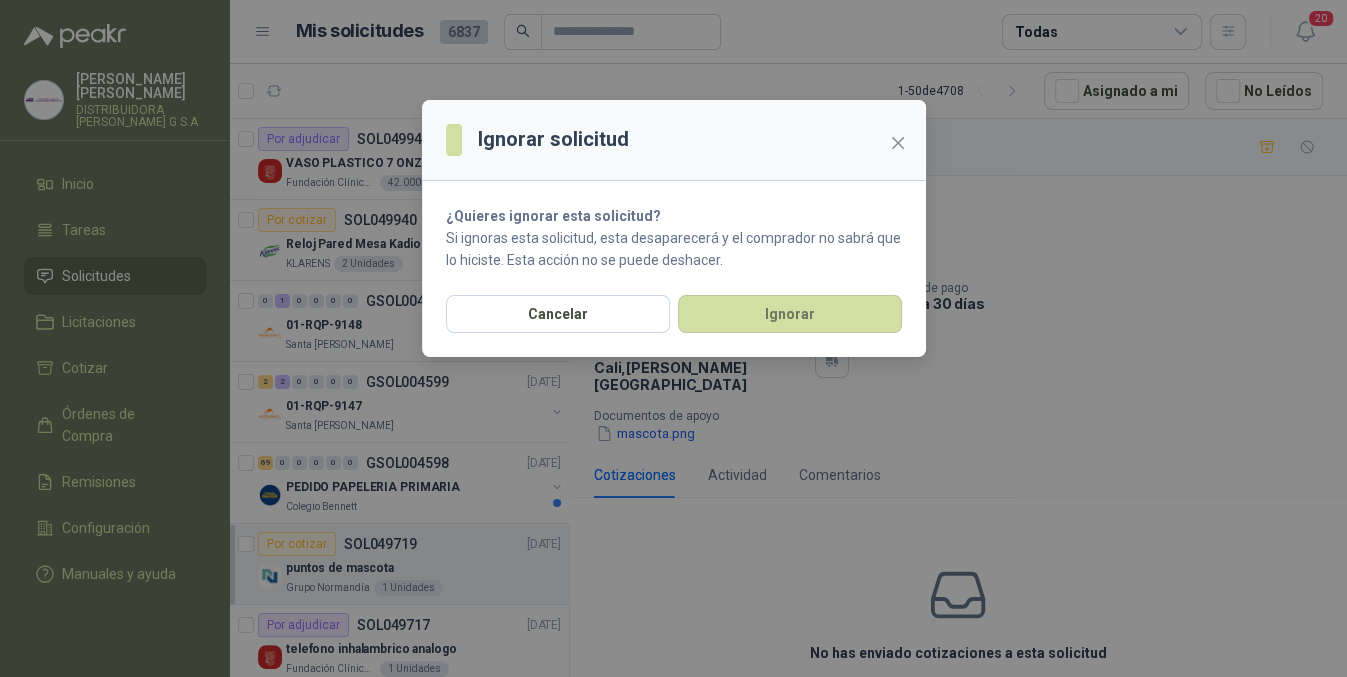 click at bounding box center (898, 143) 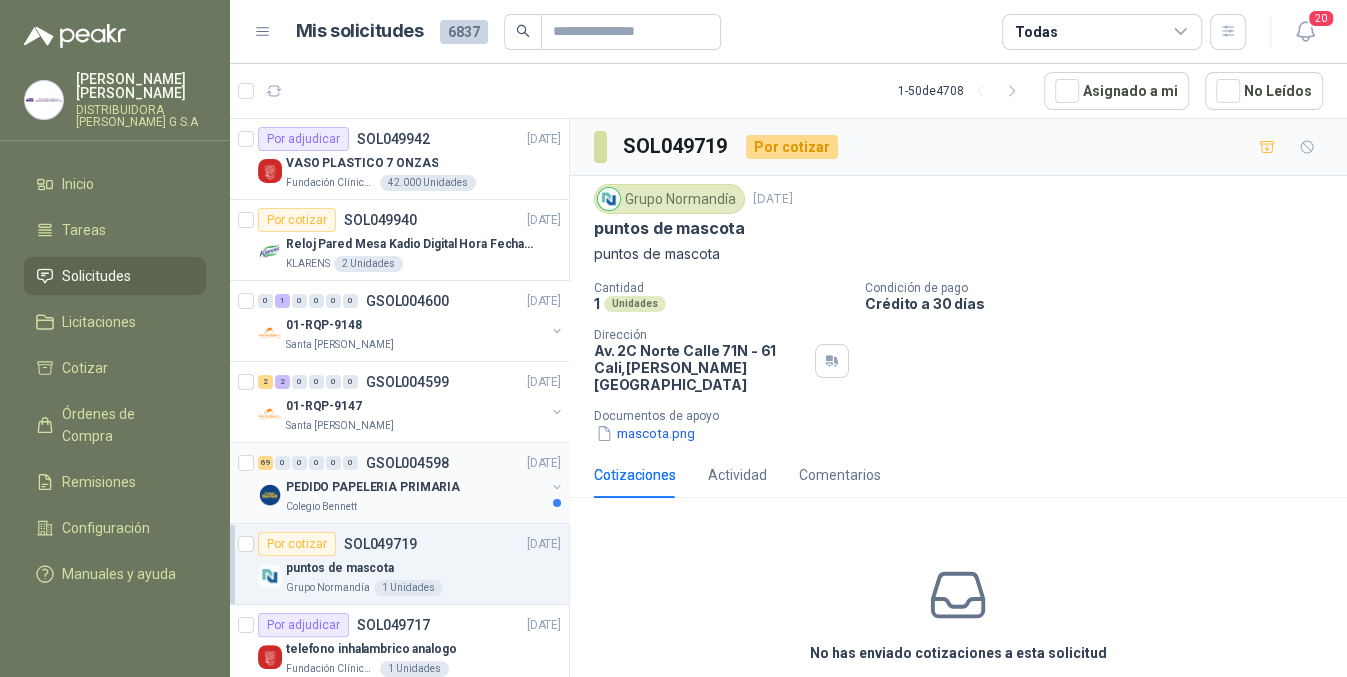 scroll, scrollTop: 366, scrollLeft: 0, axis: vertical 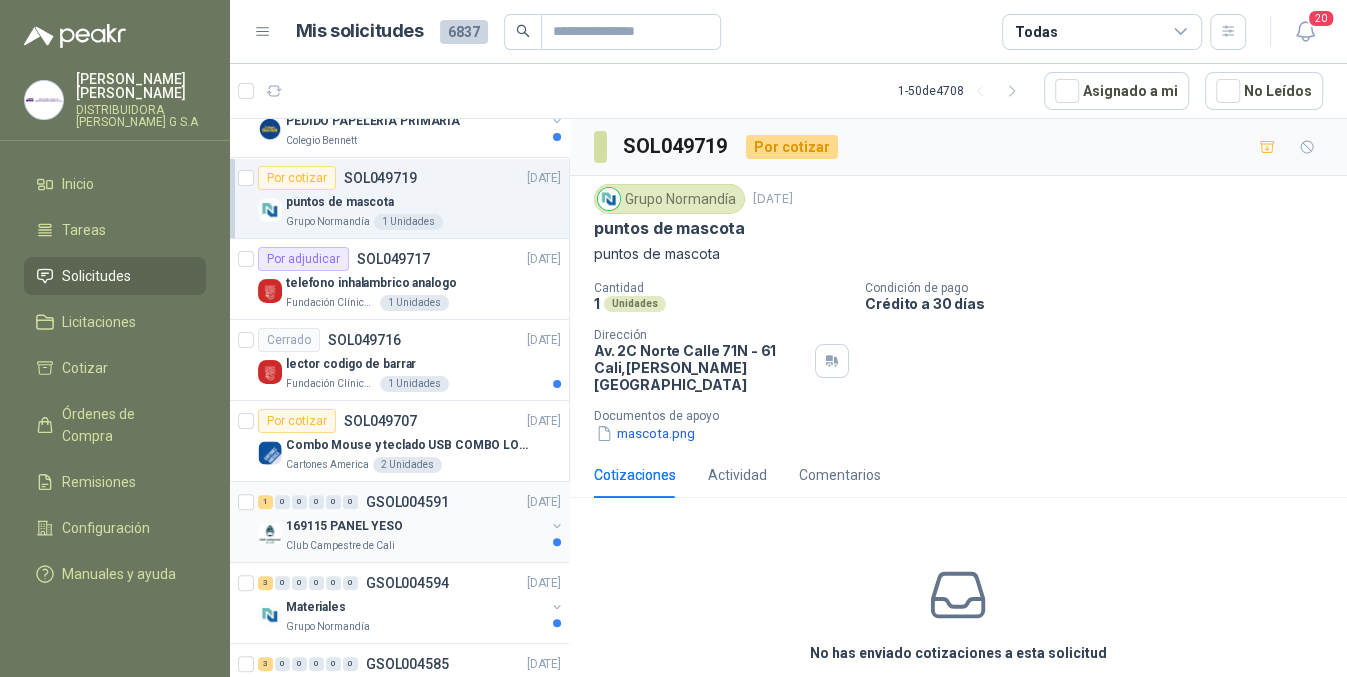 click on "169115  PANEL YESO" at bounding box center (415, 526) 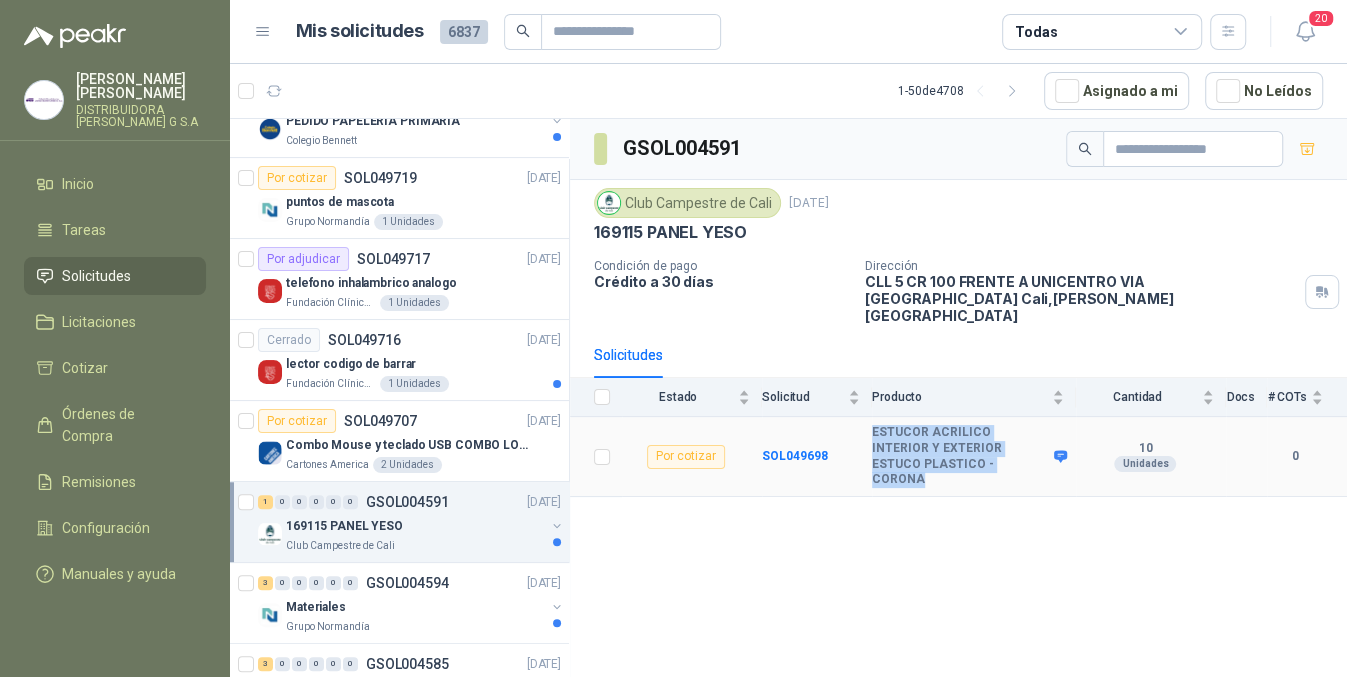 drag, startPoint x: 868, startPoint y: 407, endPoint x: 1054, endPoint y: 448, distance: 190.46523 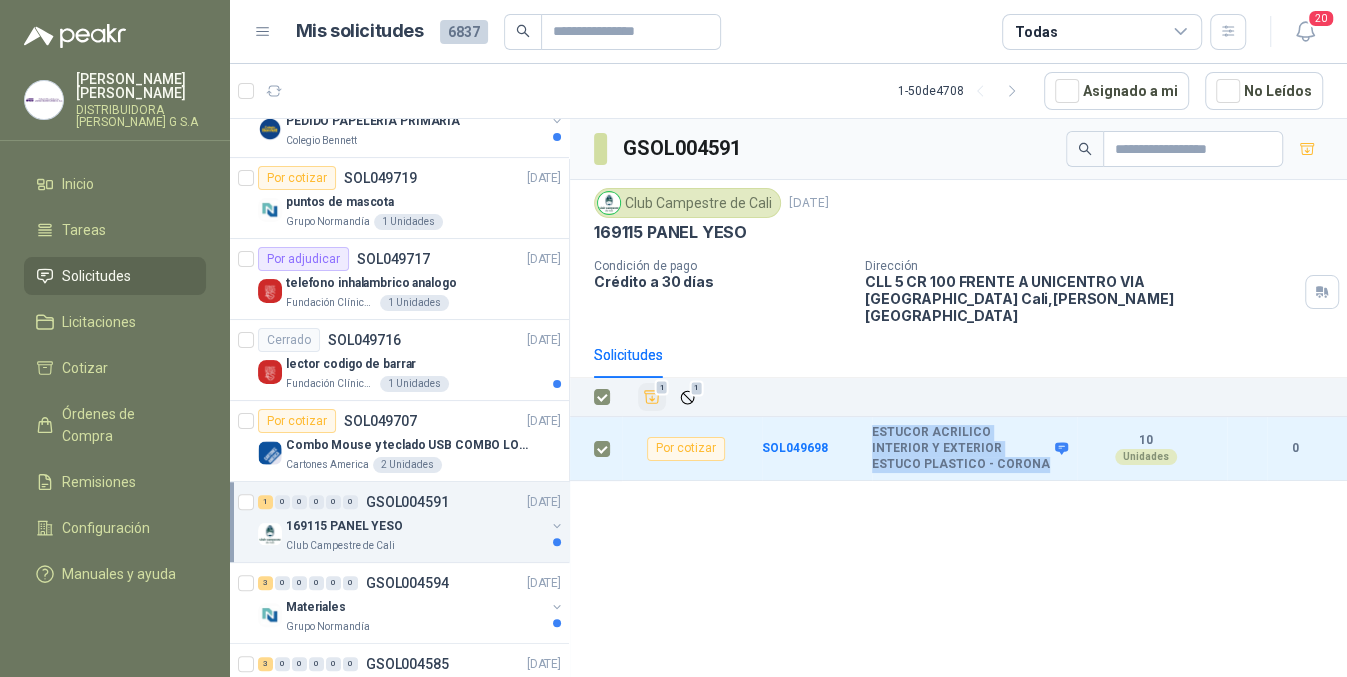 click 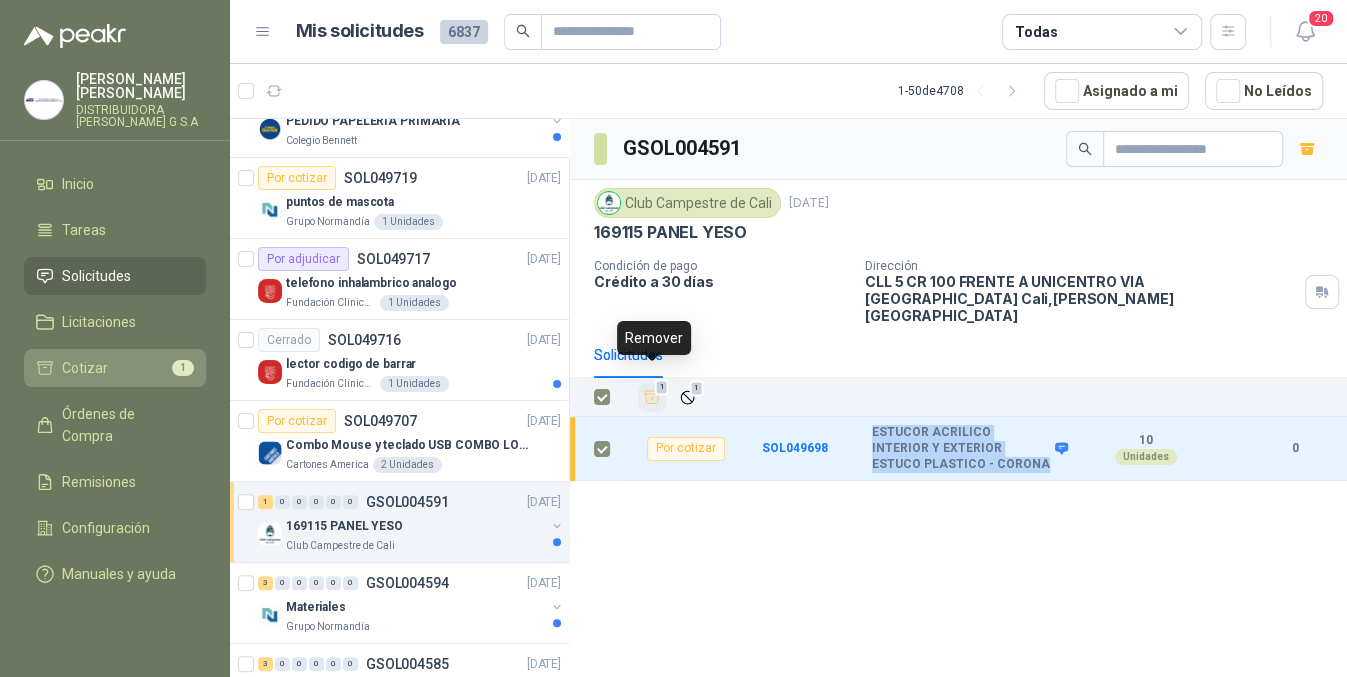 click on "Cotizar 1" at bounding box center (115, 368) 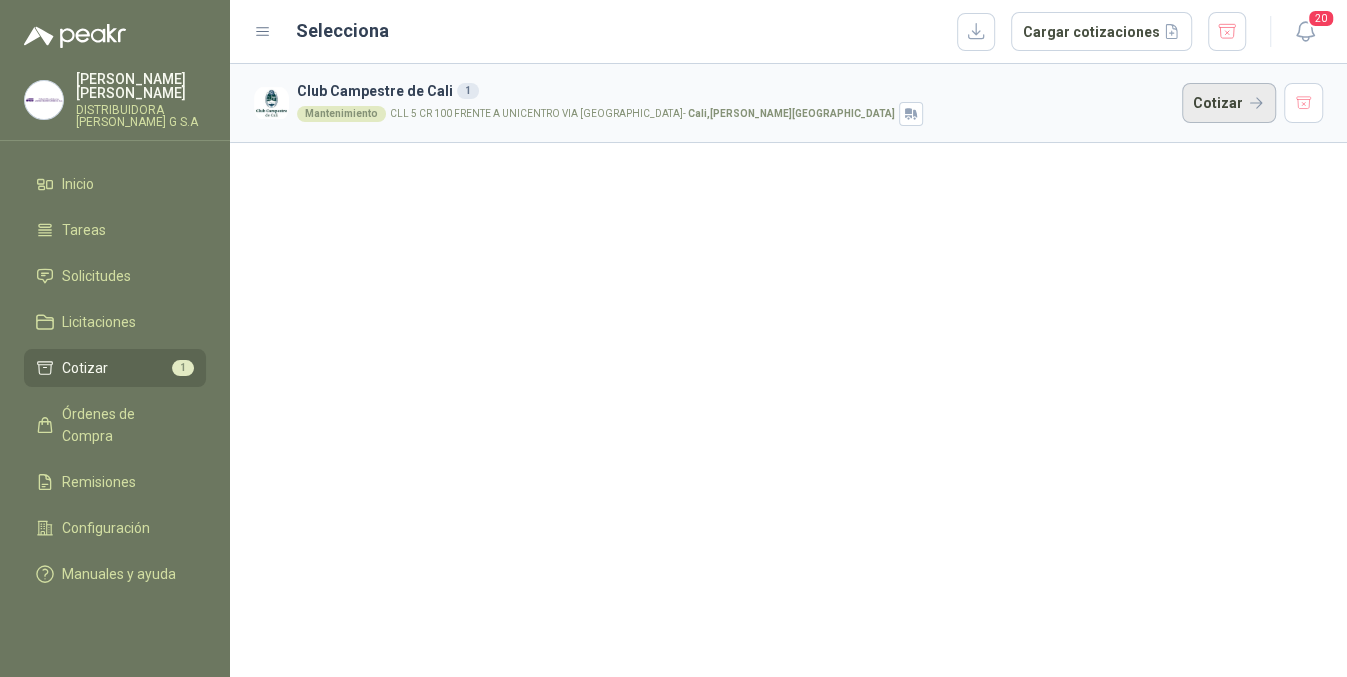 click on "Cotizar" at bounding box center (1229, 103) 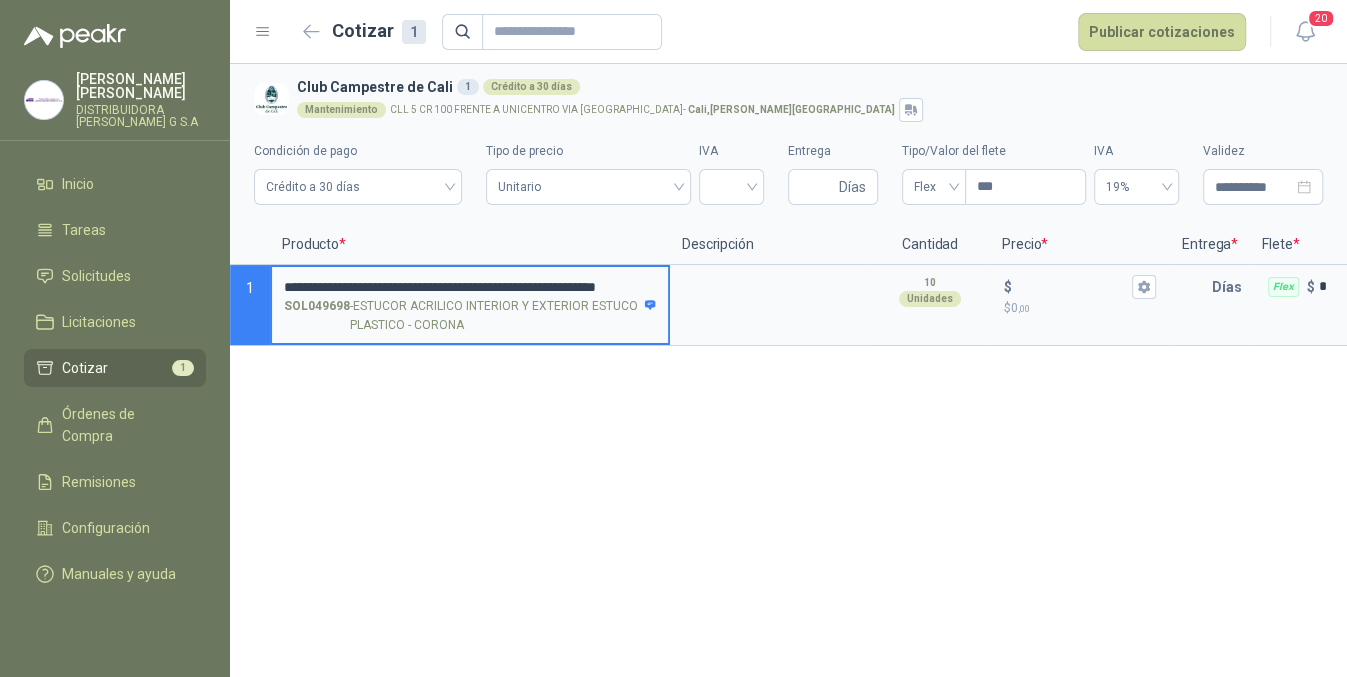 type 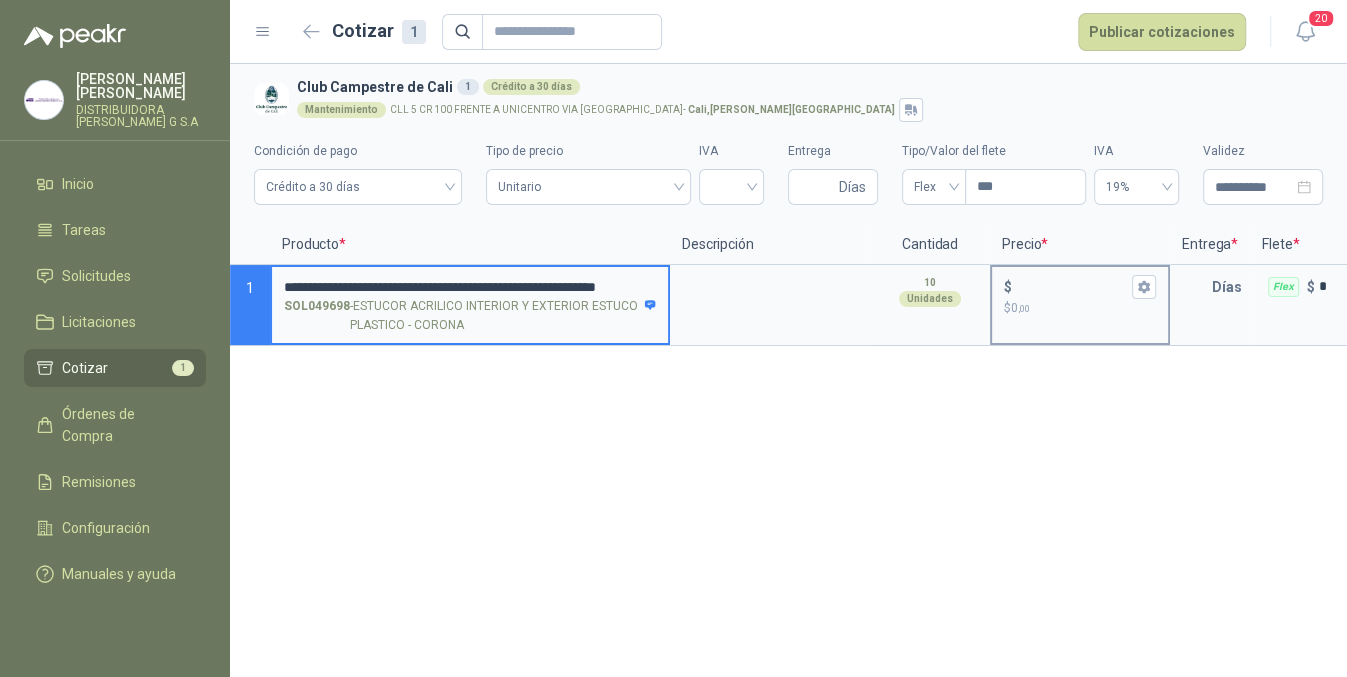 click on "$ $  0 ,00" at bounding box center (1072, 286) 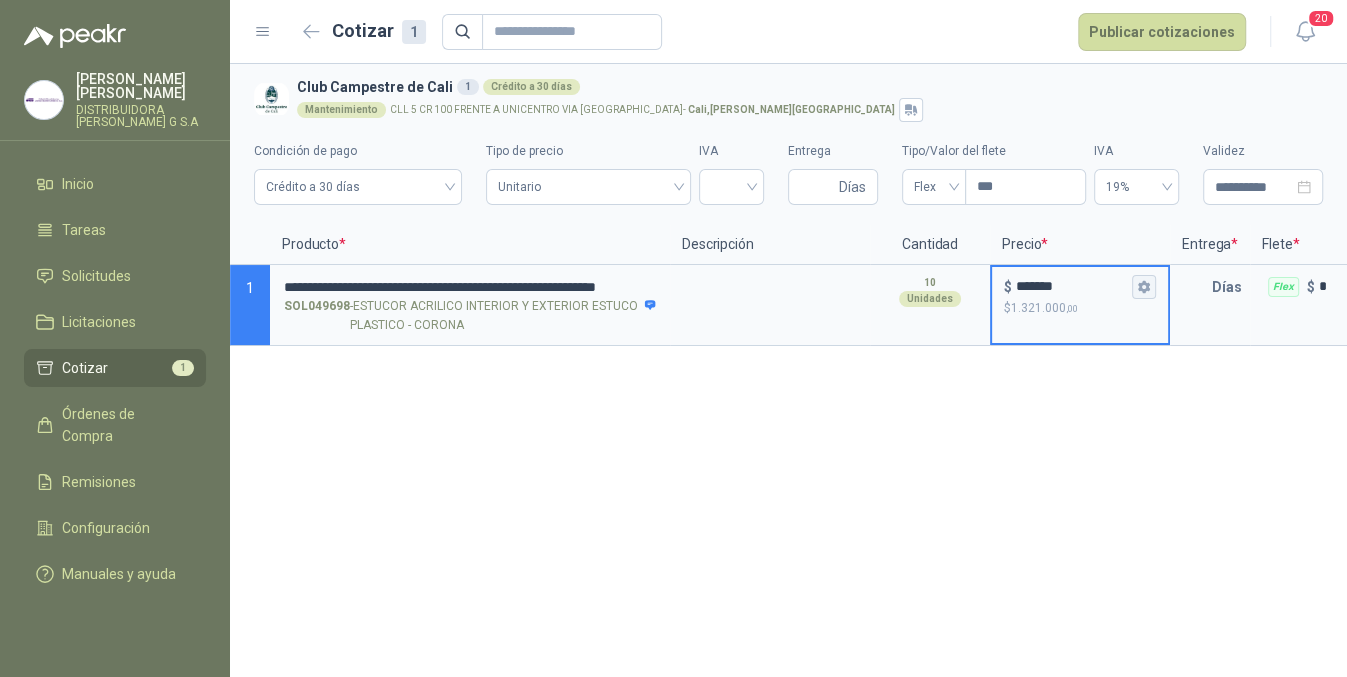 type on "*******" 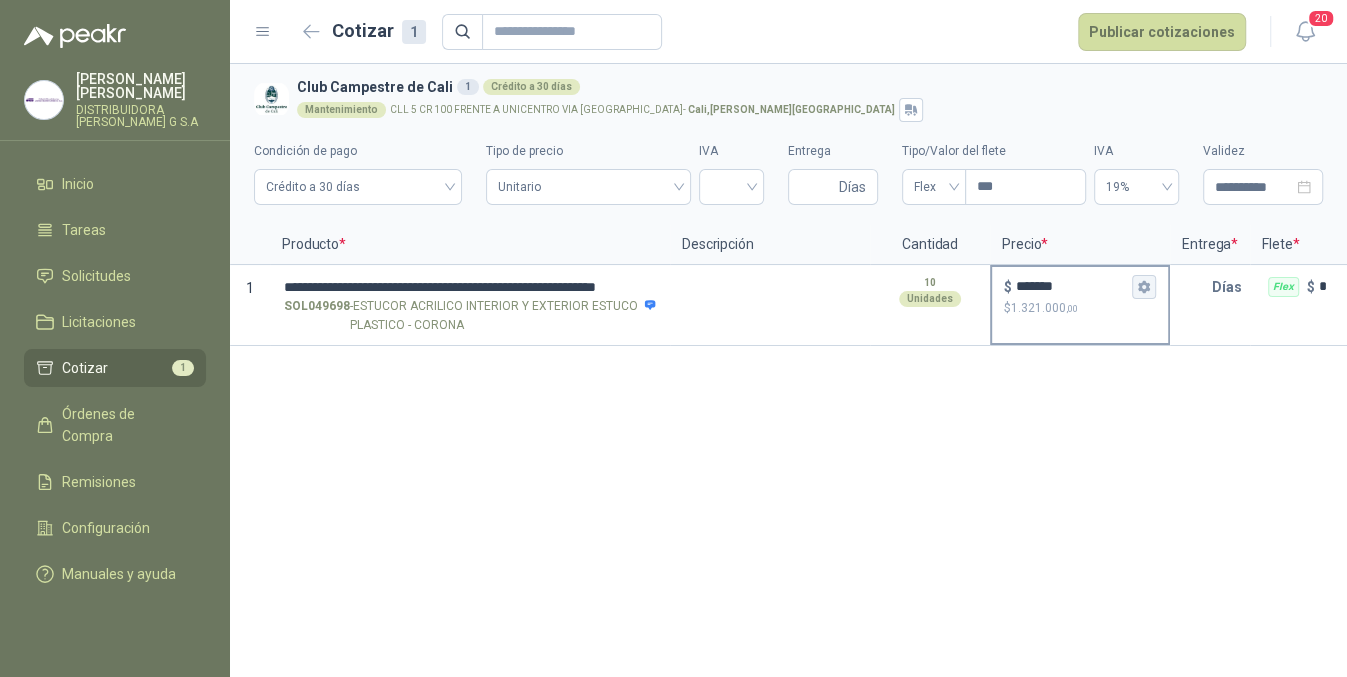 click 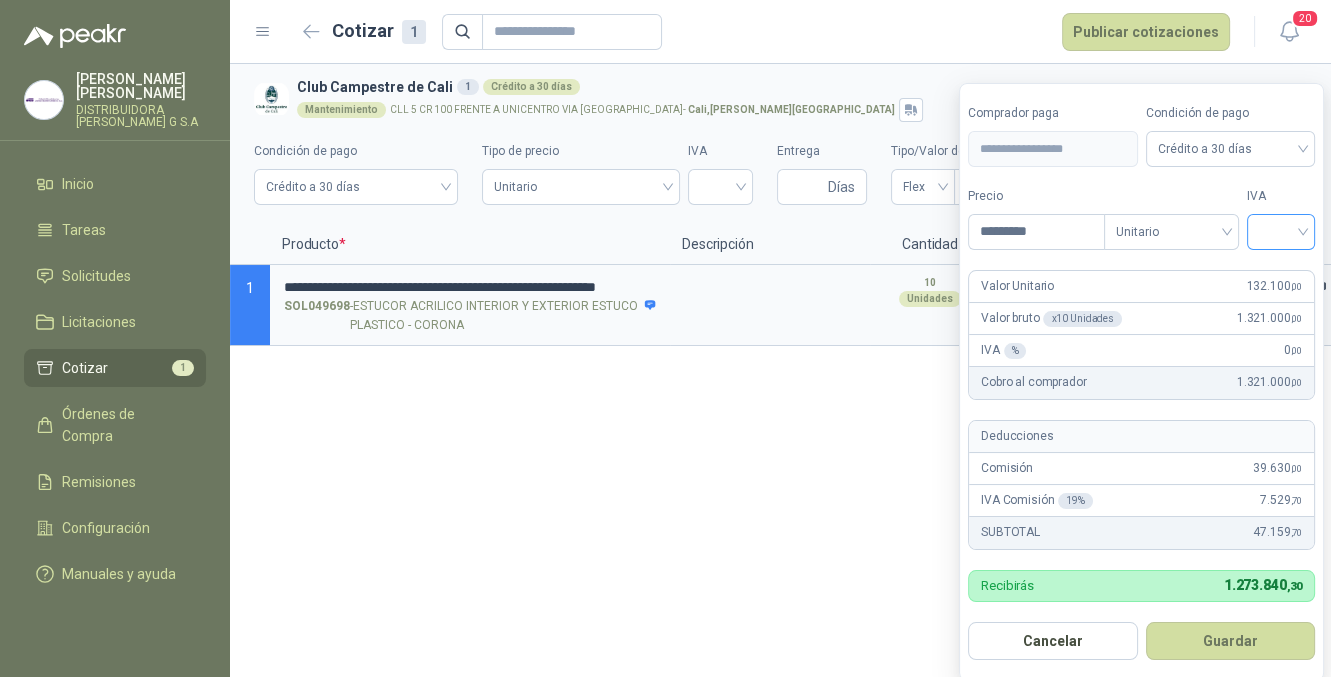click at bounding box center [1281, 232] 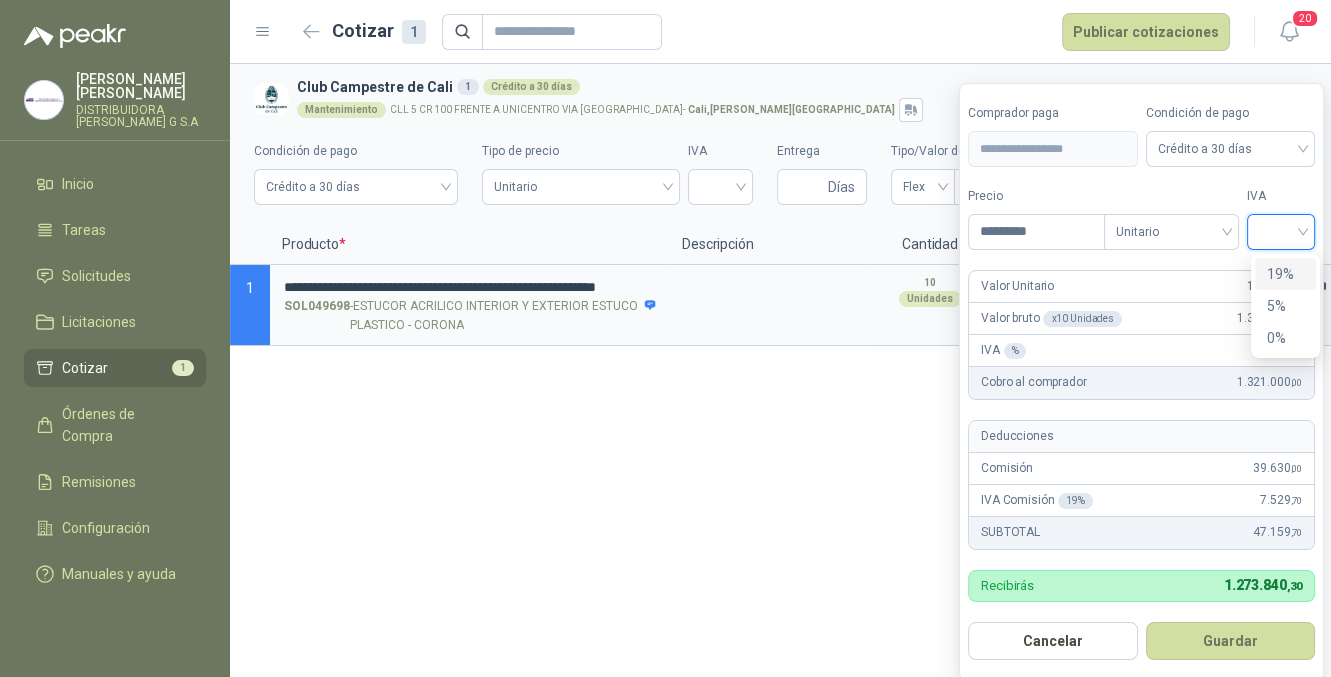 click on "19%" at bounding box center [1285, 274] 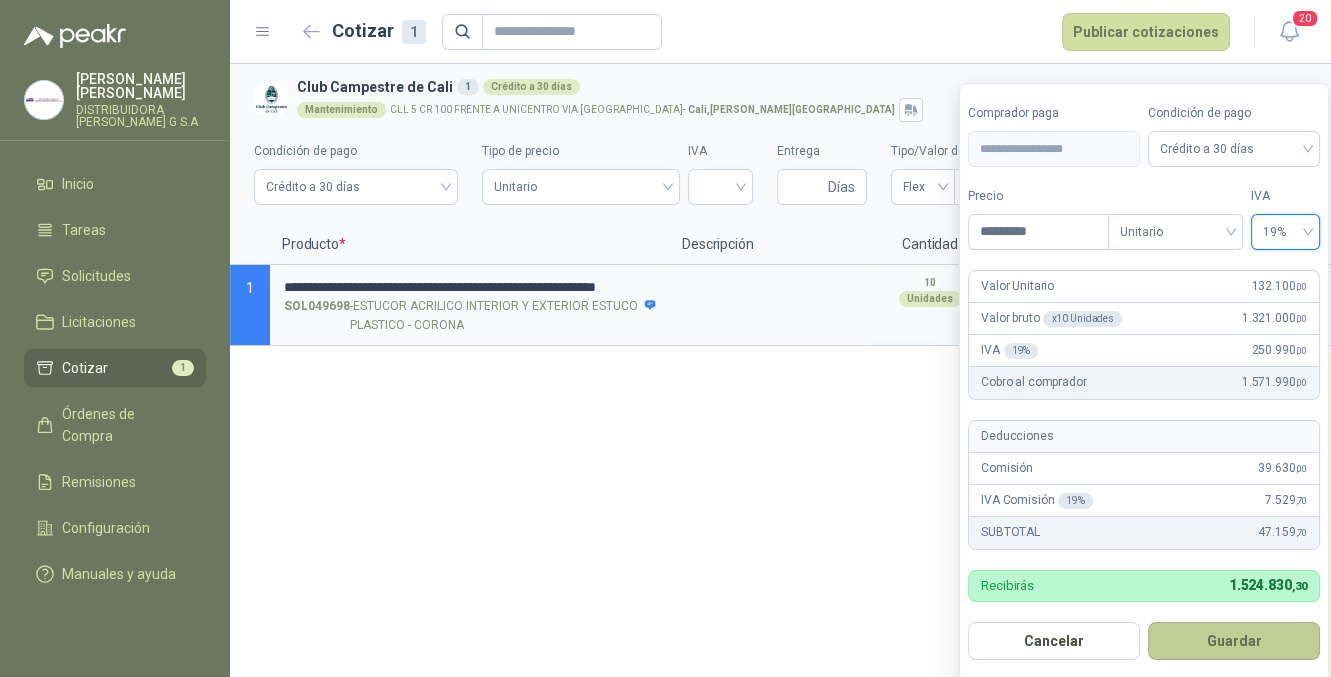 click on "Guardar" at bounding box center [1234, 641] 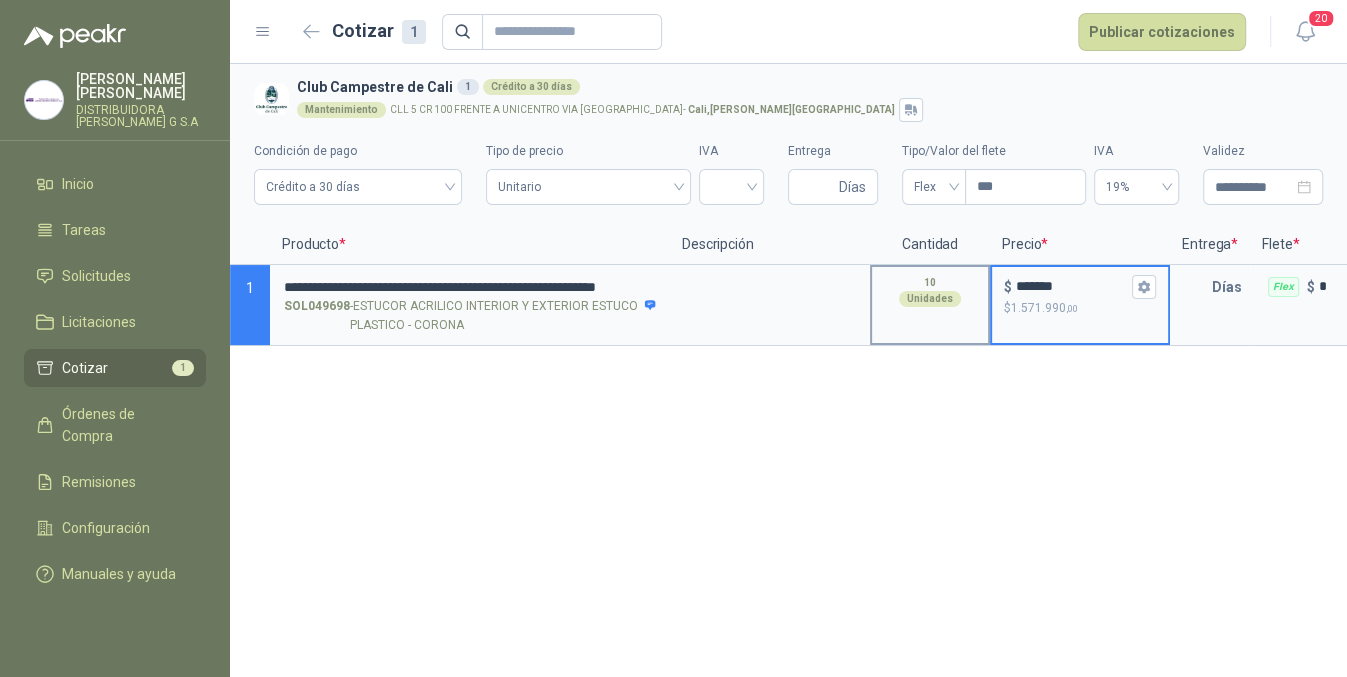 click on "10 Unidades" at bounding box center [930, 305] 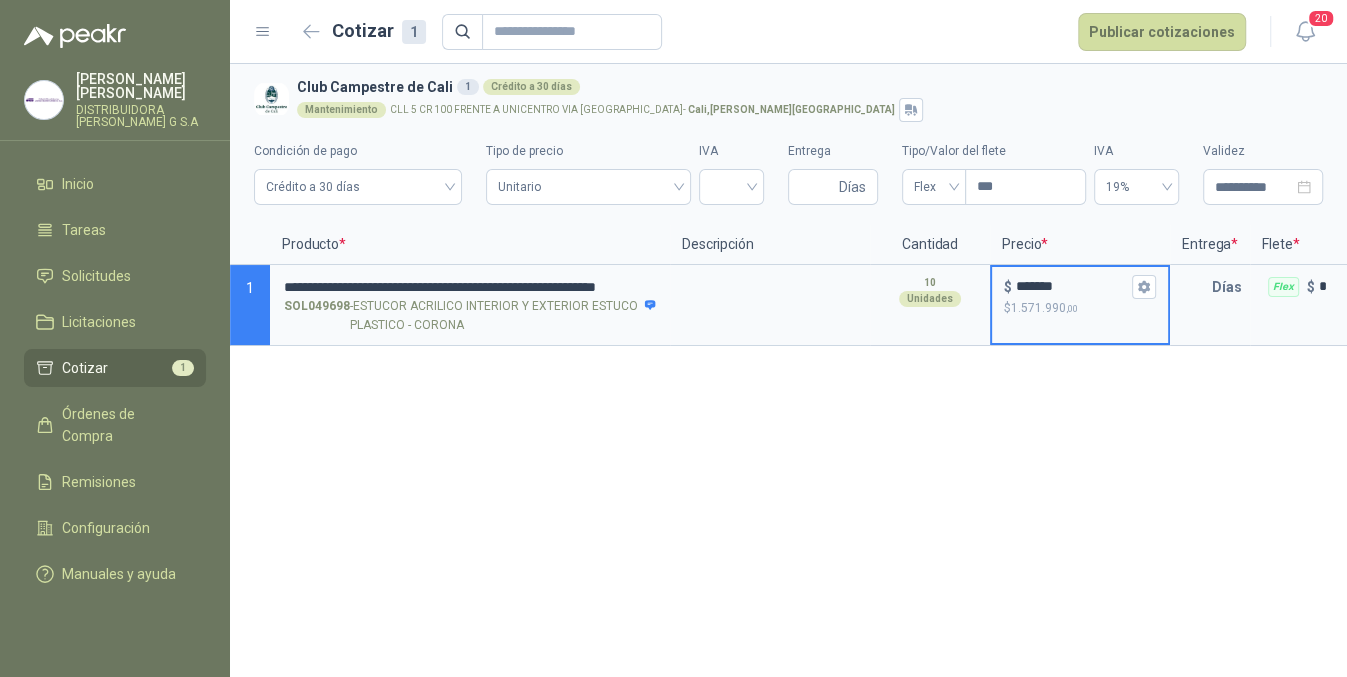 scroll, scrollTop: 0, scrollLeft: 263, axis: horizontal 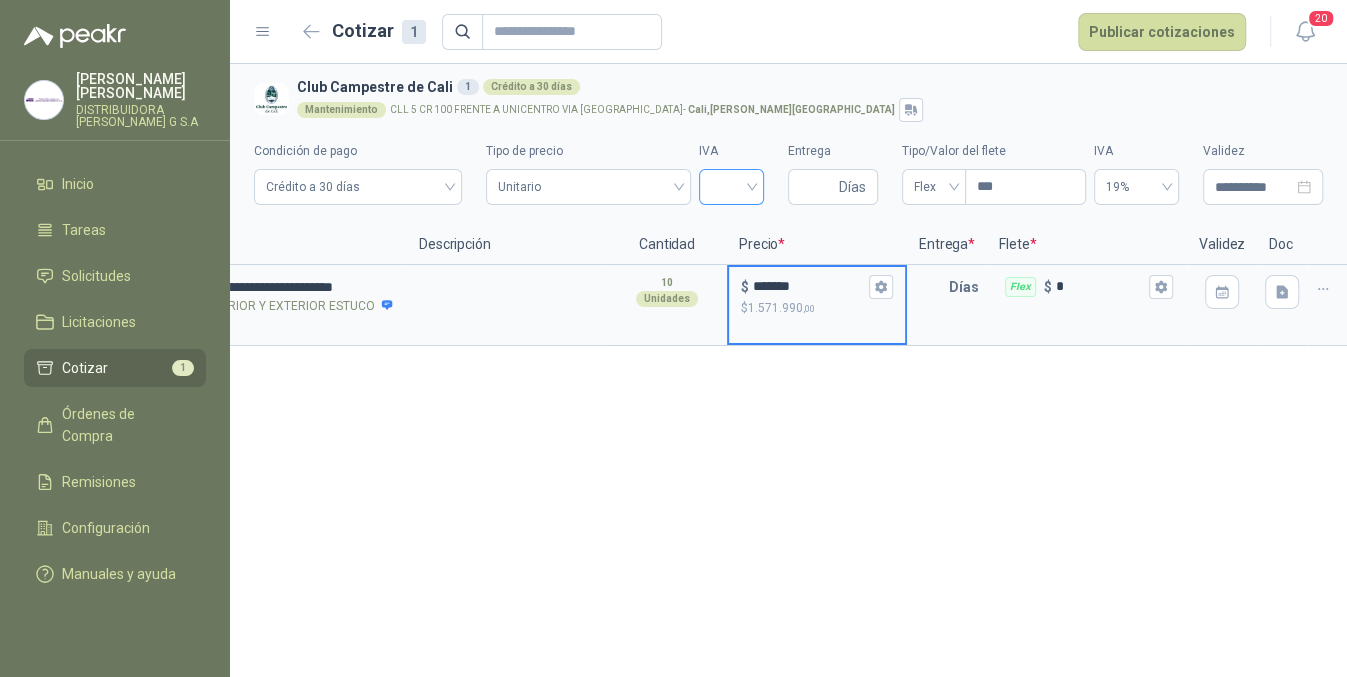 click at bounding box center (731, 187) 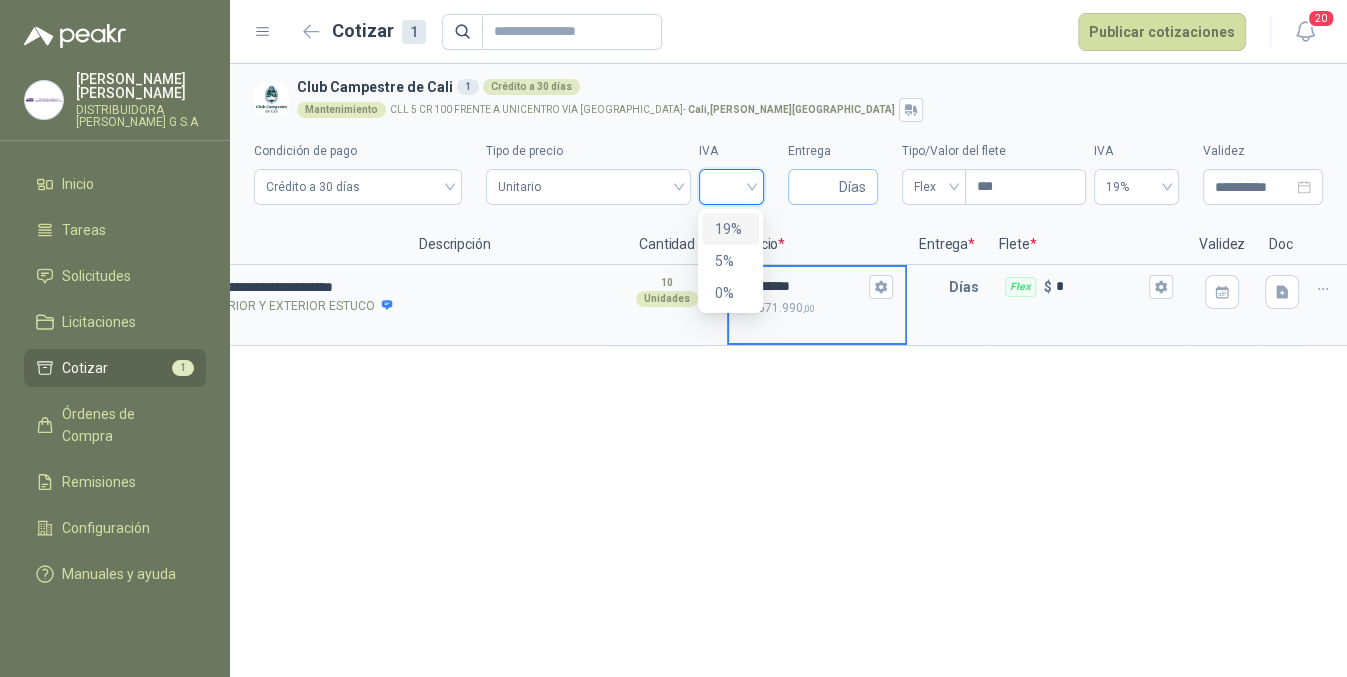 click on "19%" at bounding box center [730, 229] 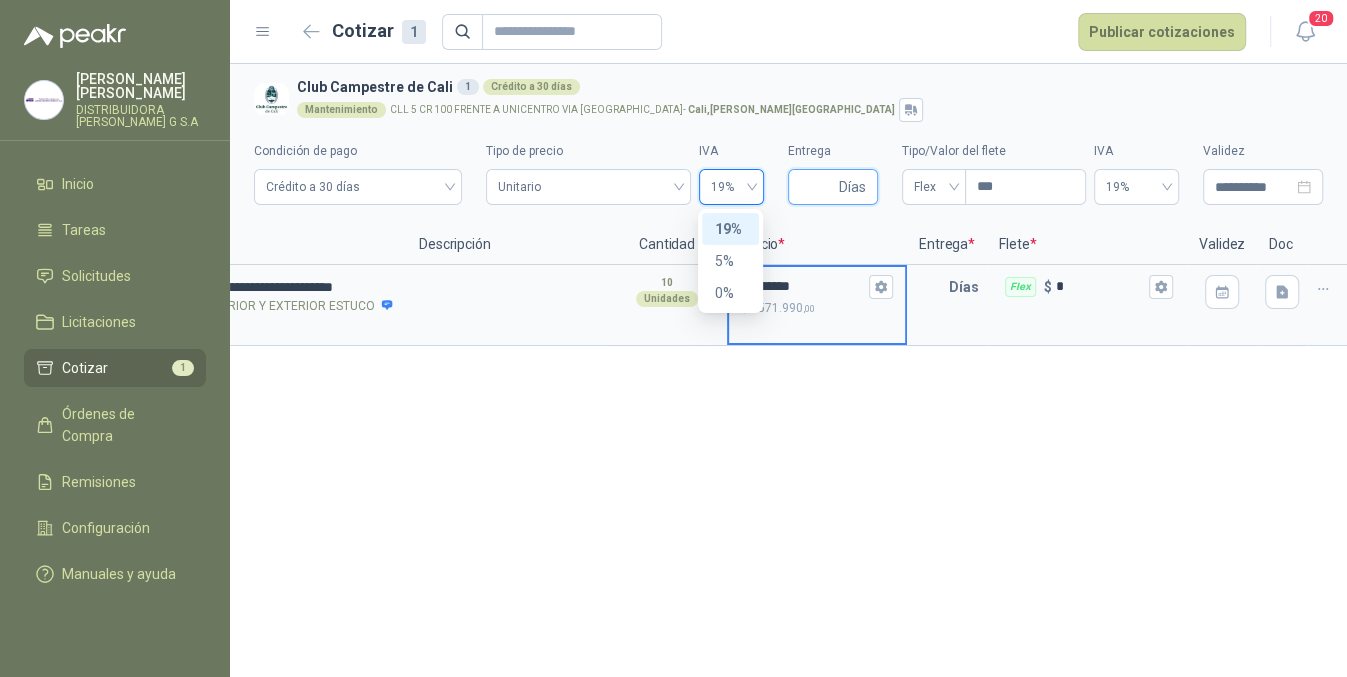 click on "Entrega" at bounding box center (817, 187) 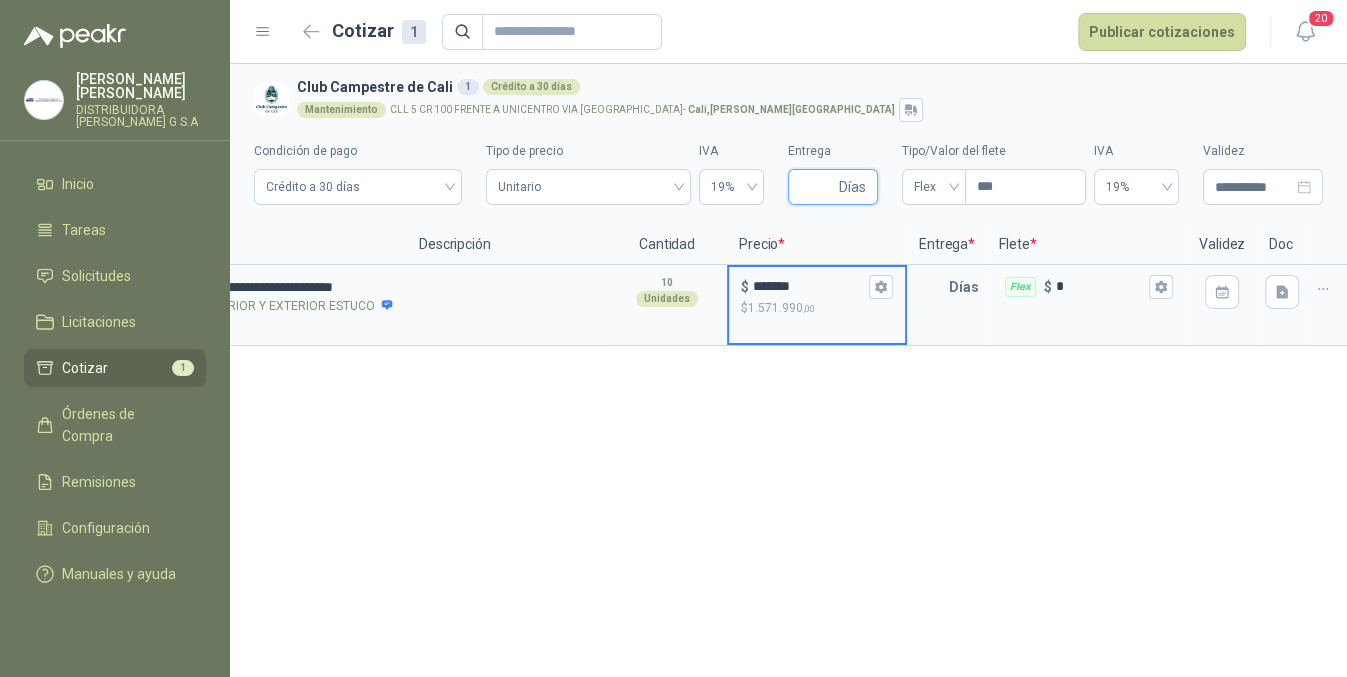 type on "*" 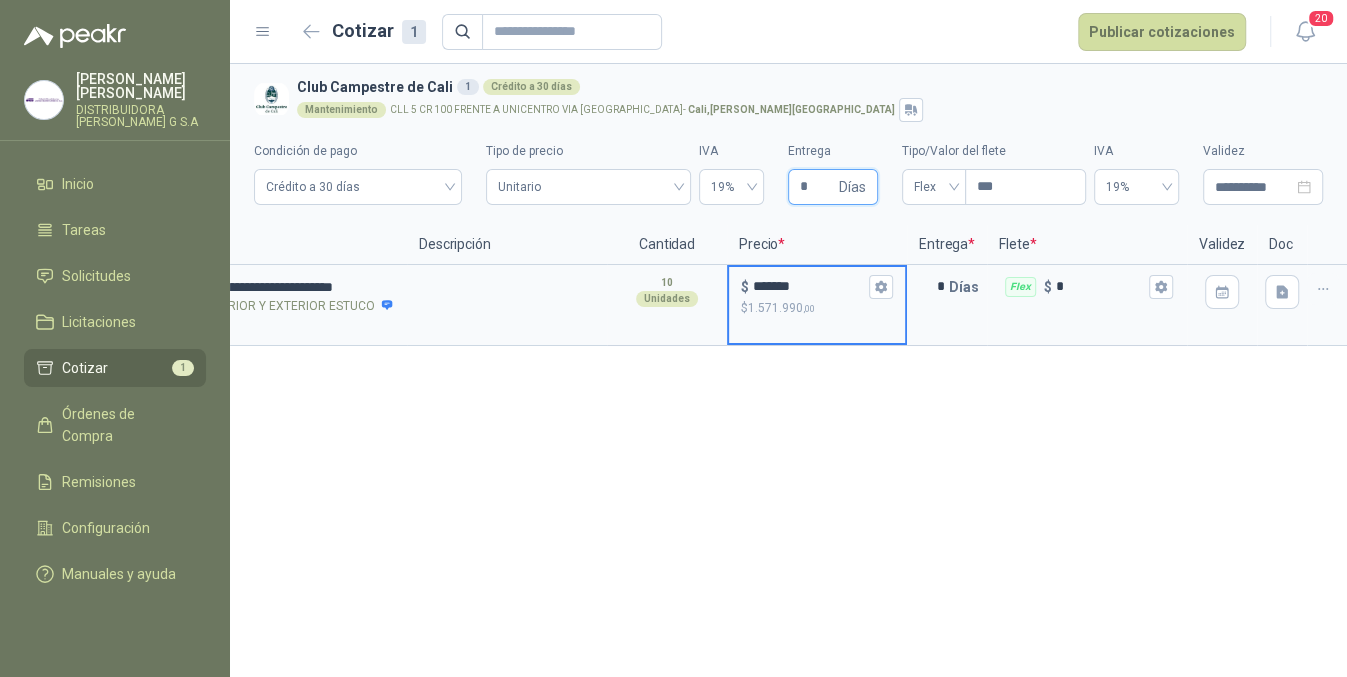 type 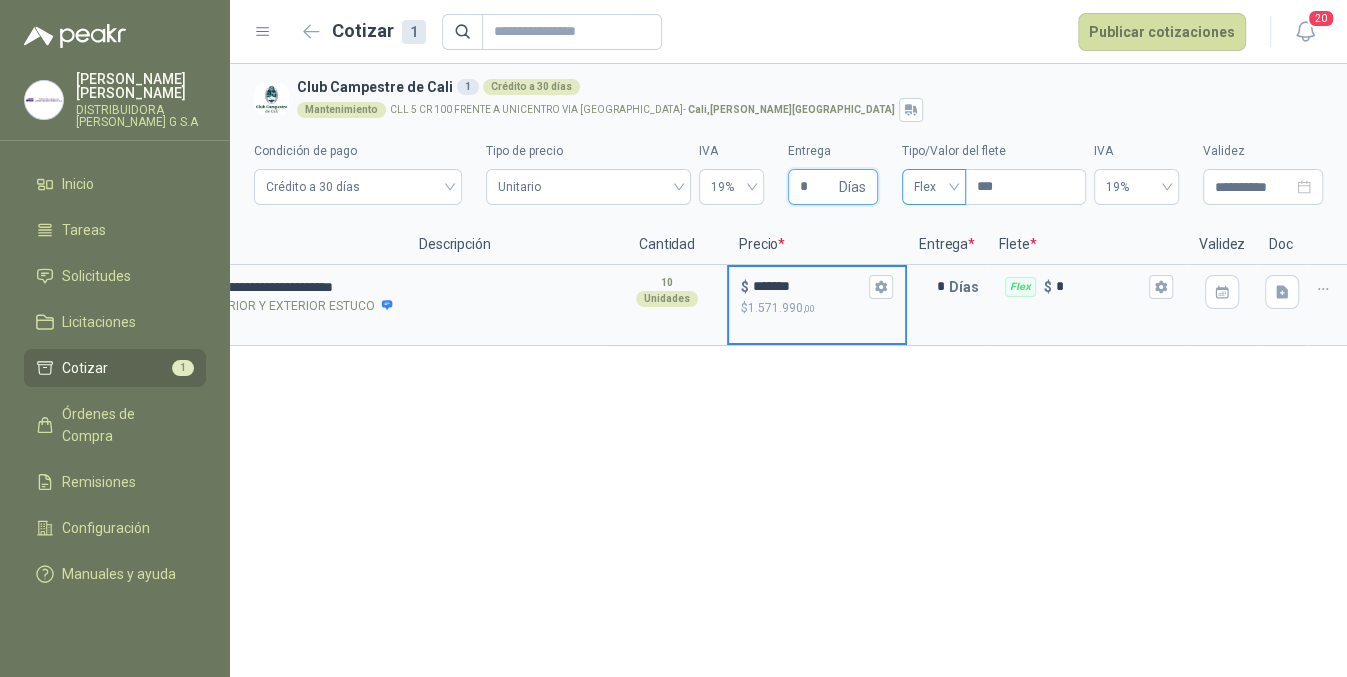click on "Flex" at bounding box center [934, 187] 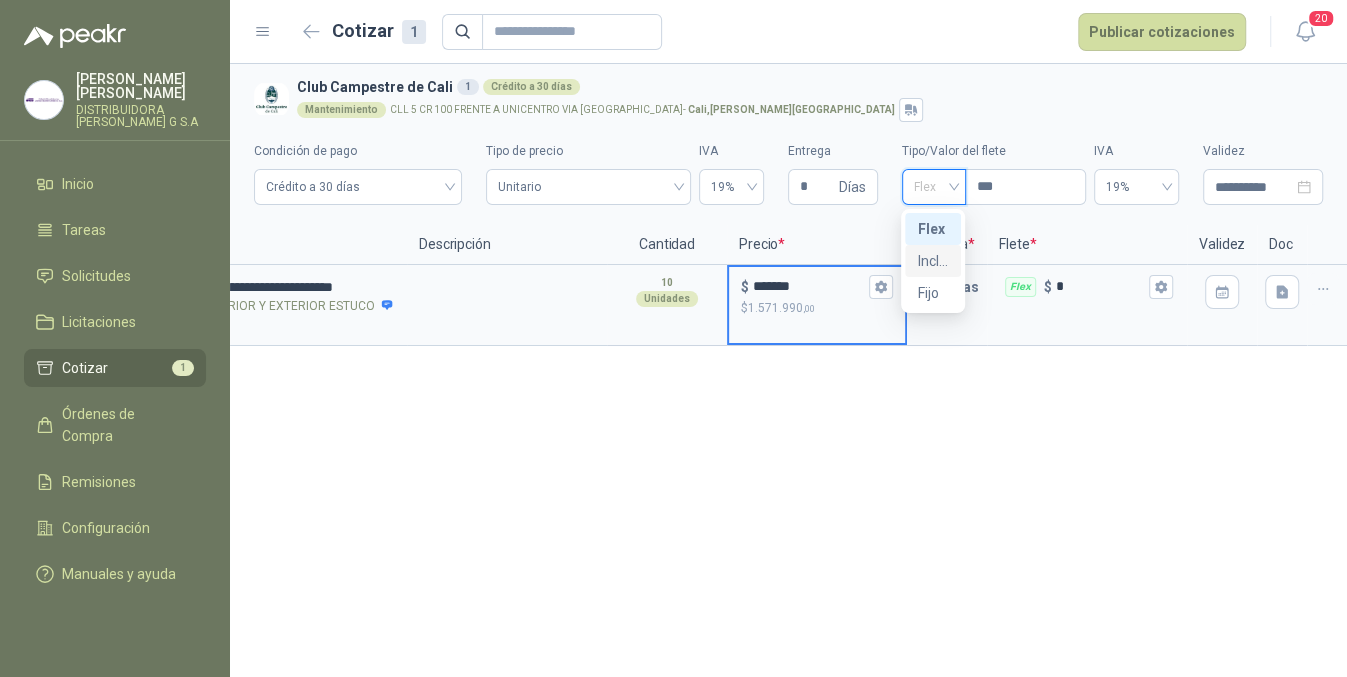 click on "Incluido" at bounding box center (933, 261) 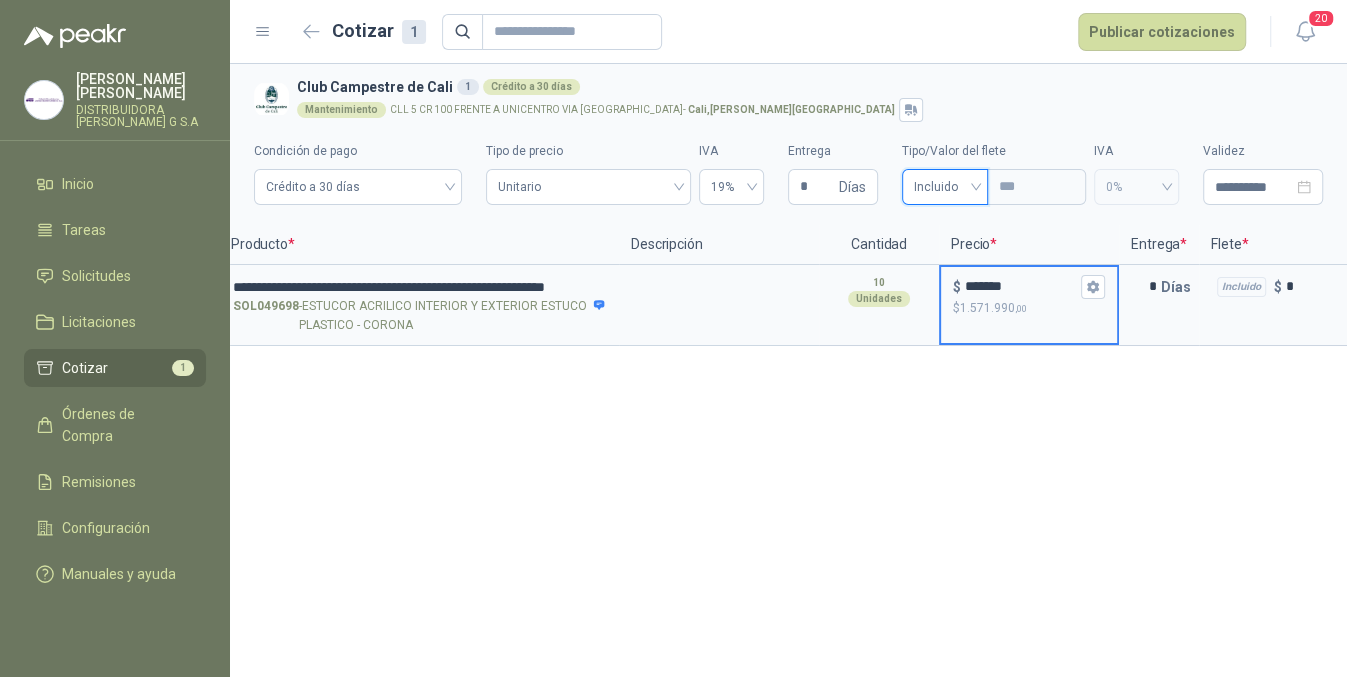 scroll, scrollTop: 0, scrollLeft: 0, axis: both 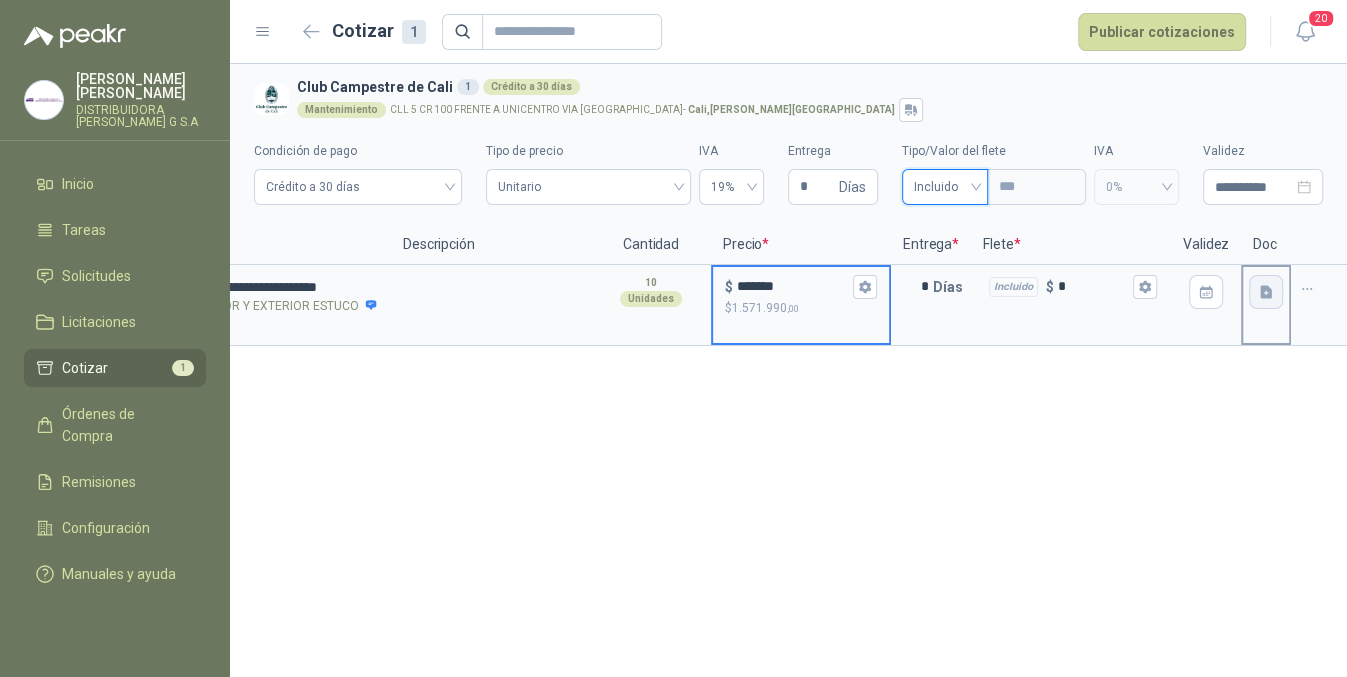 click 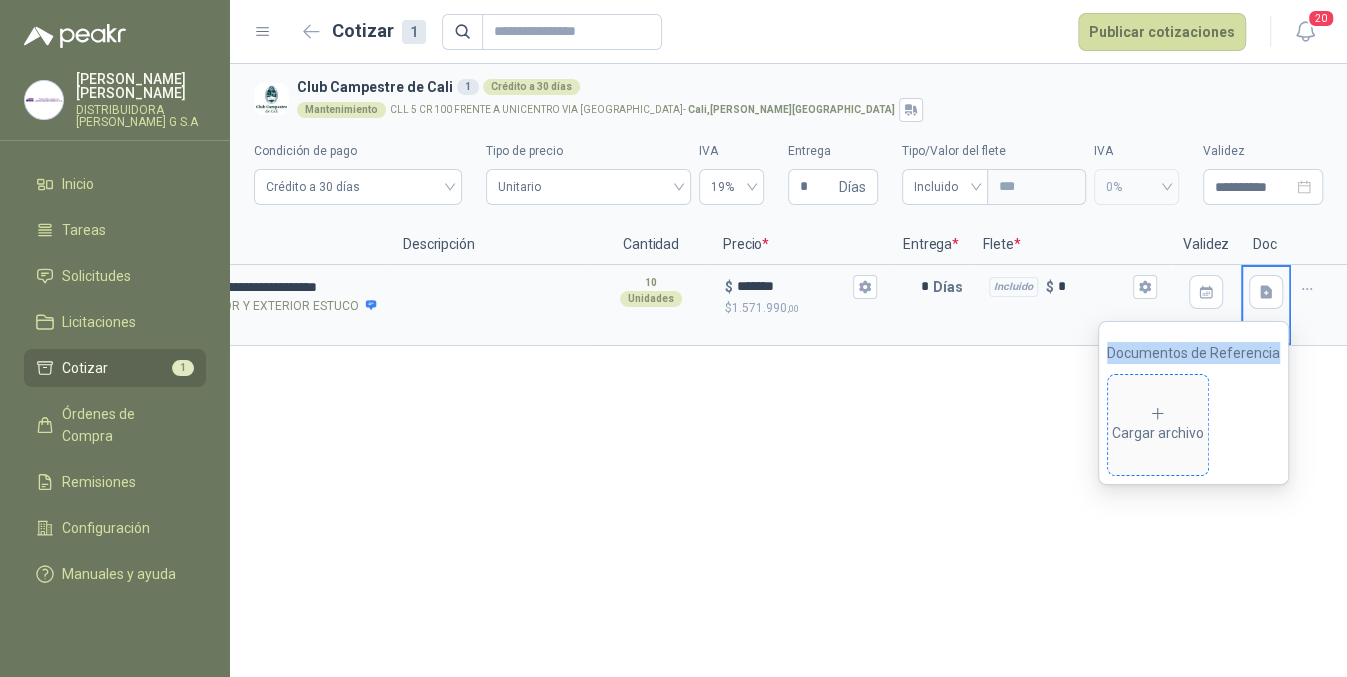 click on "Cargar archivo" at bounding box center [1158, 425] 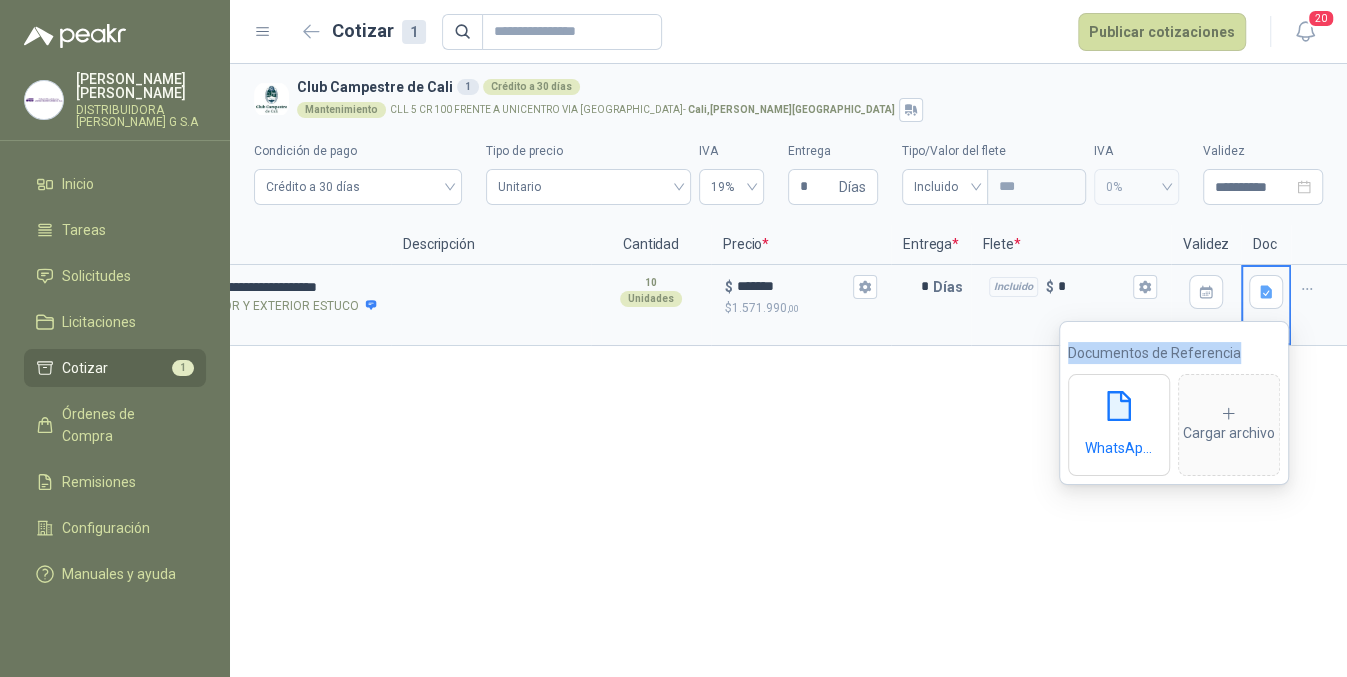 click on "**********" at bounding box center (788, 370) 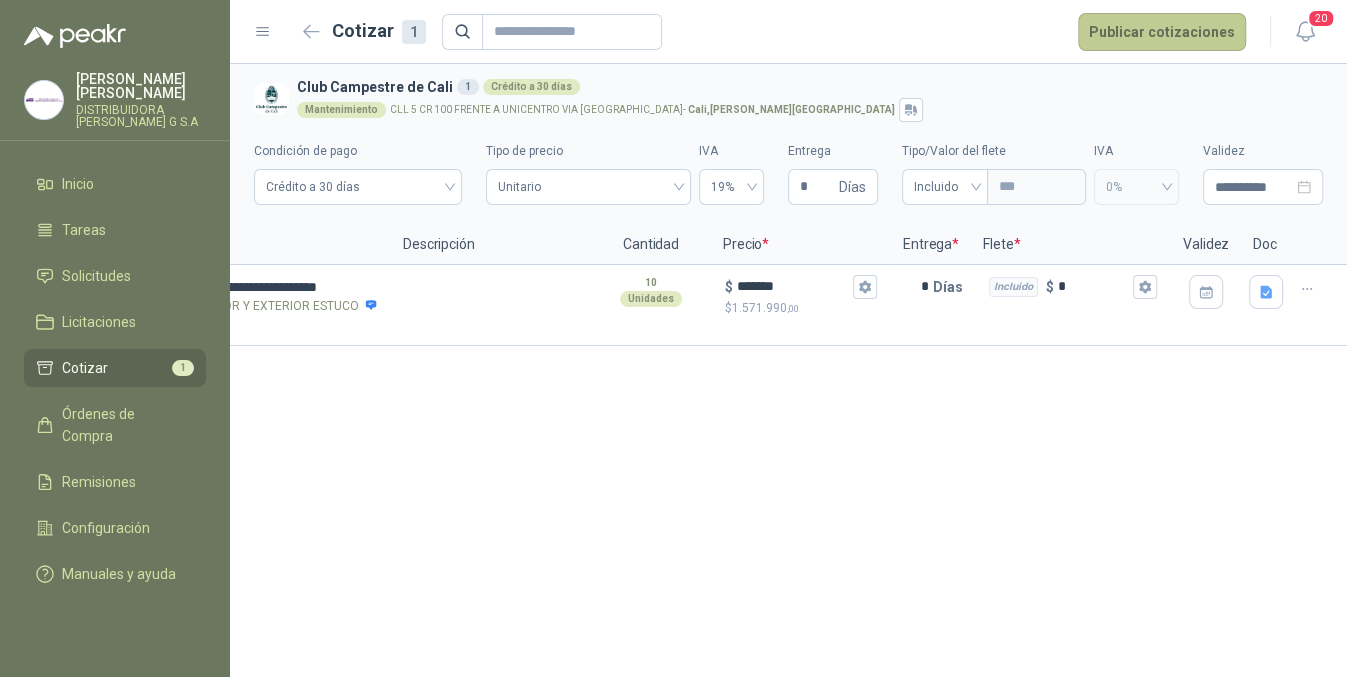 click on "Publicar cotizaciones" at bounding box center [1162, 32] 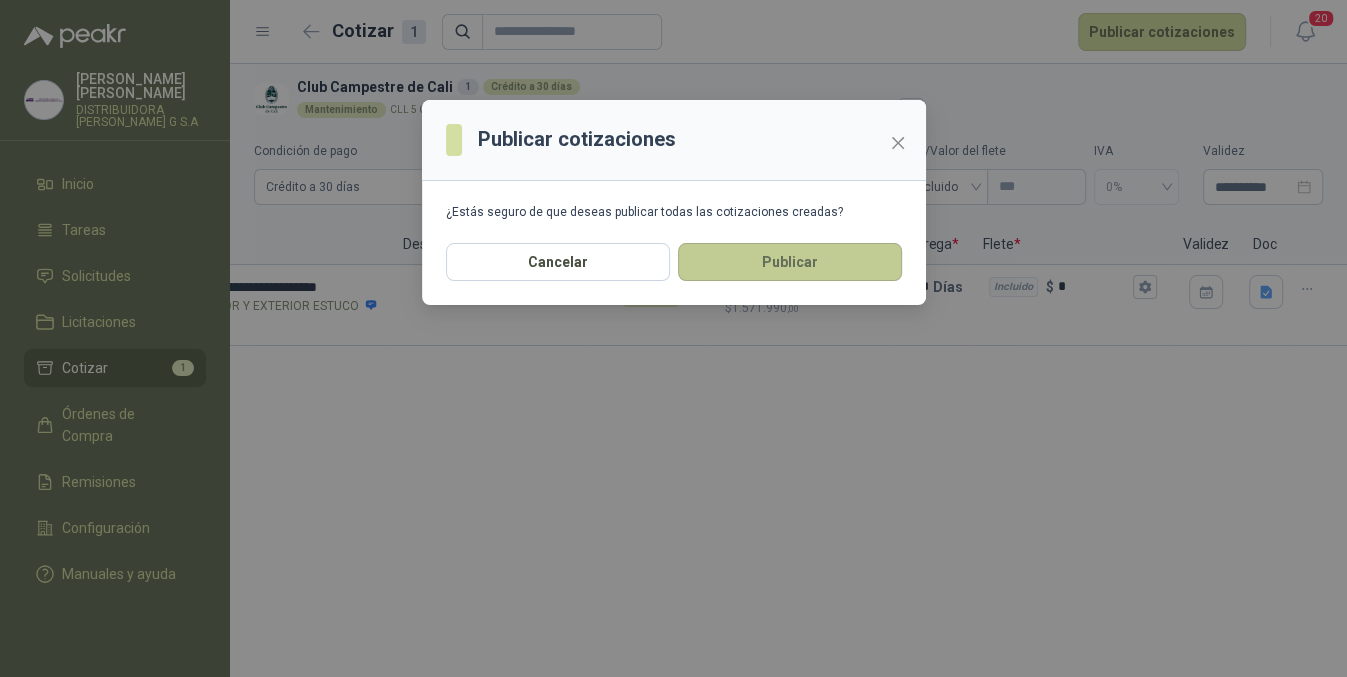click on "Publicar" at bounding box center [790, 262] 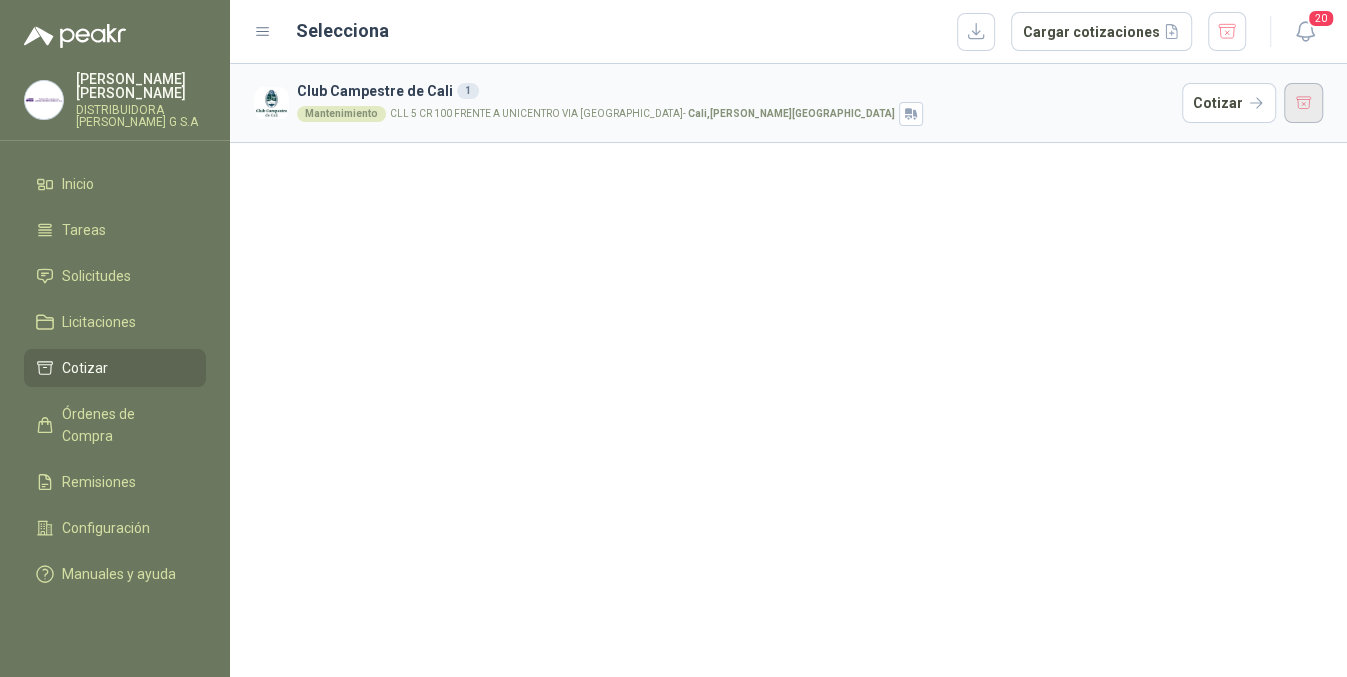 click at bounding box center [1304, 103] 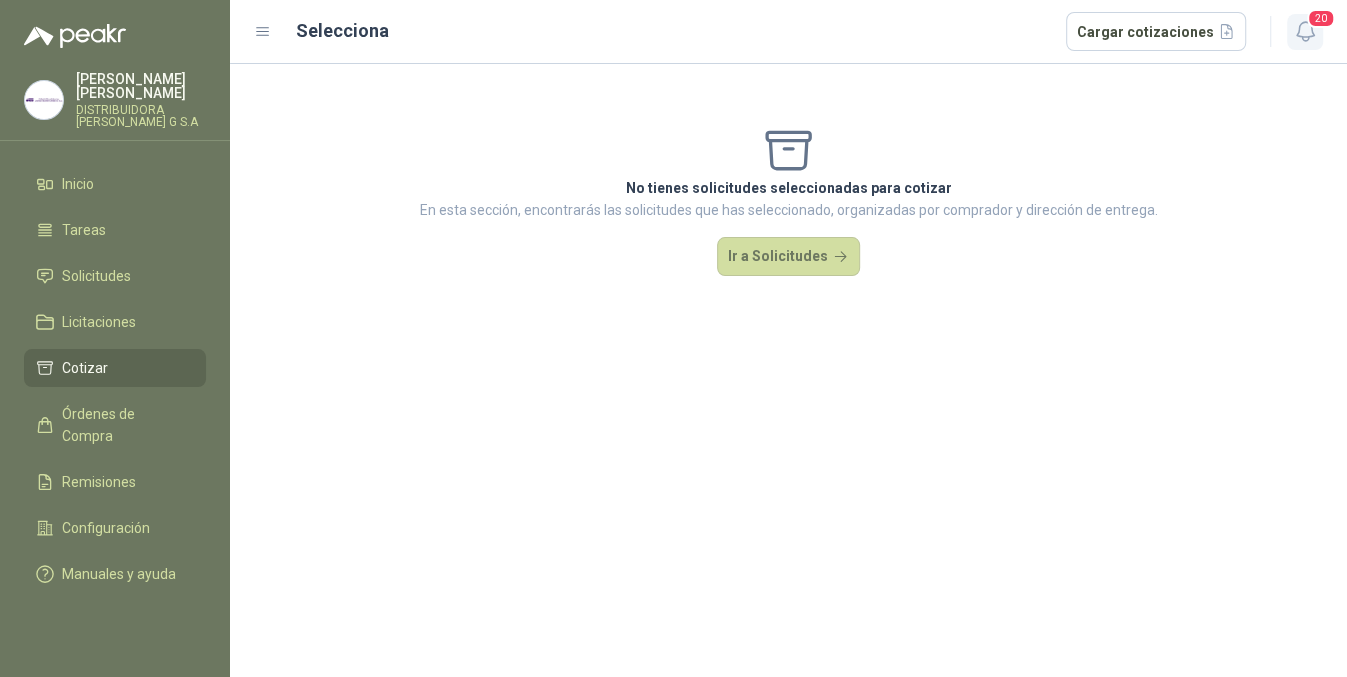 click on "20" at bounding box center [1305, 32] 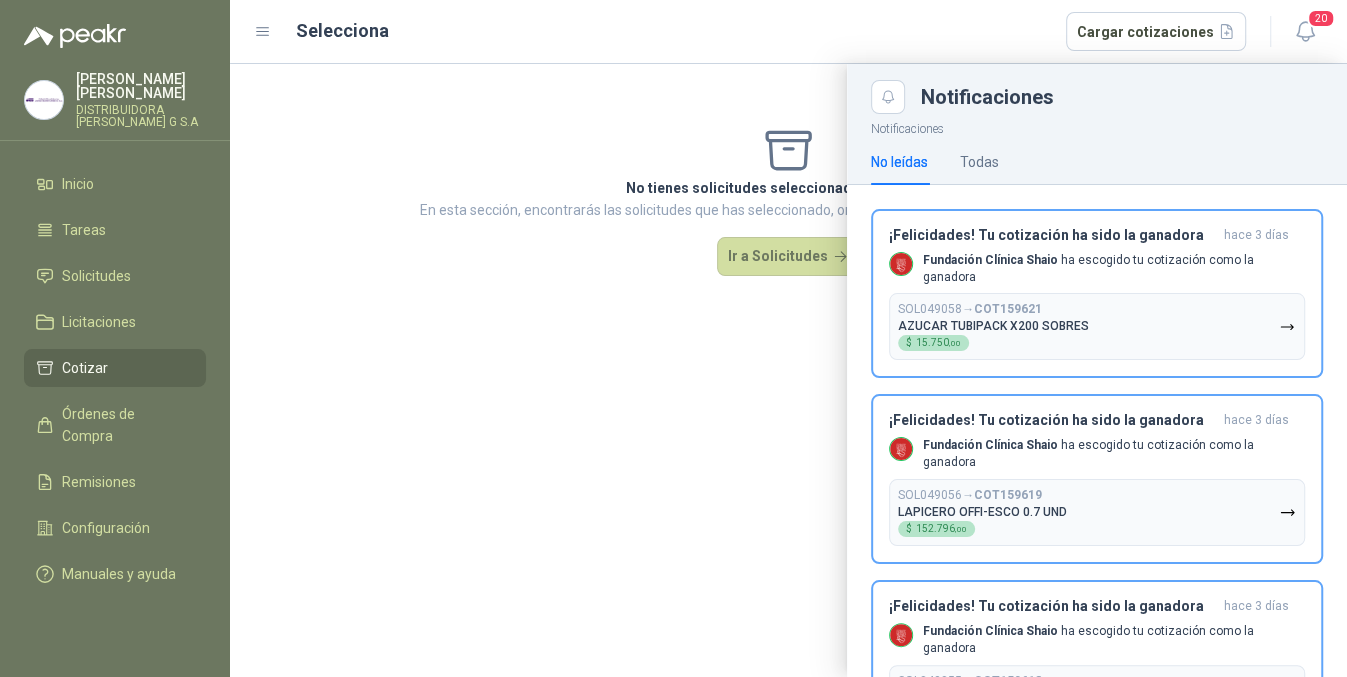 click at bounding box center (788, 370) 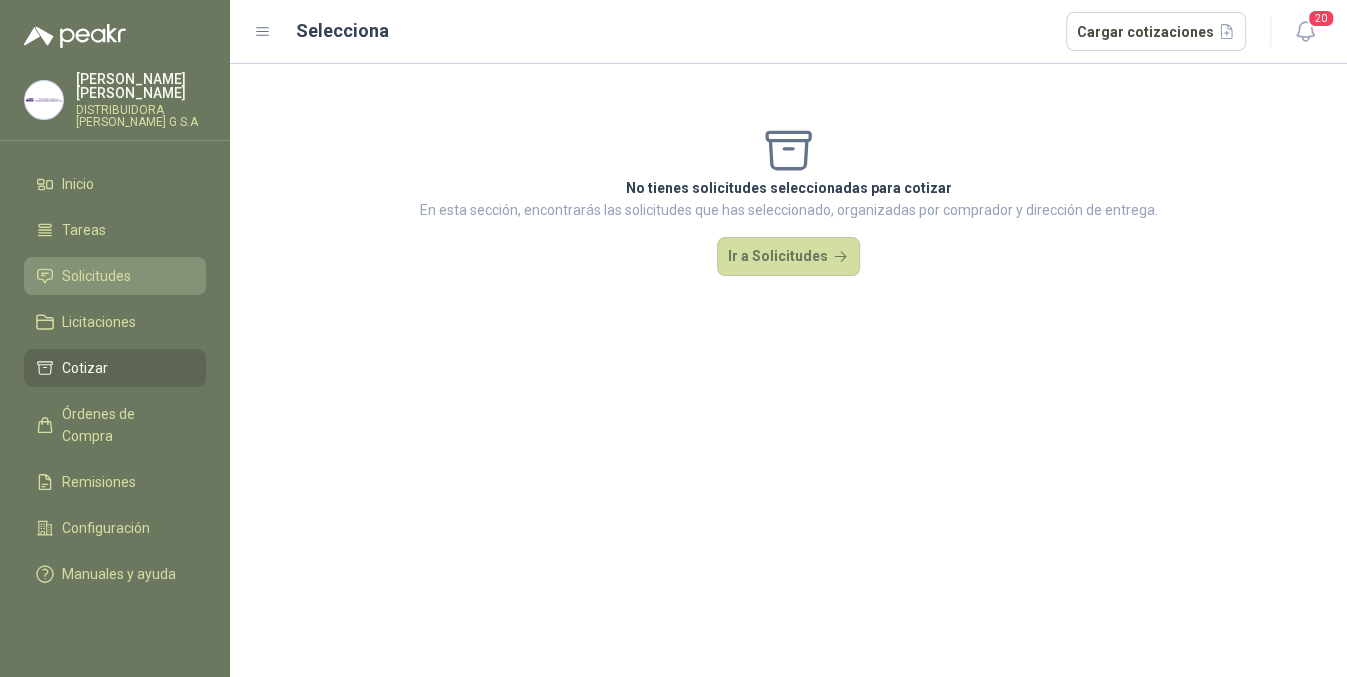 click on "Solicitudes" at bounding box center [96, 276] 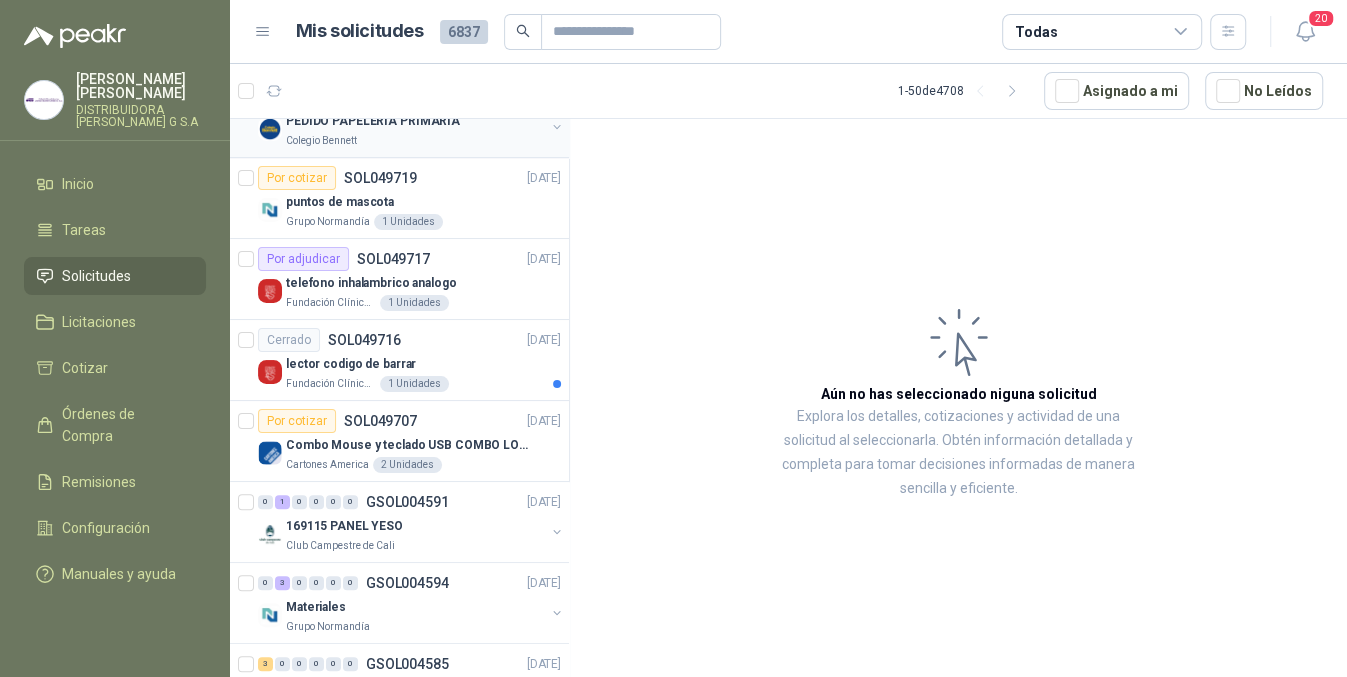 scroll, scrollTop: 733, scrollLeft: 0, axis: vertical 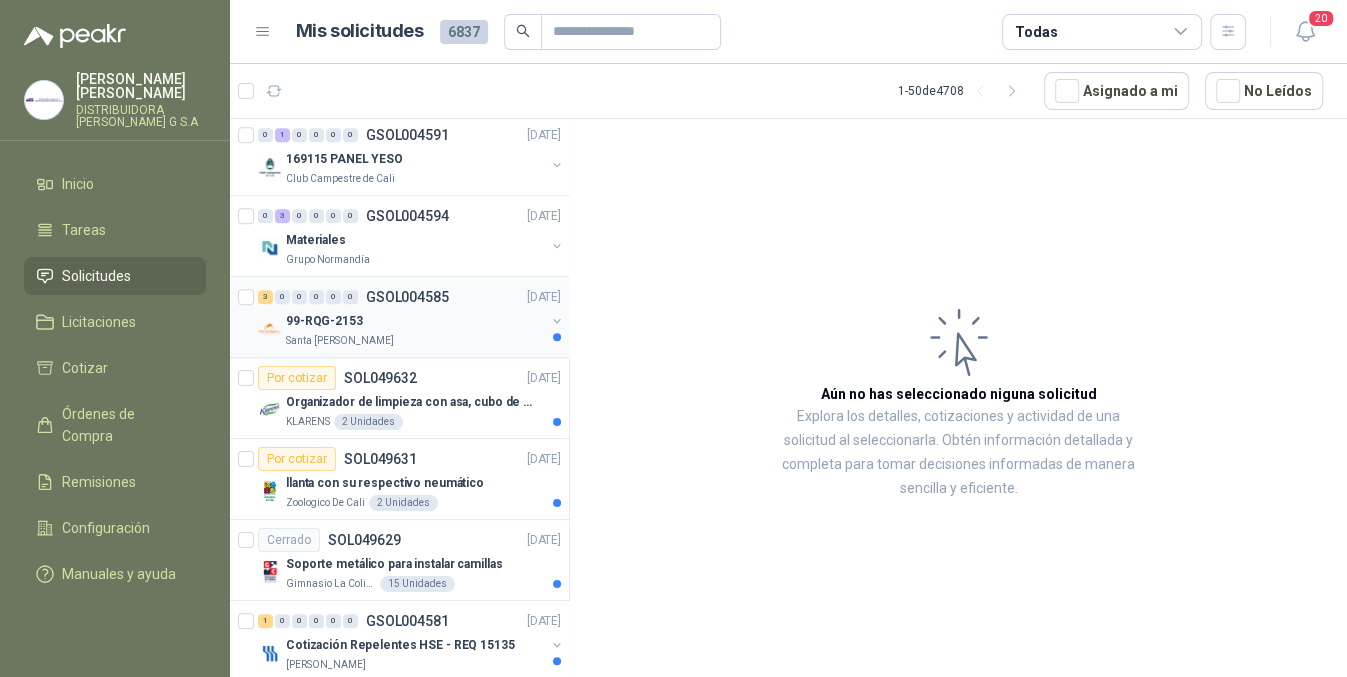 click on "3   0   0   0   0   0   GSOL004585 [DATE]   99-RQG-2153 [GEOGRAPHIC_DATA][PERSON_NAME]" at bounding box center (399, 317) 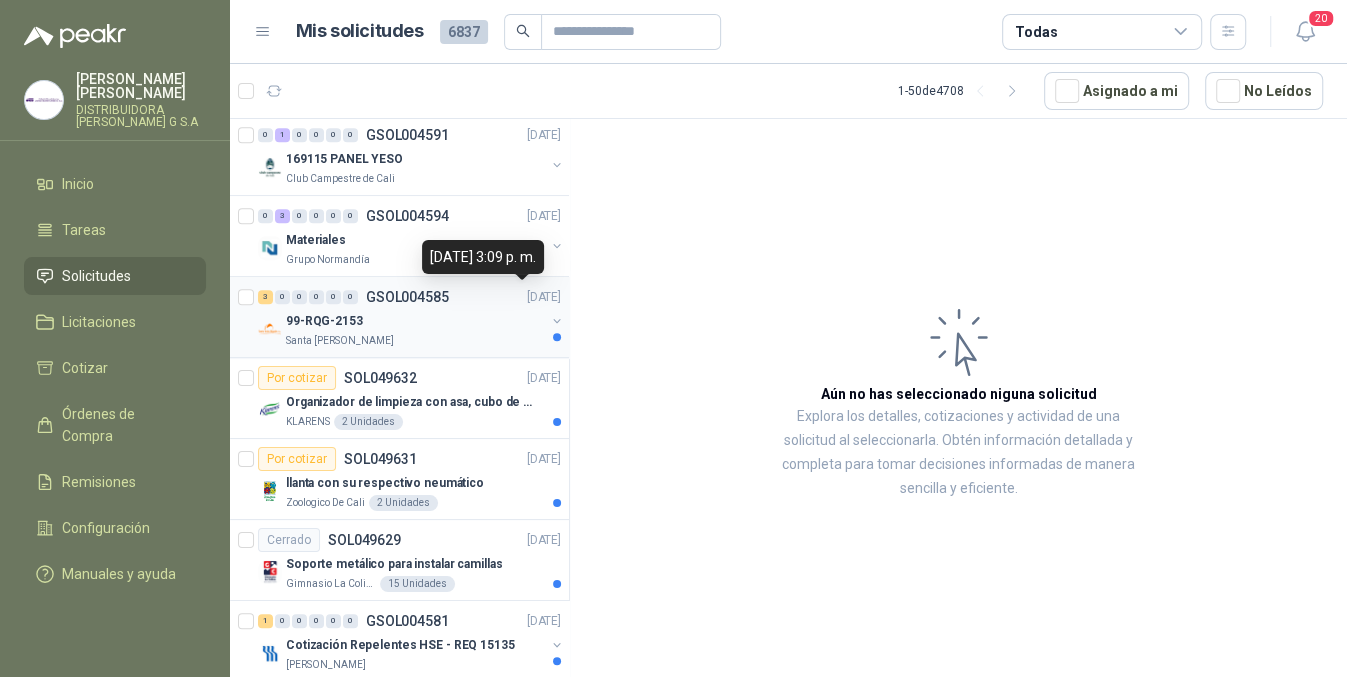 click at bounding box center [557, 321] 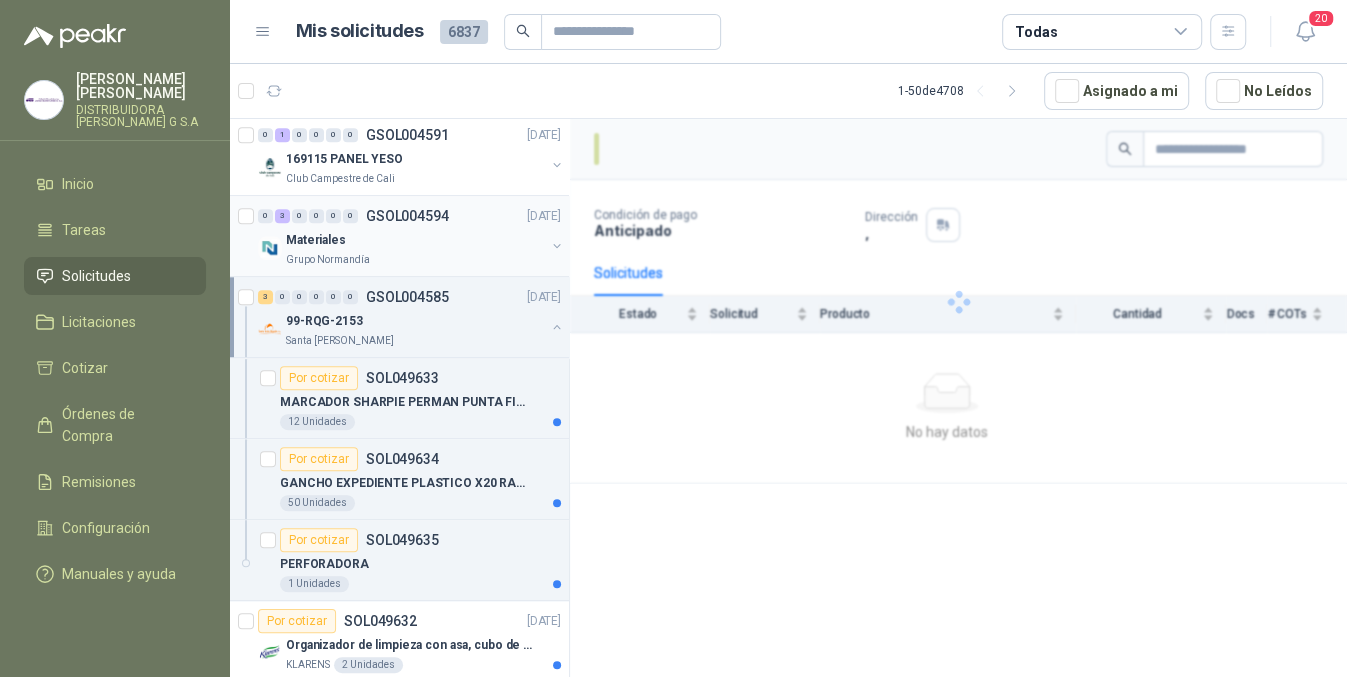 click on "Grupo Normandía" at bounding box center (415, 260) 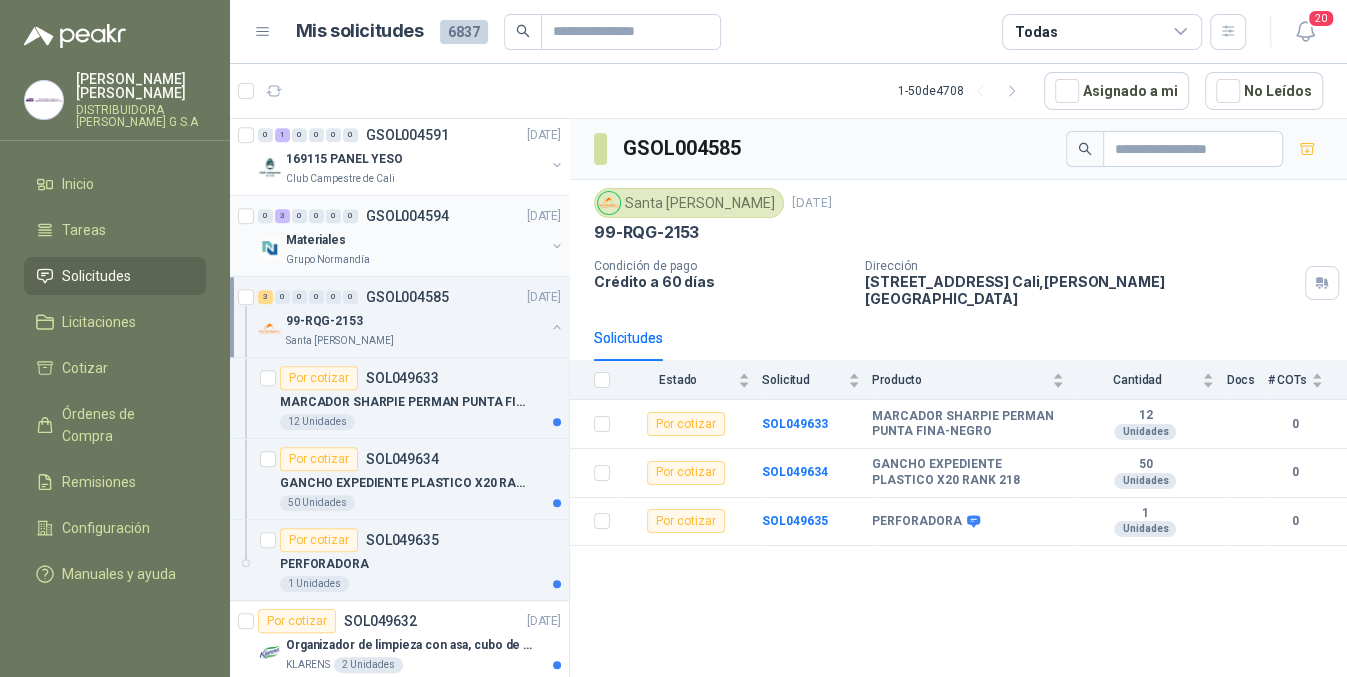 click at bounding box center [557, 246] 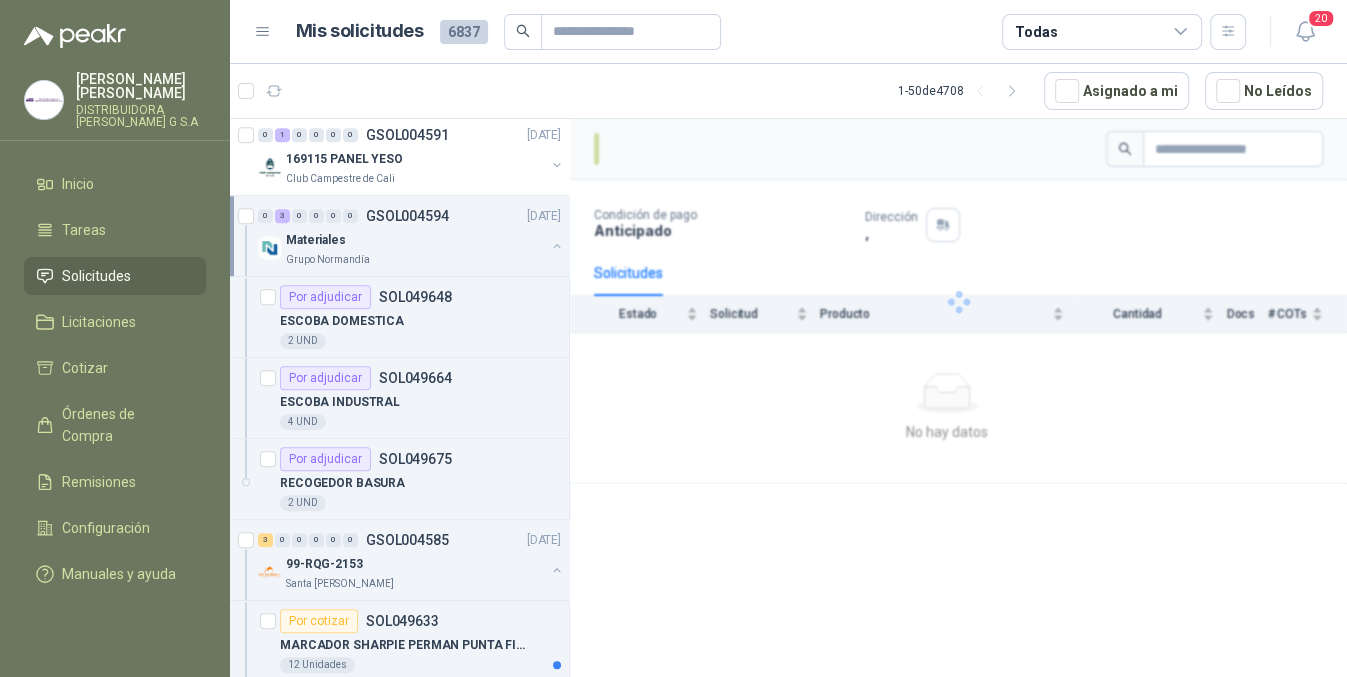 click at bounding box center (557, 246) 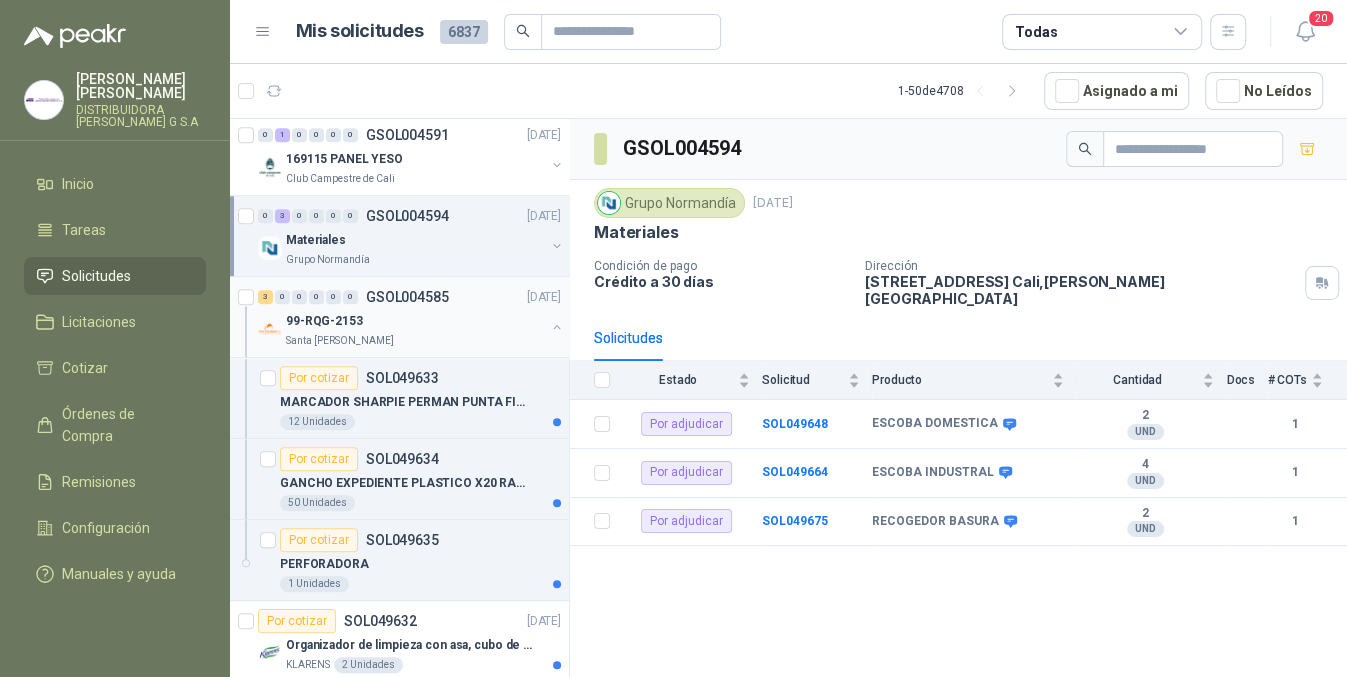 click on "99-RQG-2153 [GEOGRAPHIC_DATA][PERSON_NAME]" at bounding box center [411, 329] 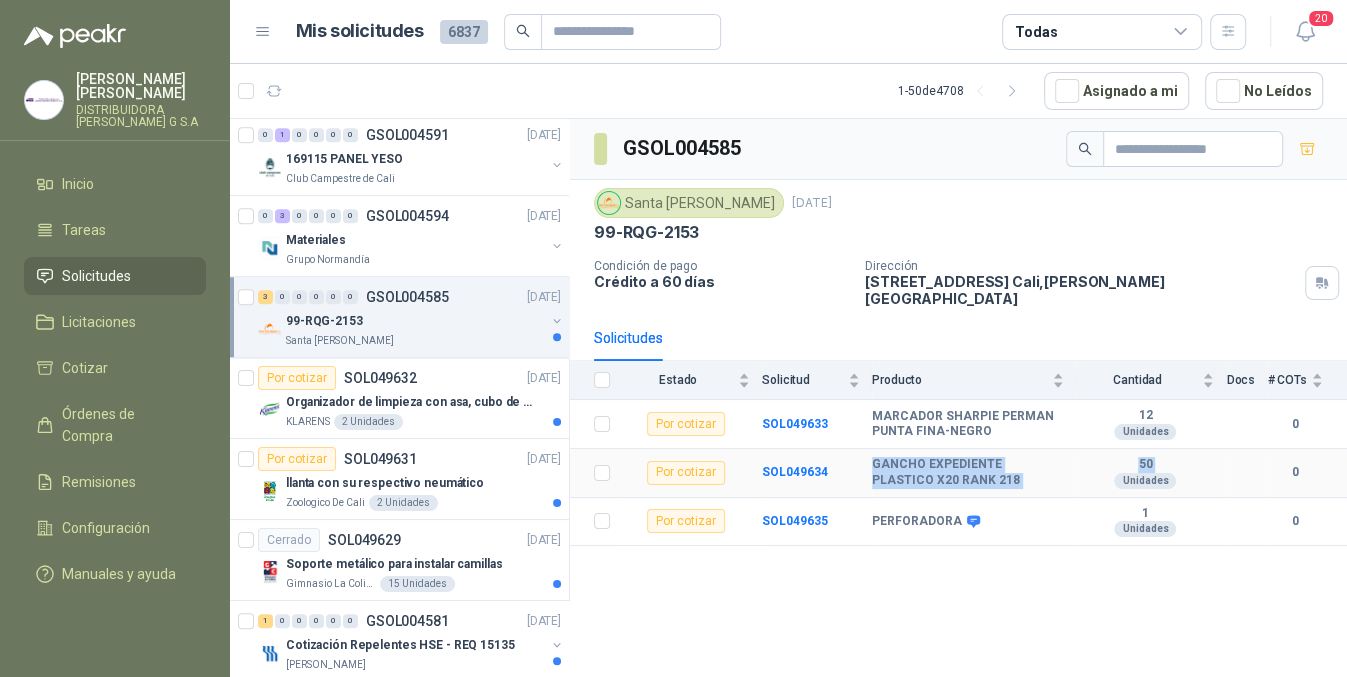 drag, startPoint x: 860, startPoint y: 455, endPoint x: 1077, endPoint y: 464, distance: 217.18655 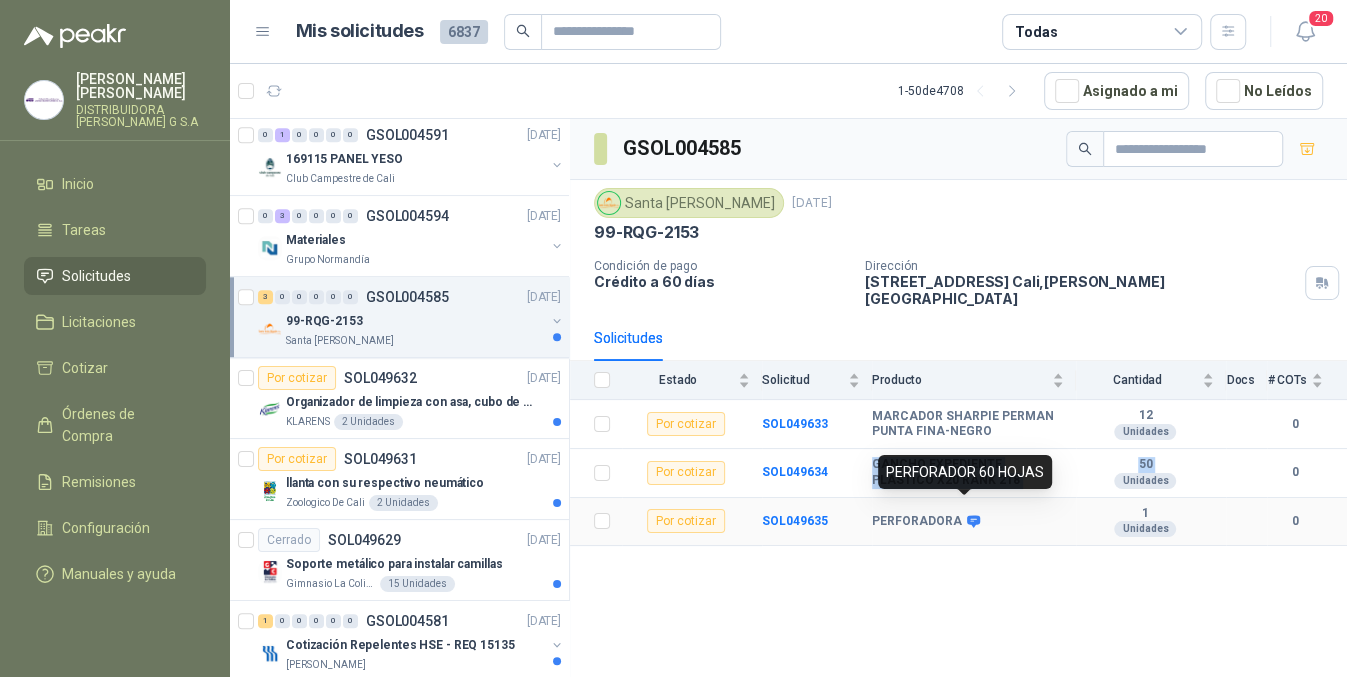 click 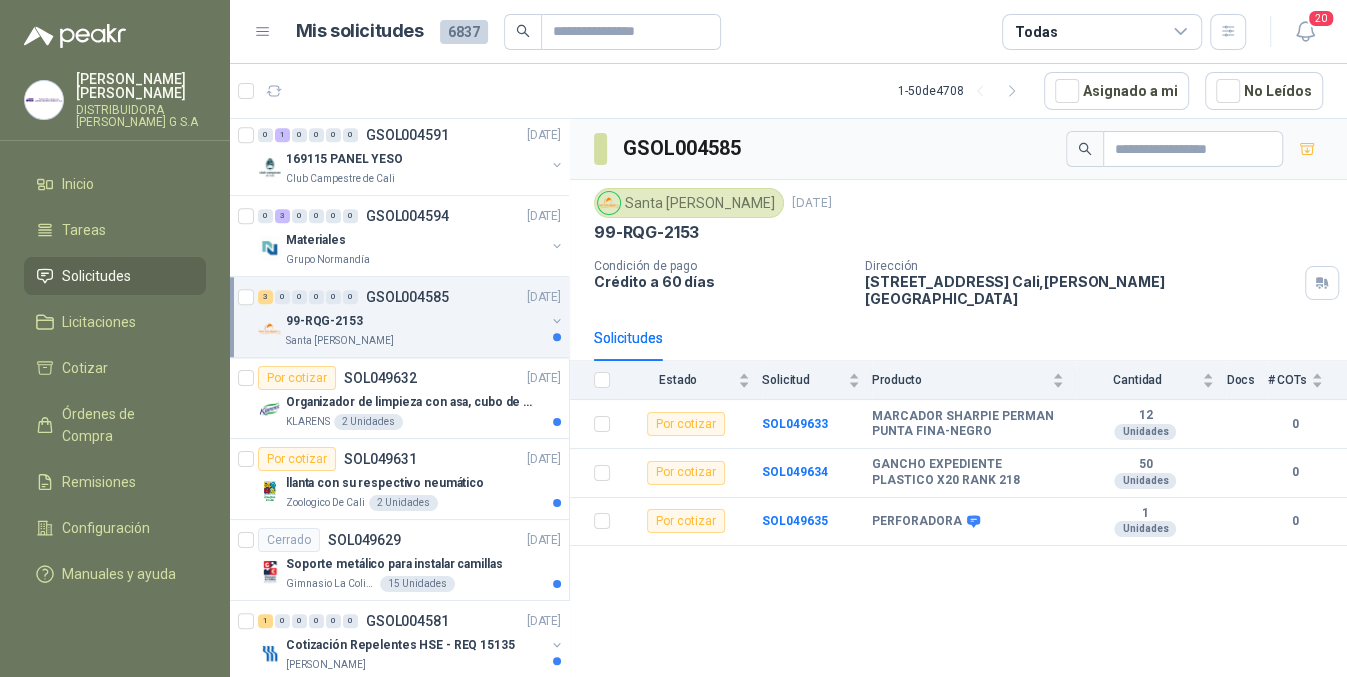 click at bounding box center (596, 380) 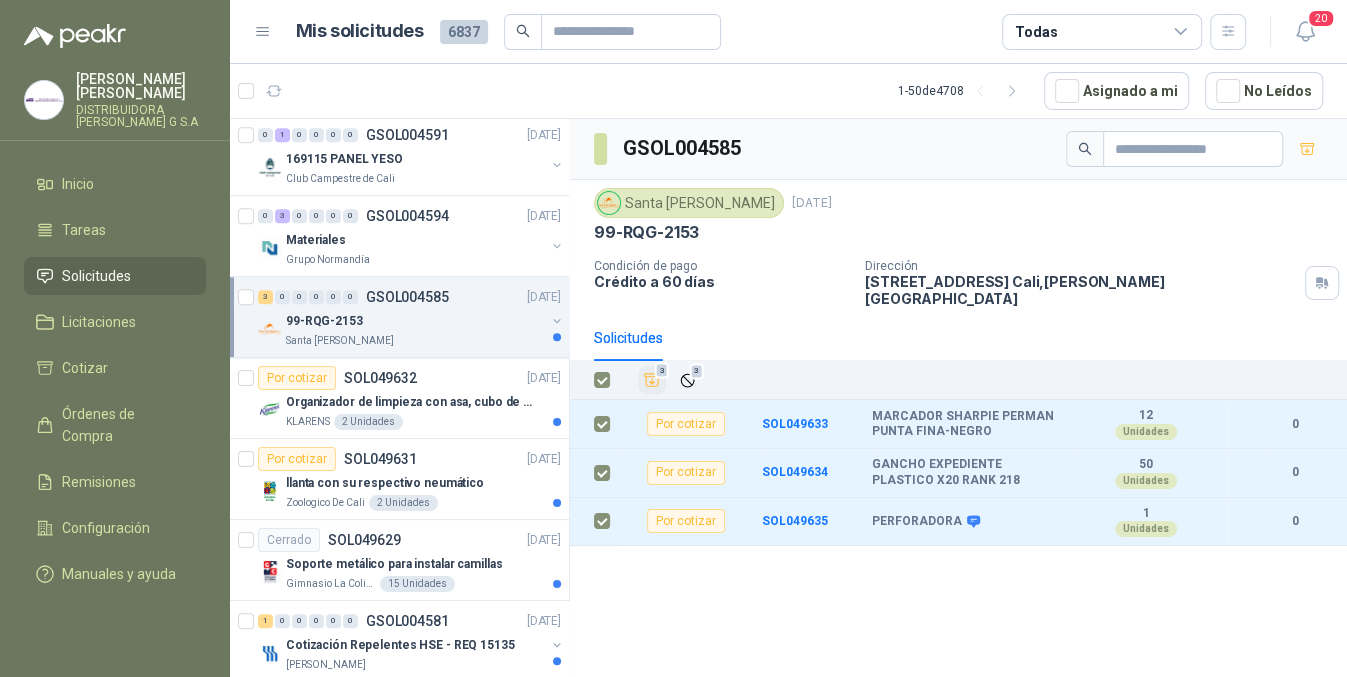 click 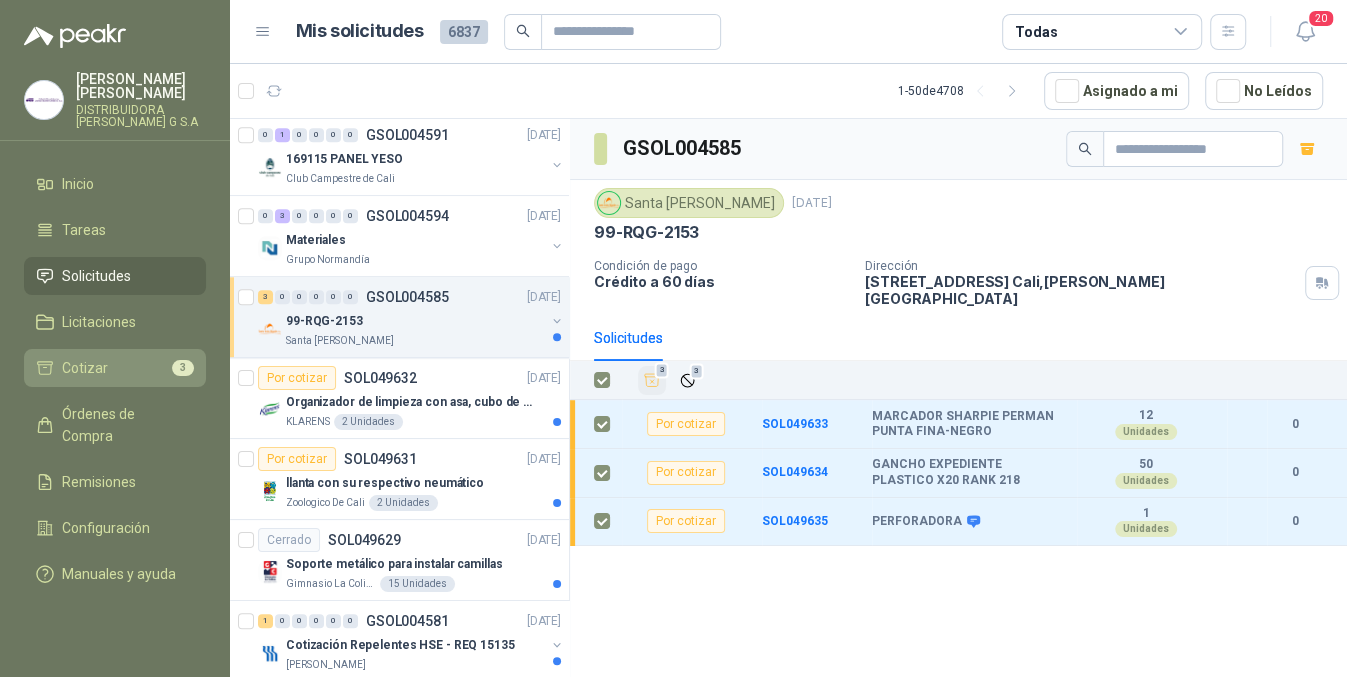 click on "3" at bounding box center [183, 368] 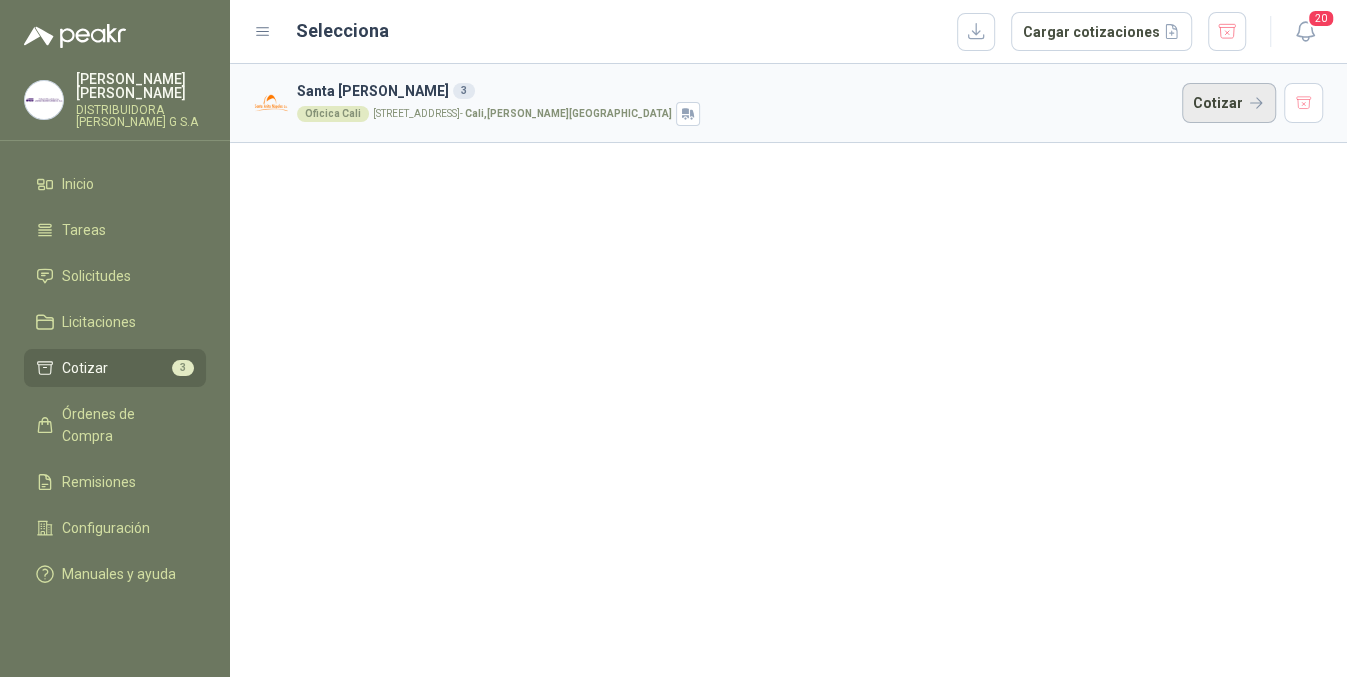 click on "Cotizar" at bounding box center [1229, 103] 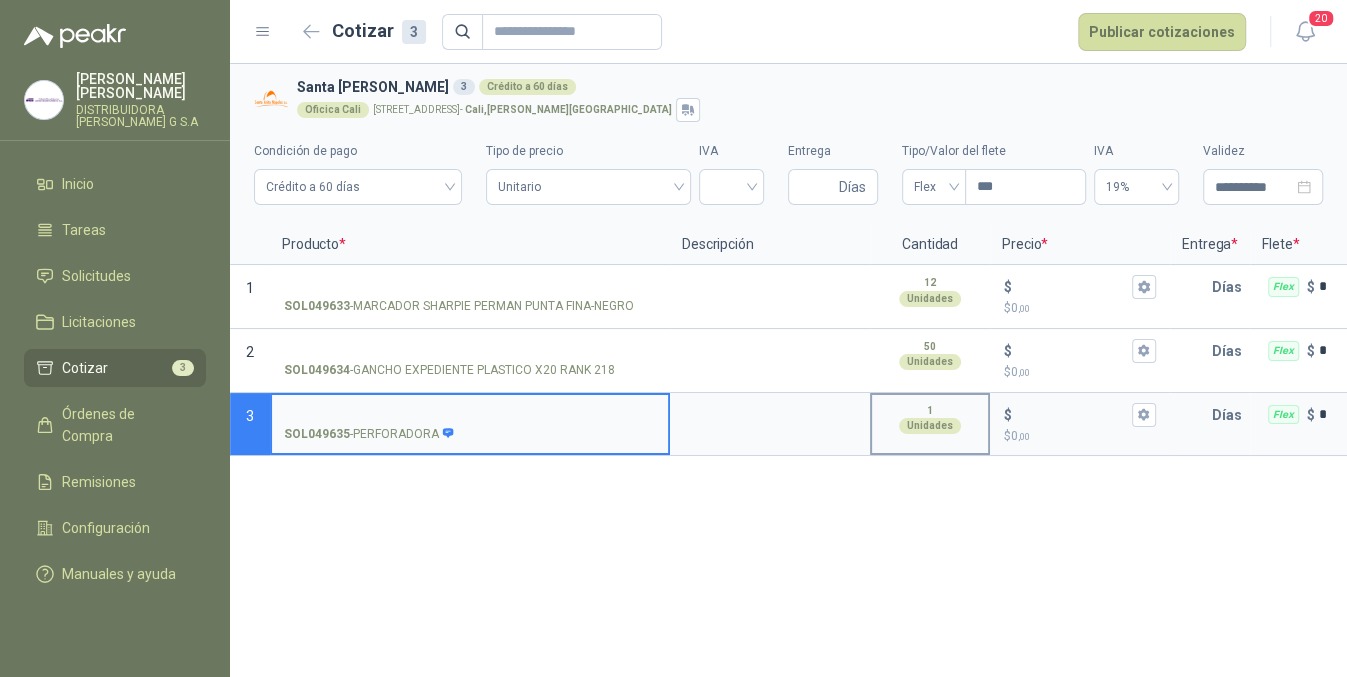 type 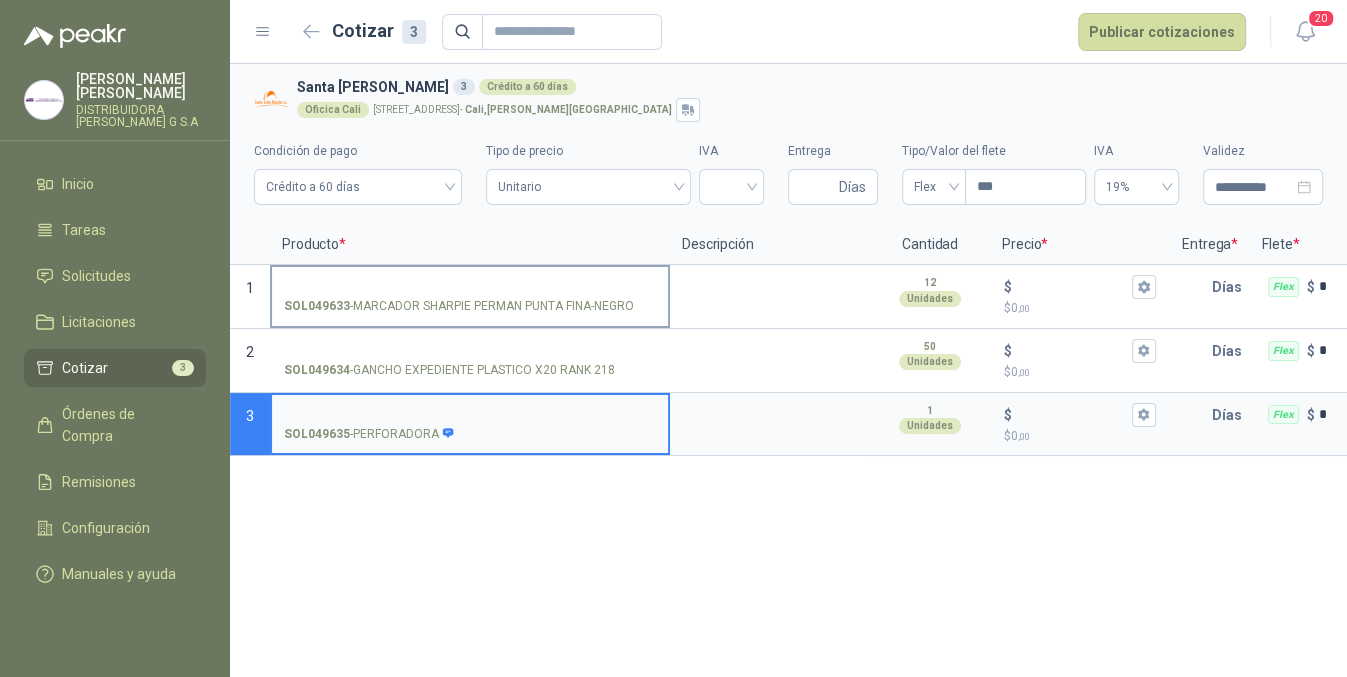 click on "SOL049633  -  MARCADOR SHARPIE PERMAN PUNTA FINA-NEGRO" at bounding box center (470, 287) 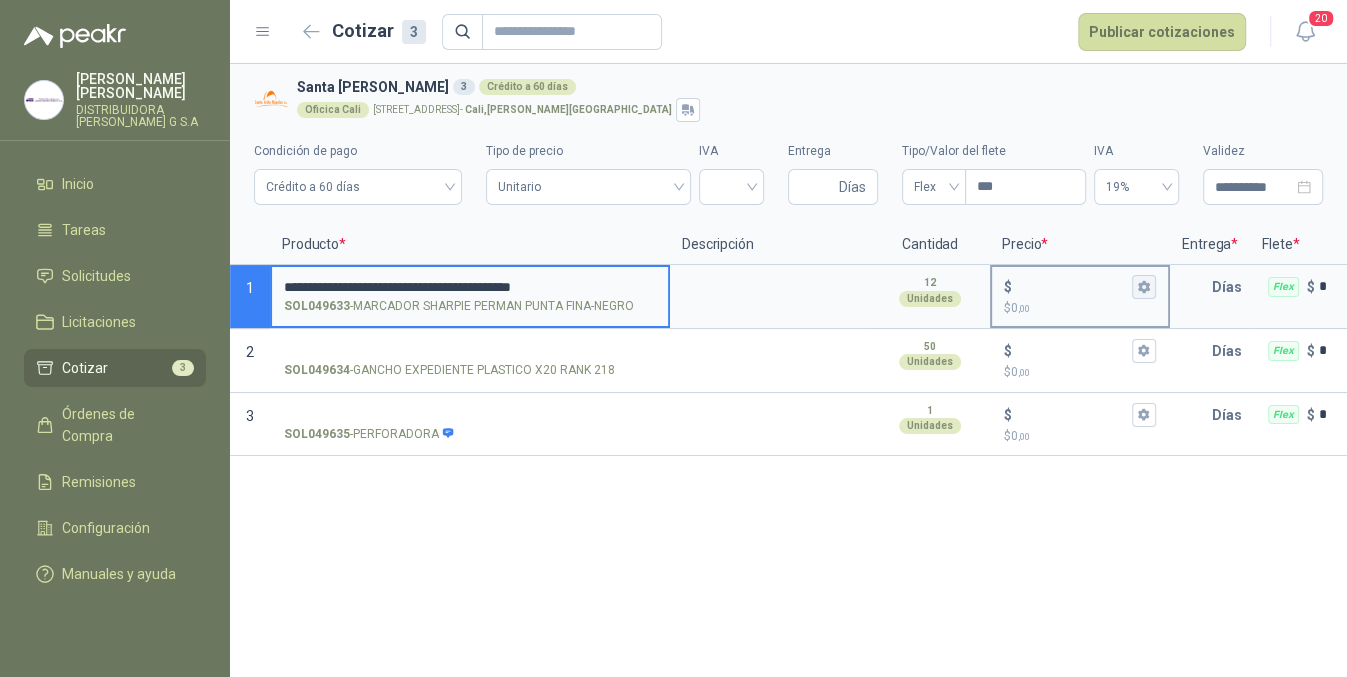 type on "**********" 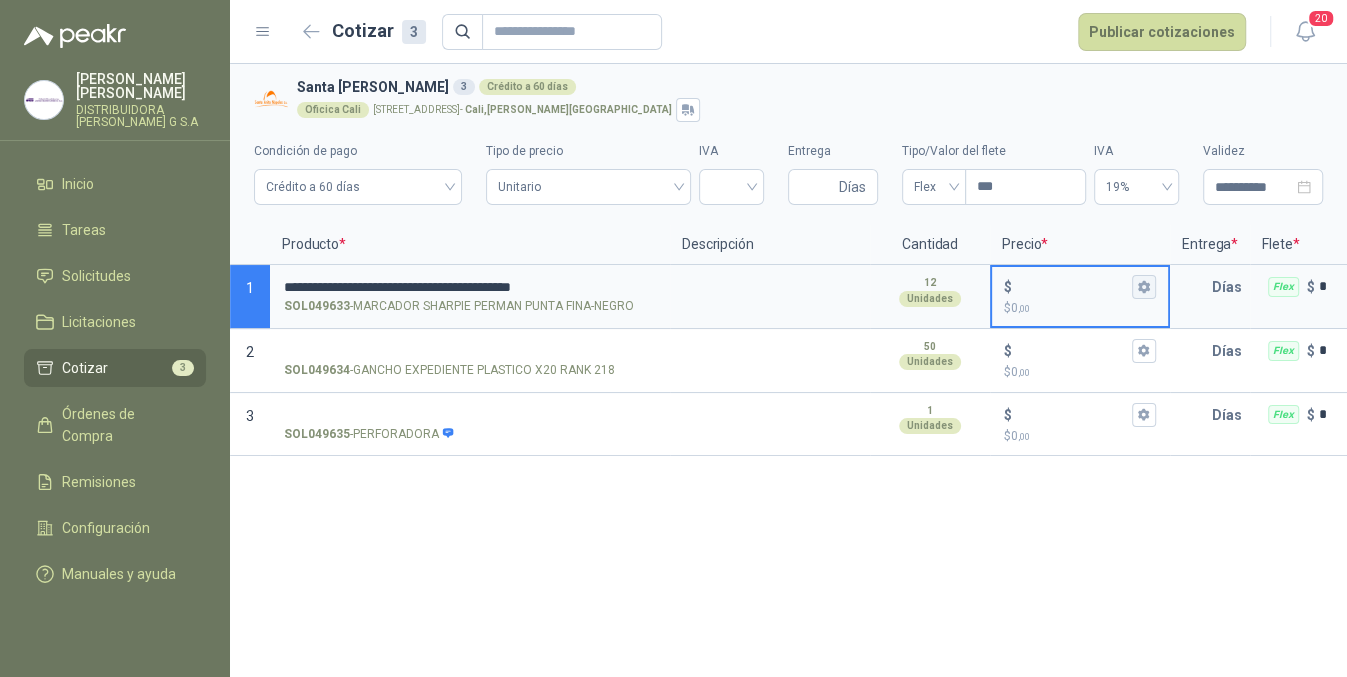 click 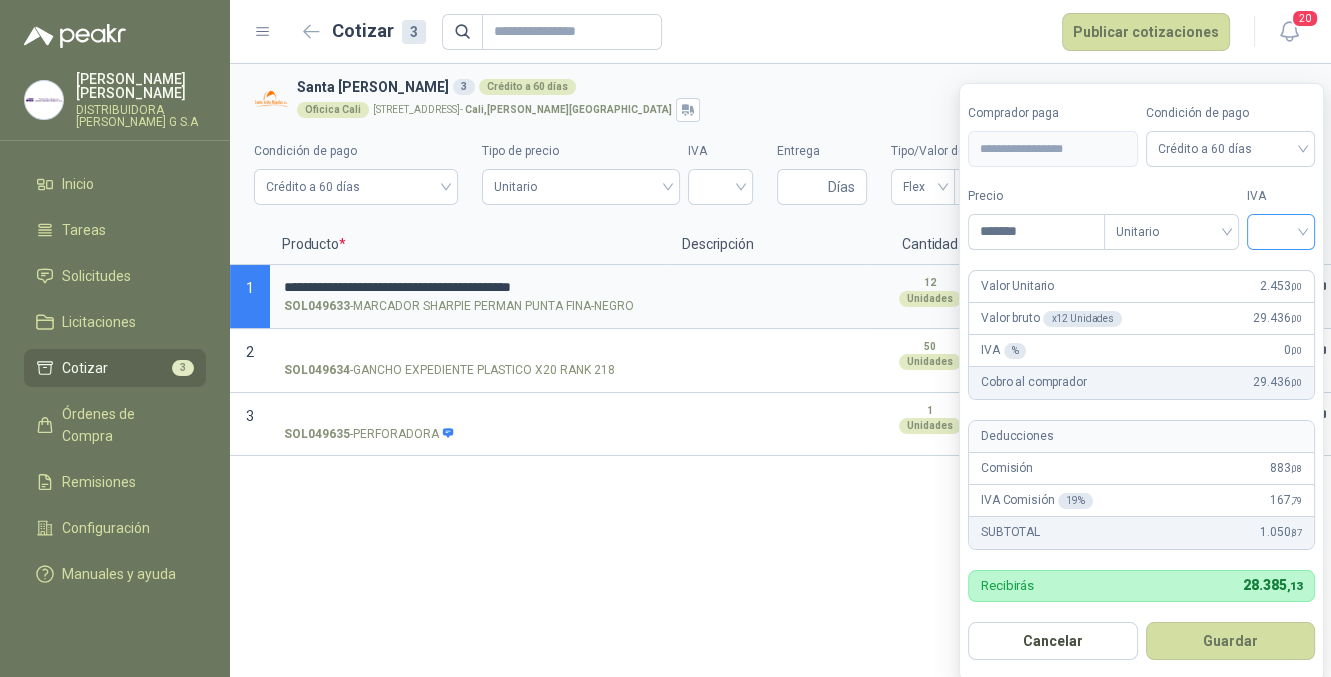 click at bounding box center (1281, 232) 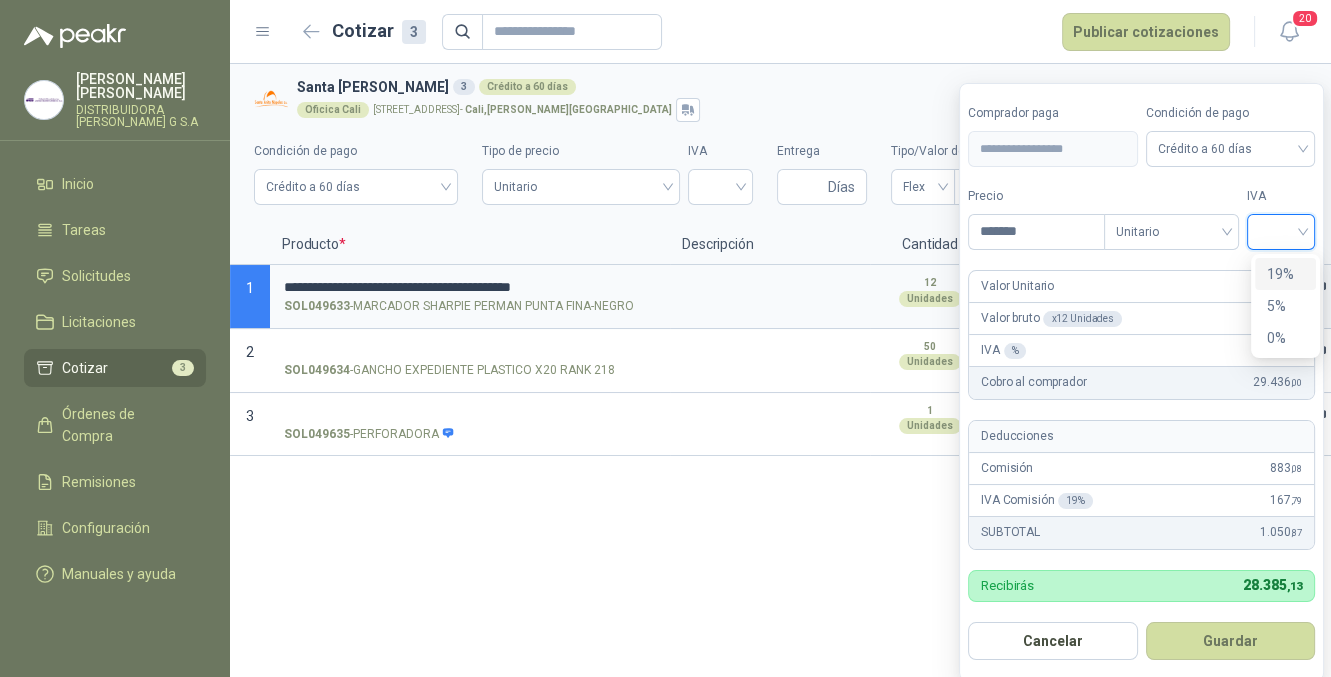 click on "19%" at bounding box center (1285, 274) 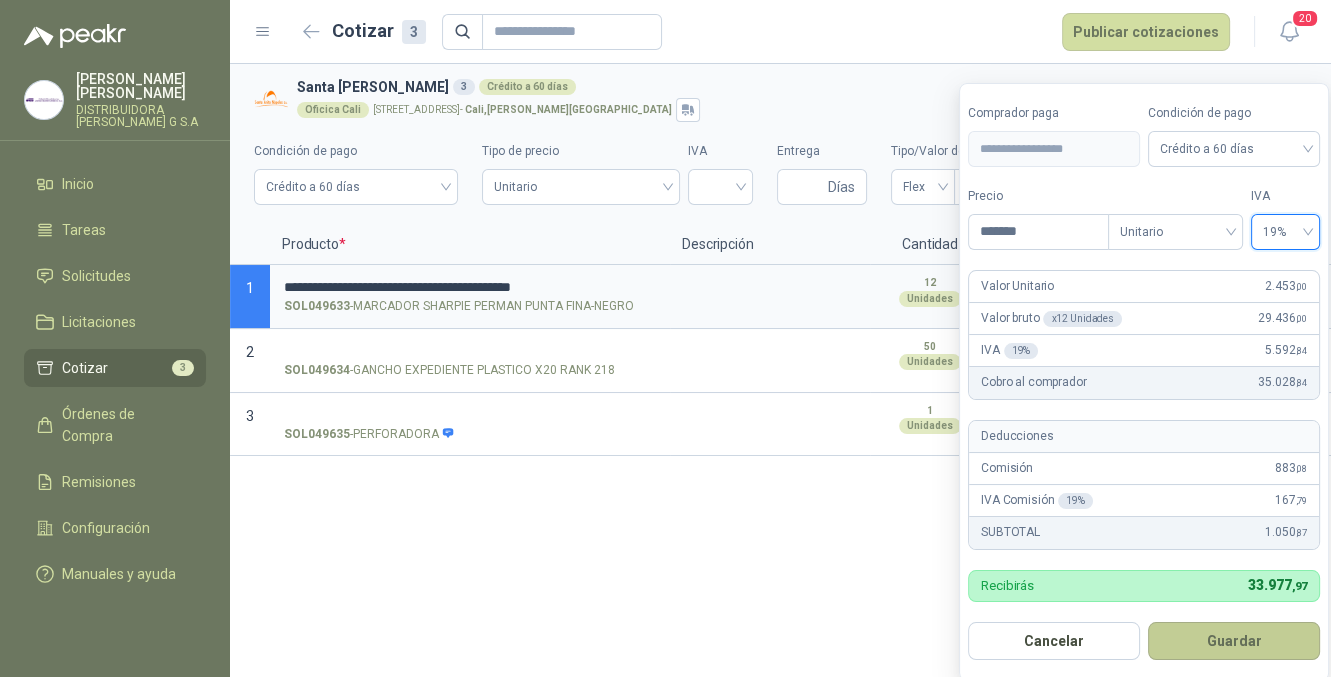 click on "Guardar" at bounding box center [1234, 641] 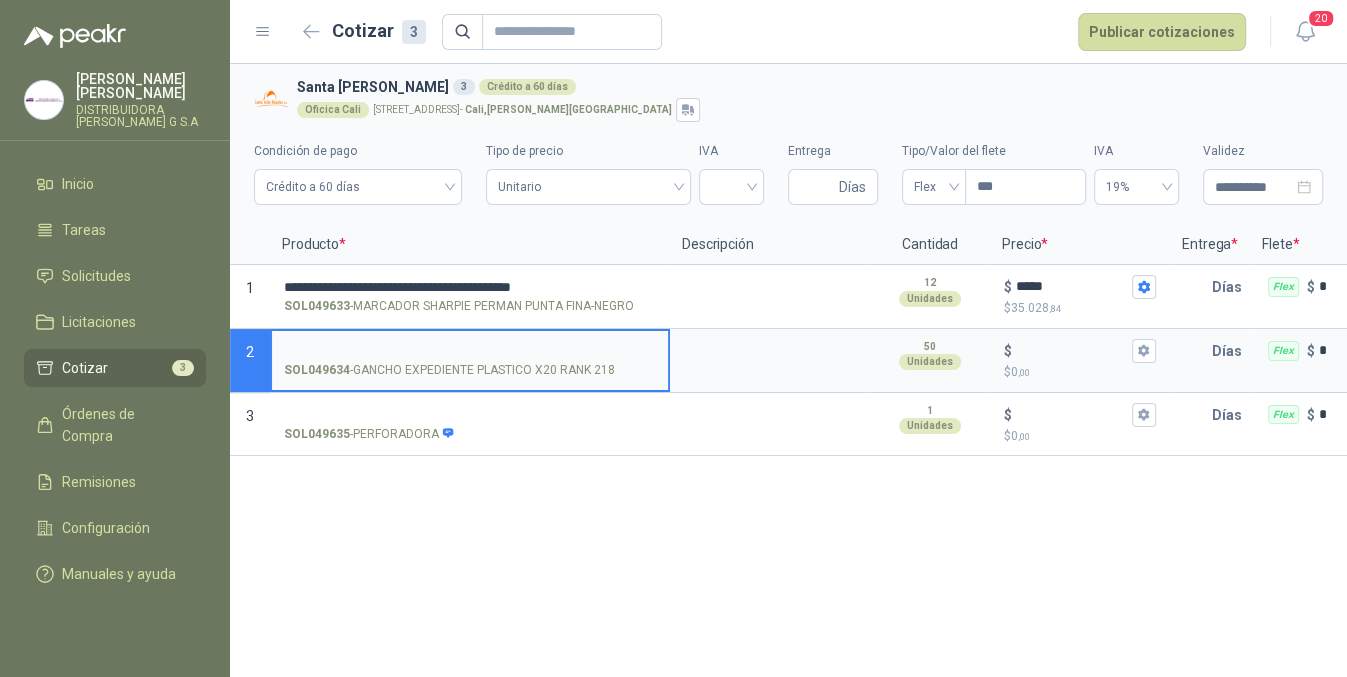 click on "SOL049634  -  GANCHO EXPEDIENTE PLASTICO X20 RANK 218" at bounding box center (470, 351) 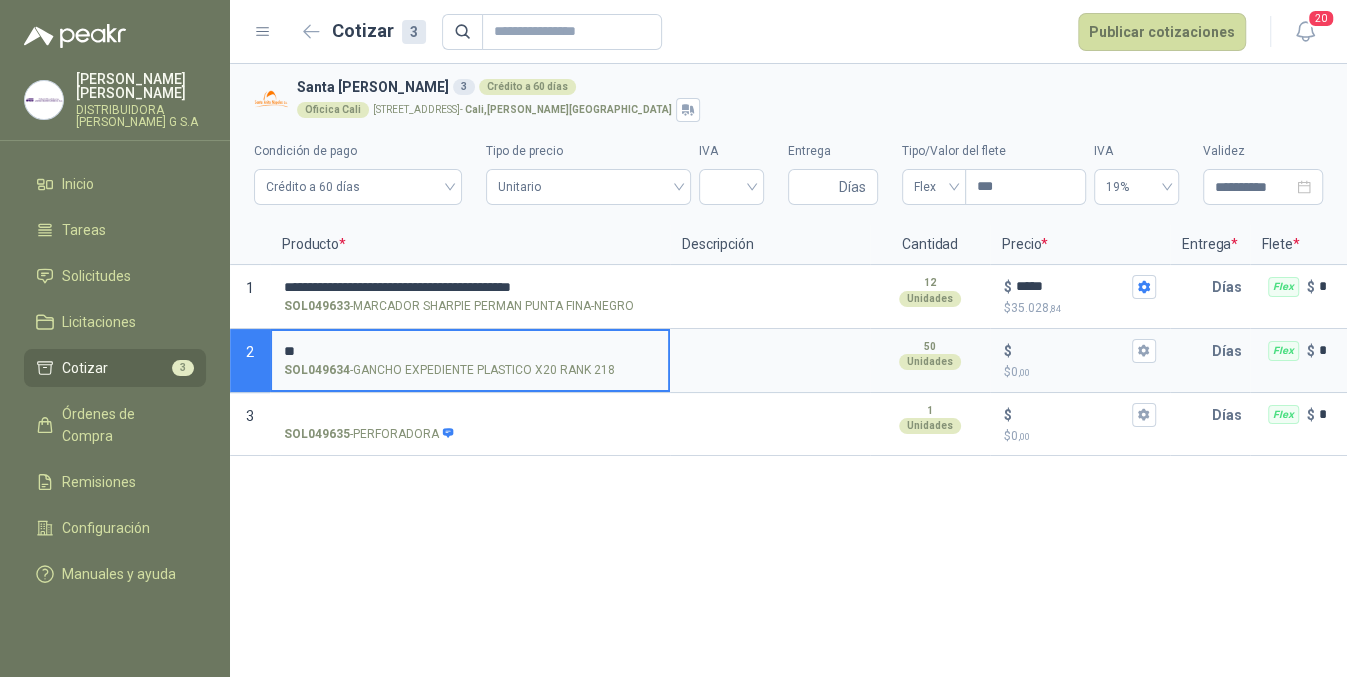 type on "*" 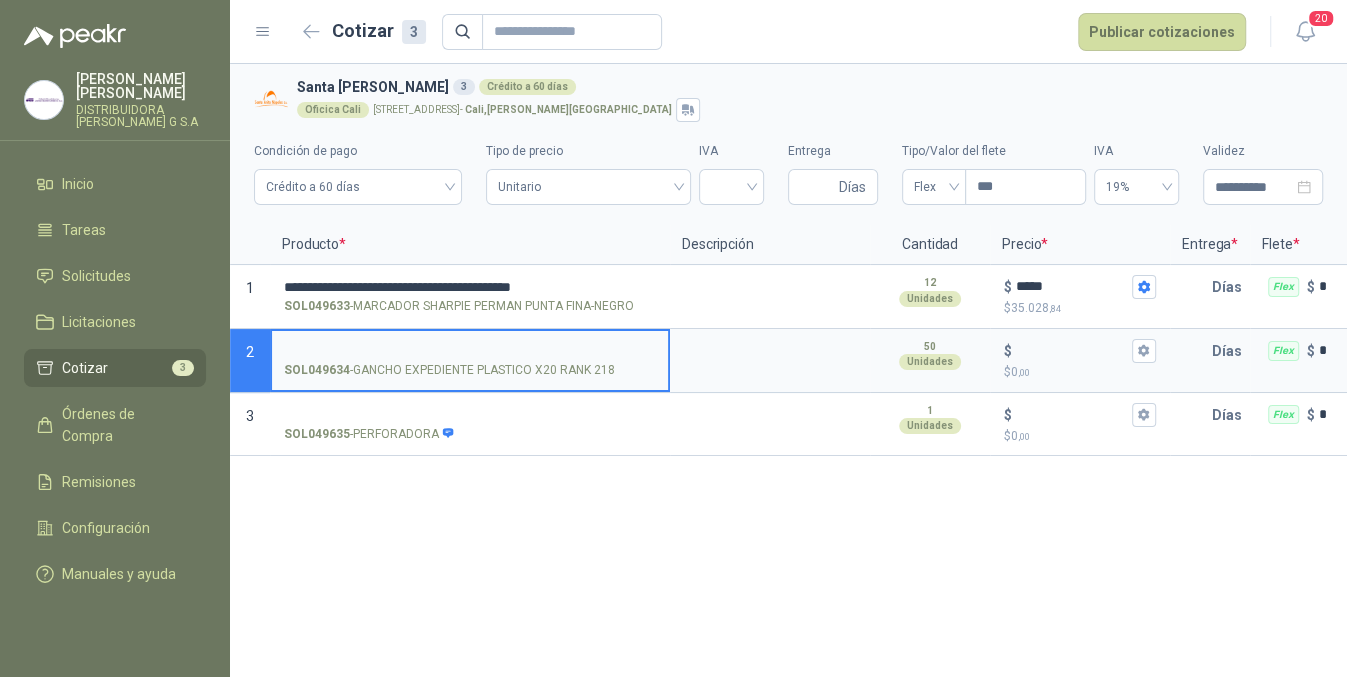type on "*" 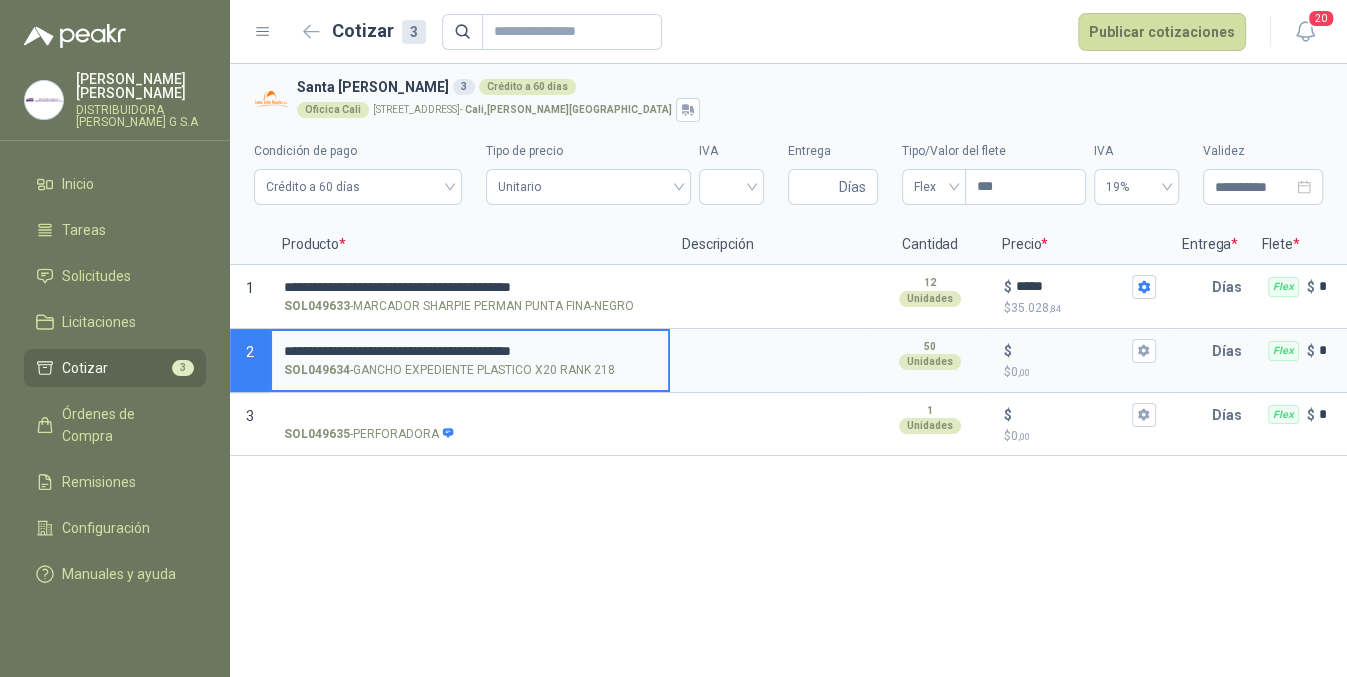 type on "**********" 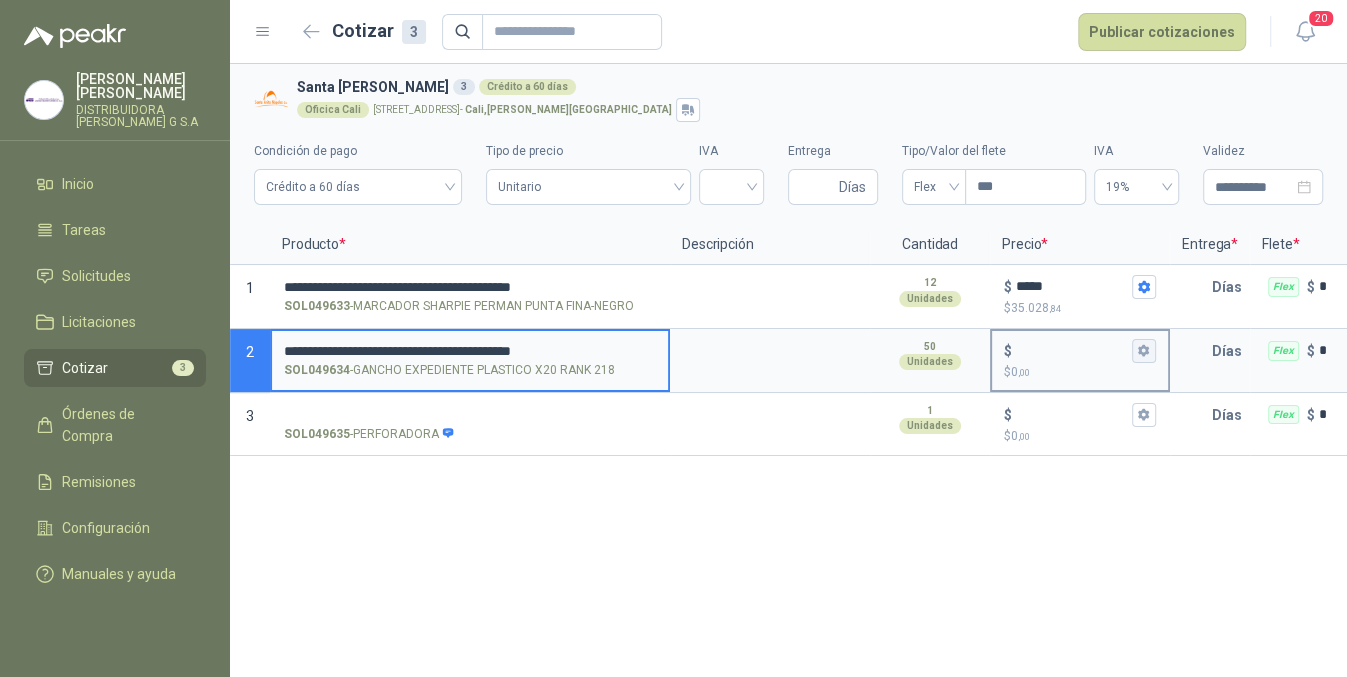 click on "$ $  0 ,00" at bounding box center (1144, 351) 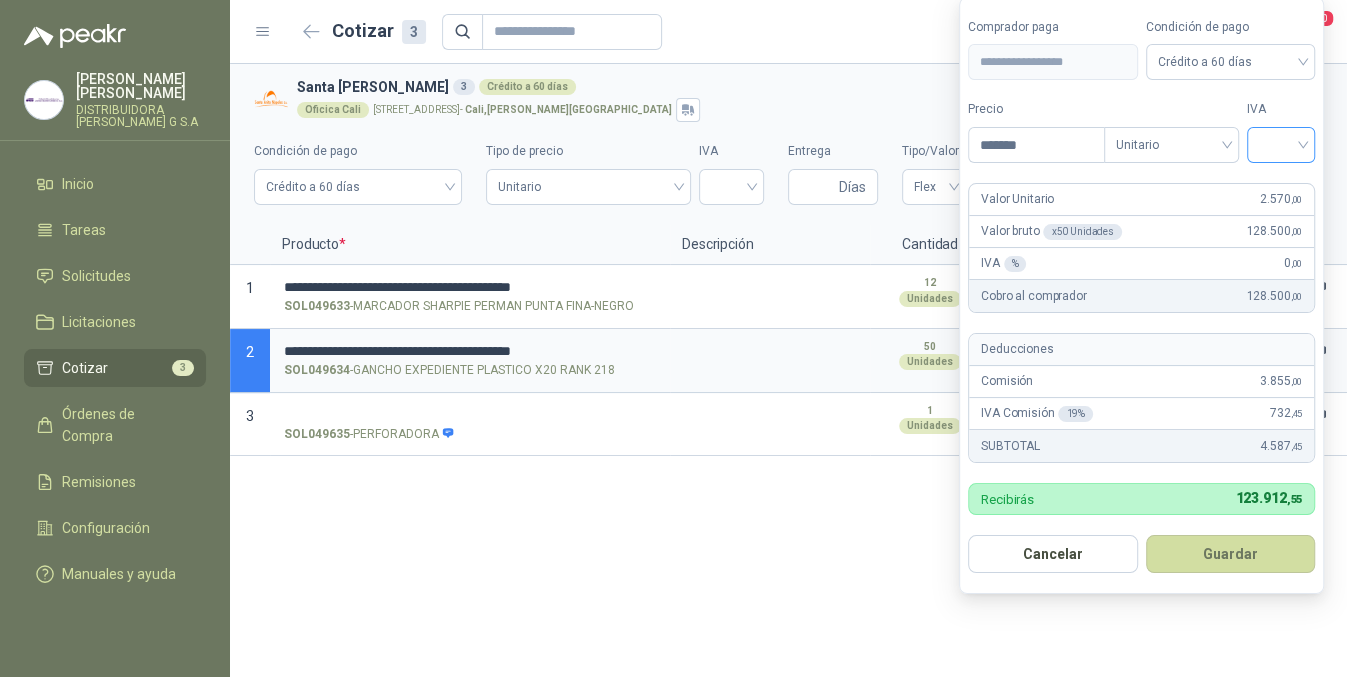 type on "*******" 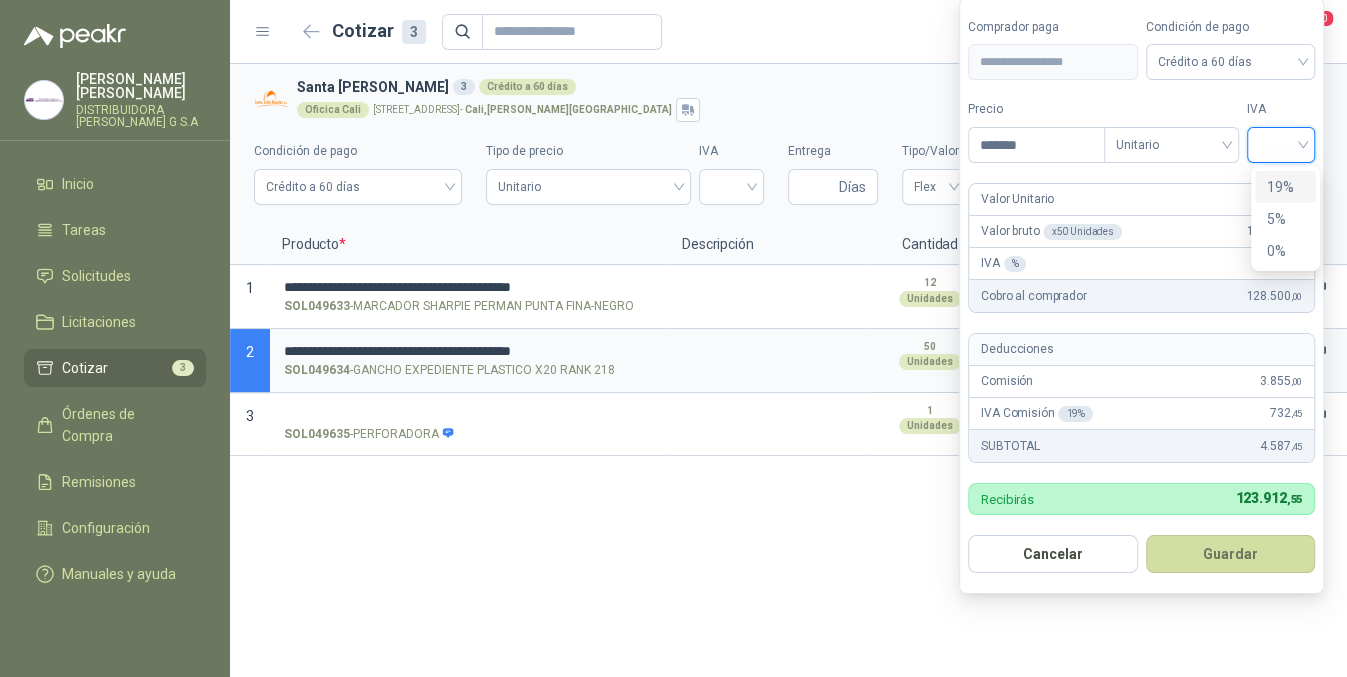 click on "19 5 19% 5% 0%" at bounding box center (1285, 219) 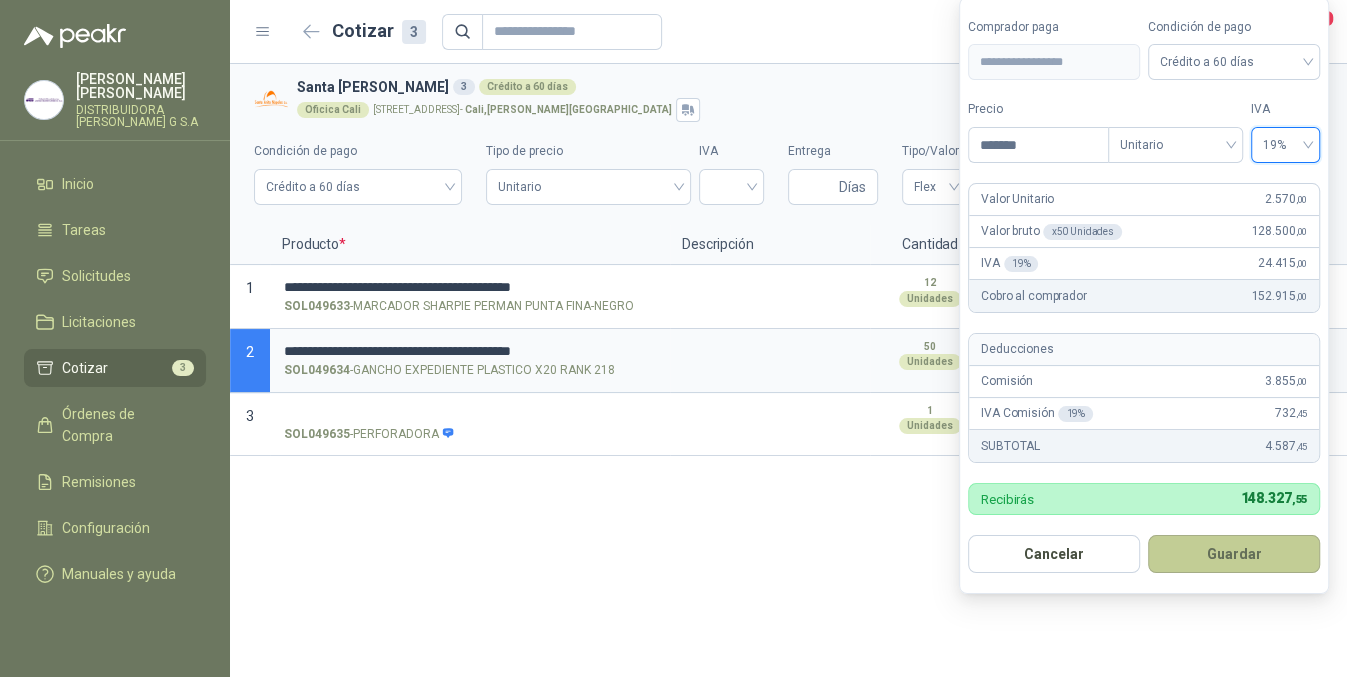click on "Guardar" at bounding box center (1234, 554) 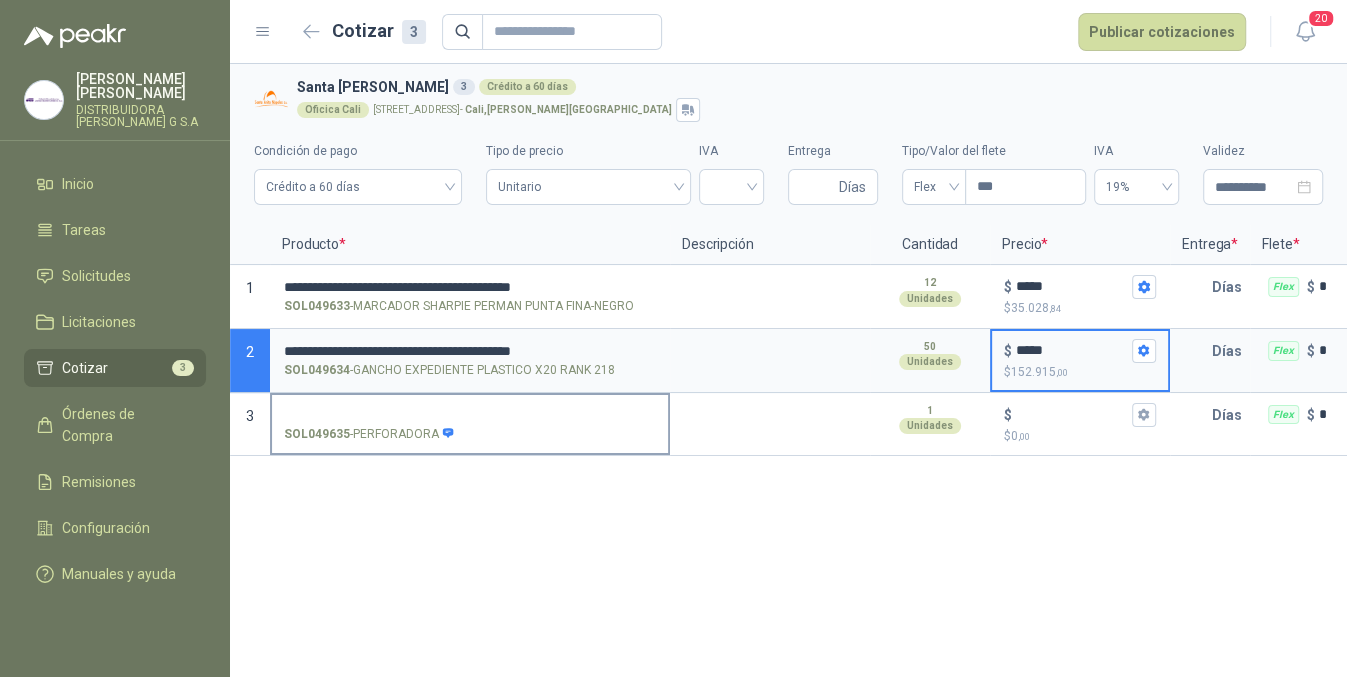 click on "SOL049635  -  PERFORADORA" at bounding box center (470, 415) 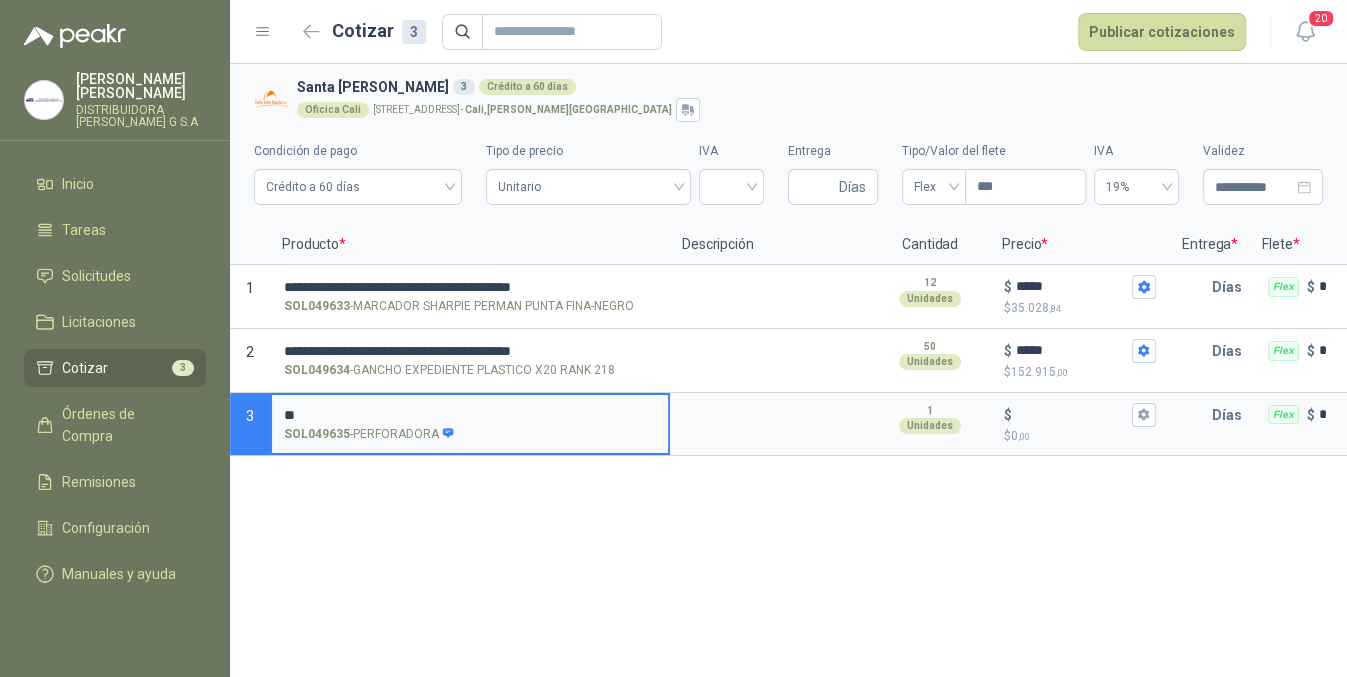 type on "*" 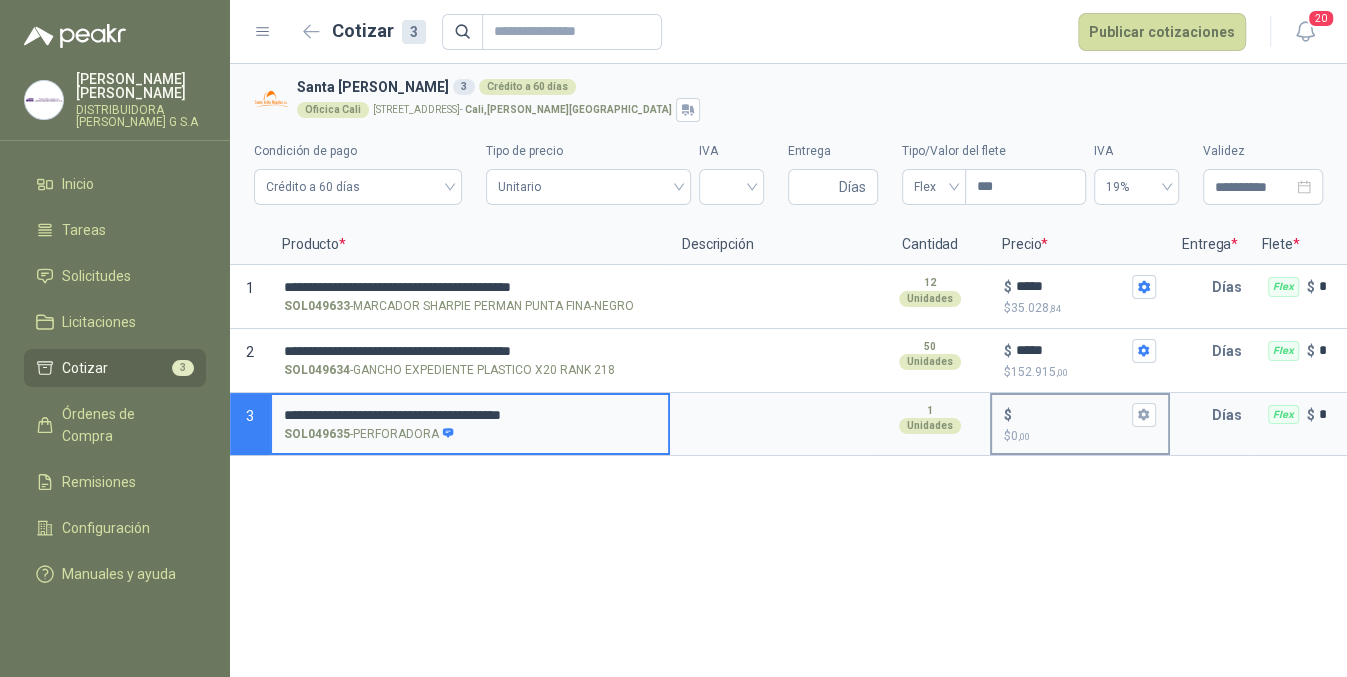 type on "**********" 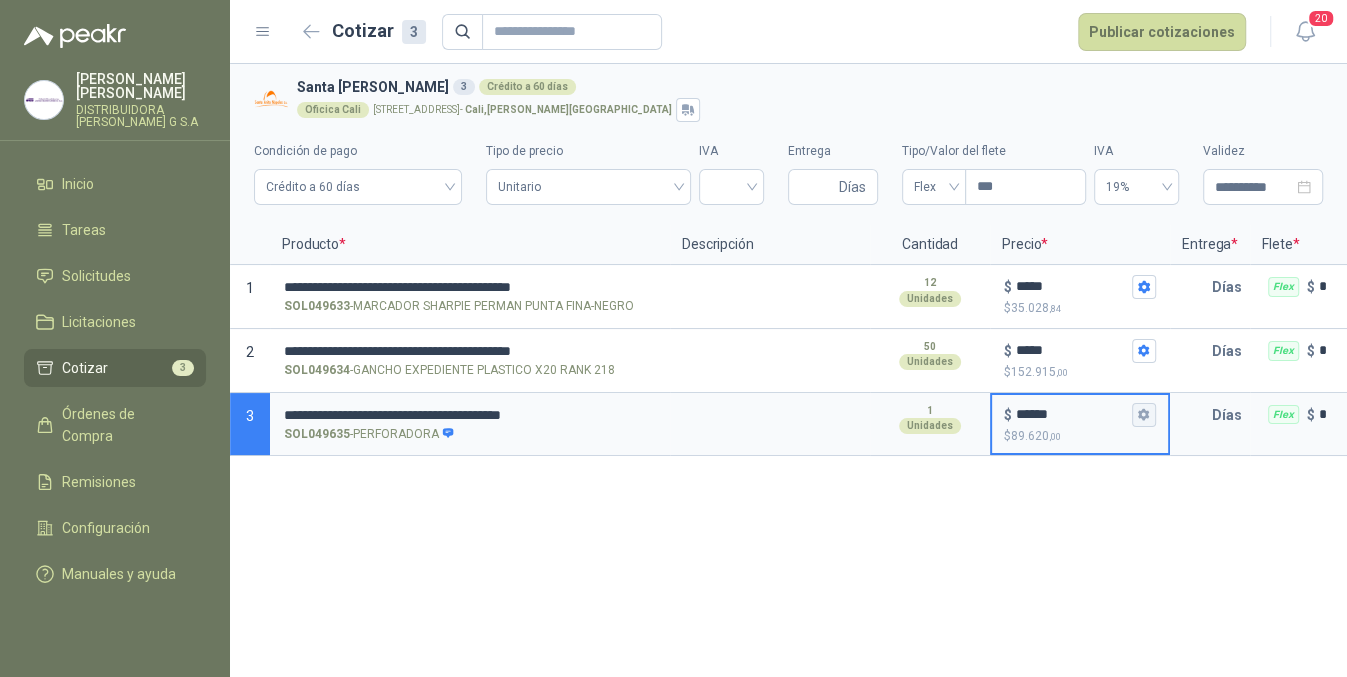 type on "******" 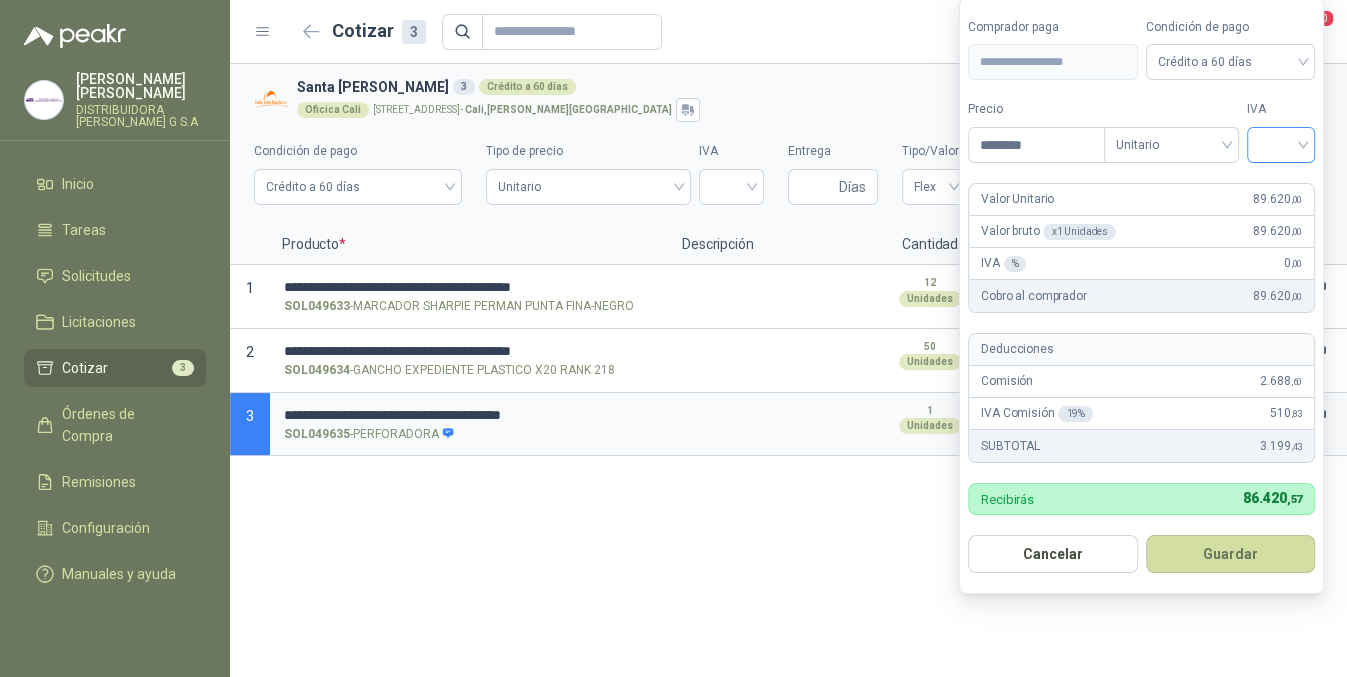 click at bounding box center [1281, 143] 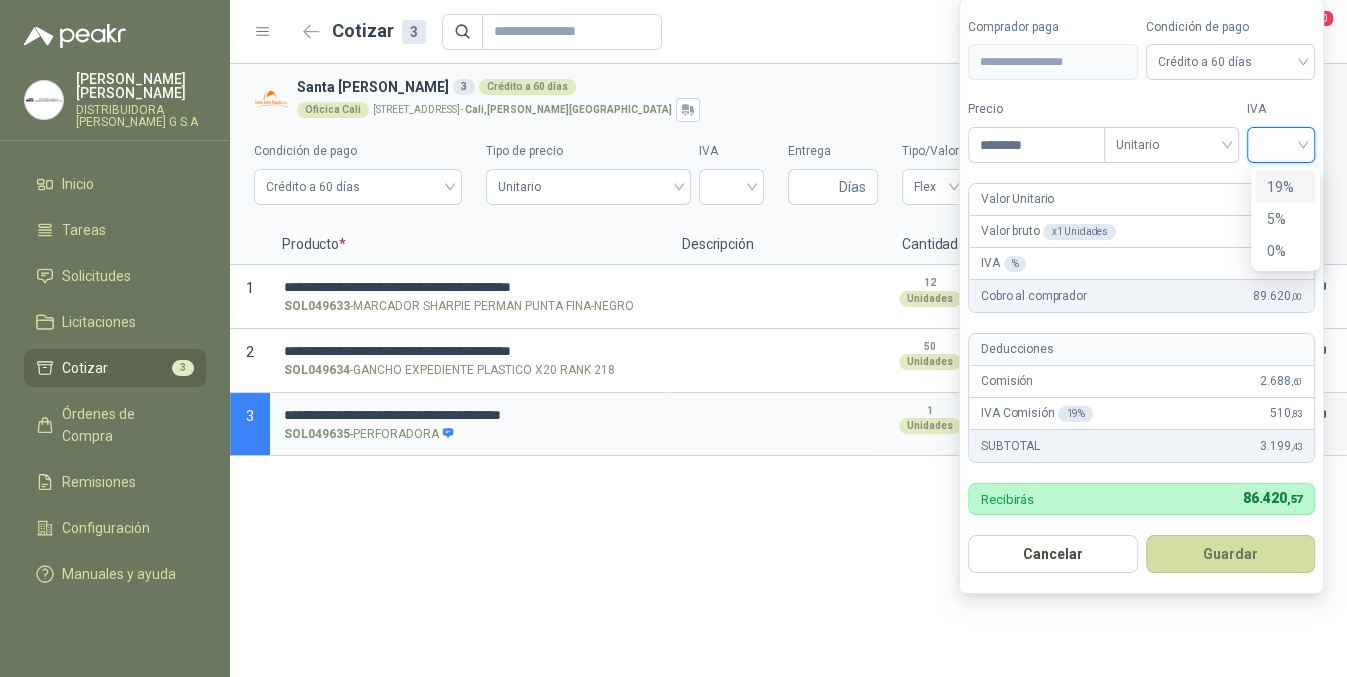 click on "19%" at bounding box center (1285, 187) 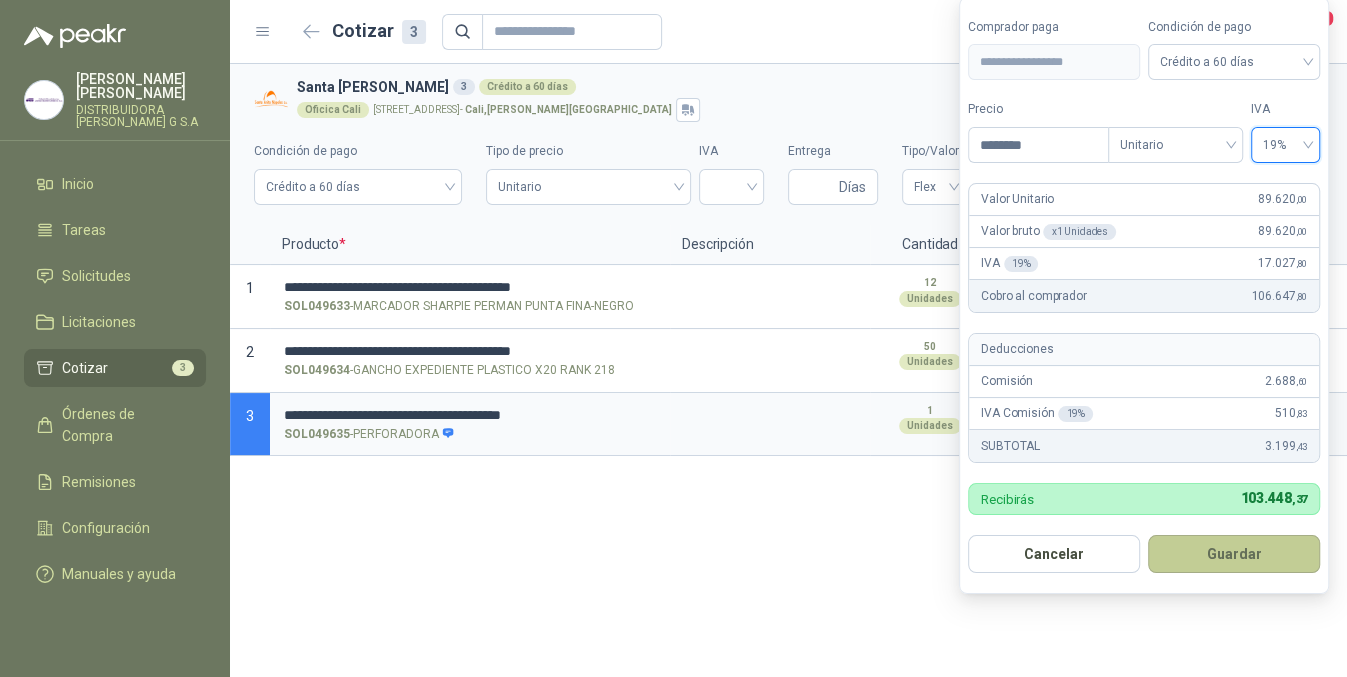 click on "Guardar" at bounding box center [1234, 554] 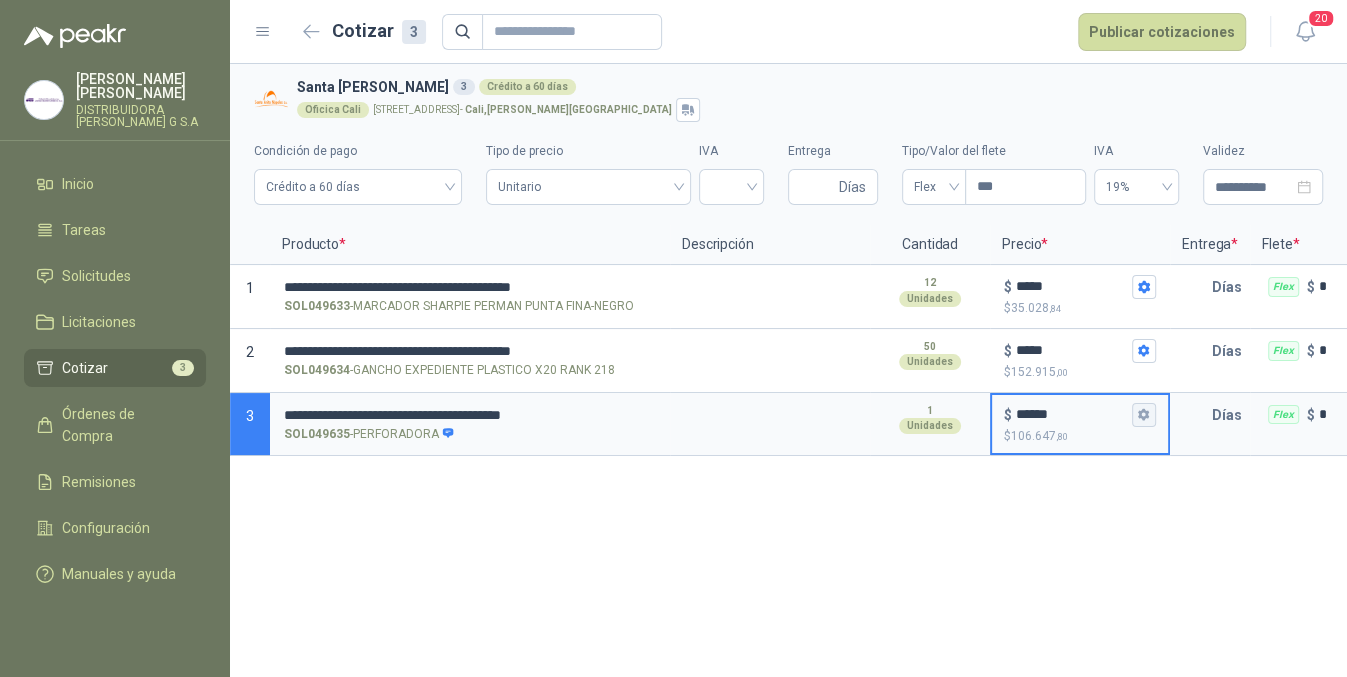 click on "$ ****** $  106.647 ,80" at bounding box center (1144, 415) 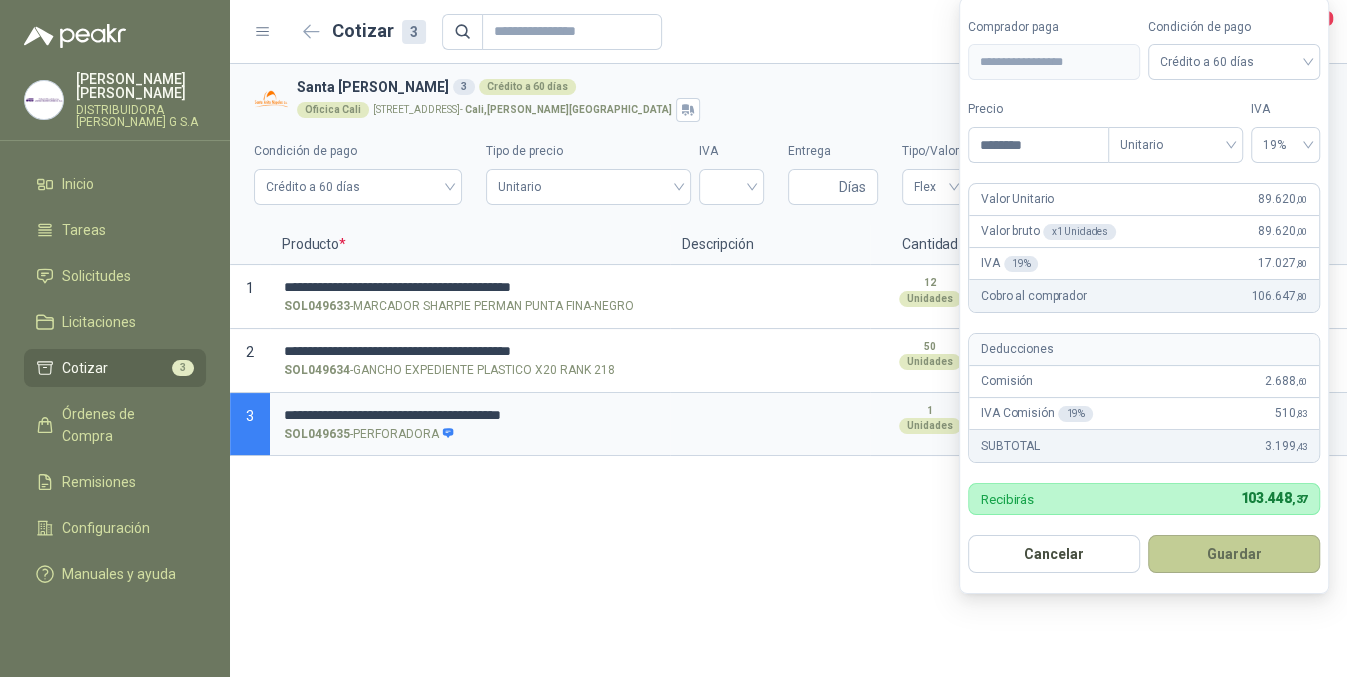 click on "Guardar" at bounding box center [1234, 554] 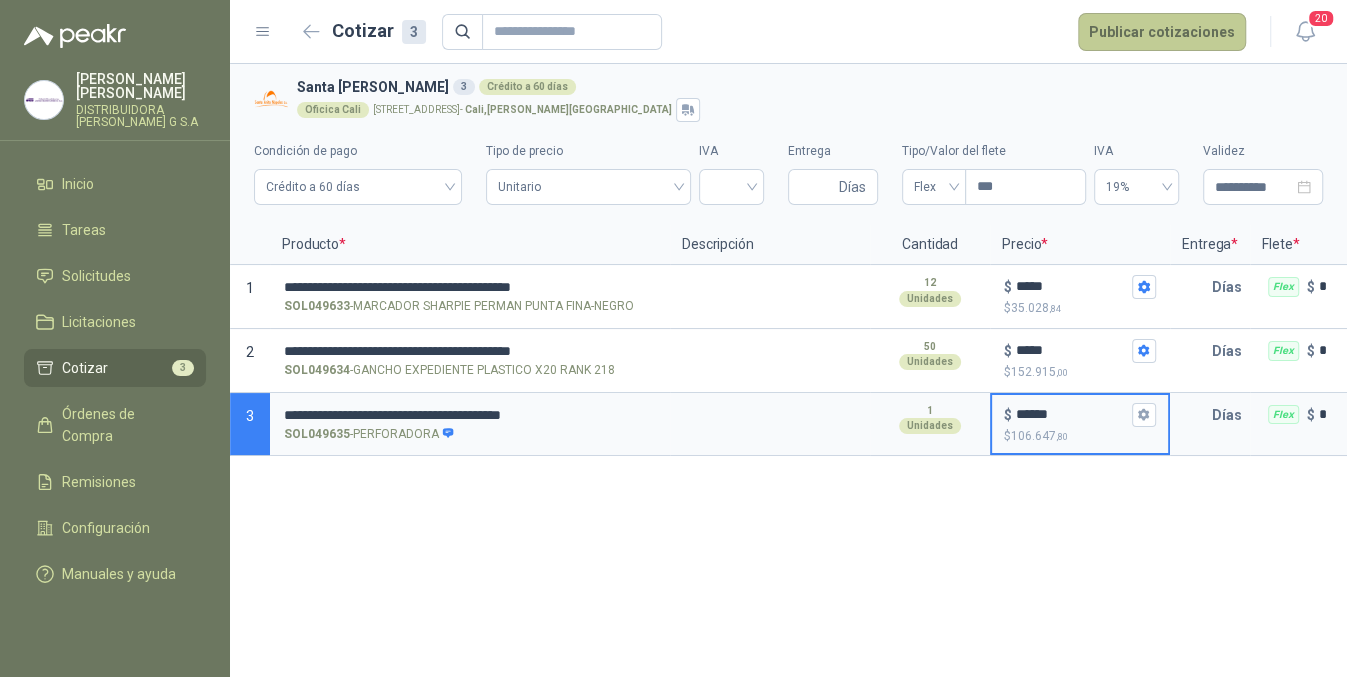click on "Publicar cotizaciones" at bounding box center [1162, 32] 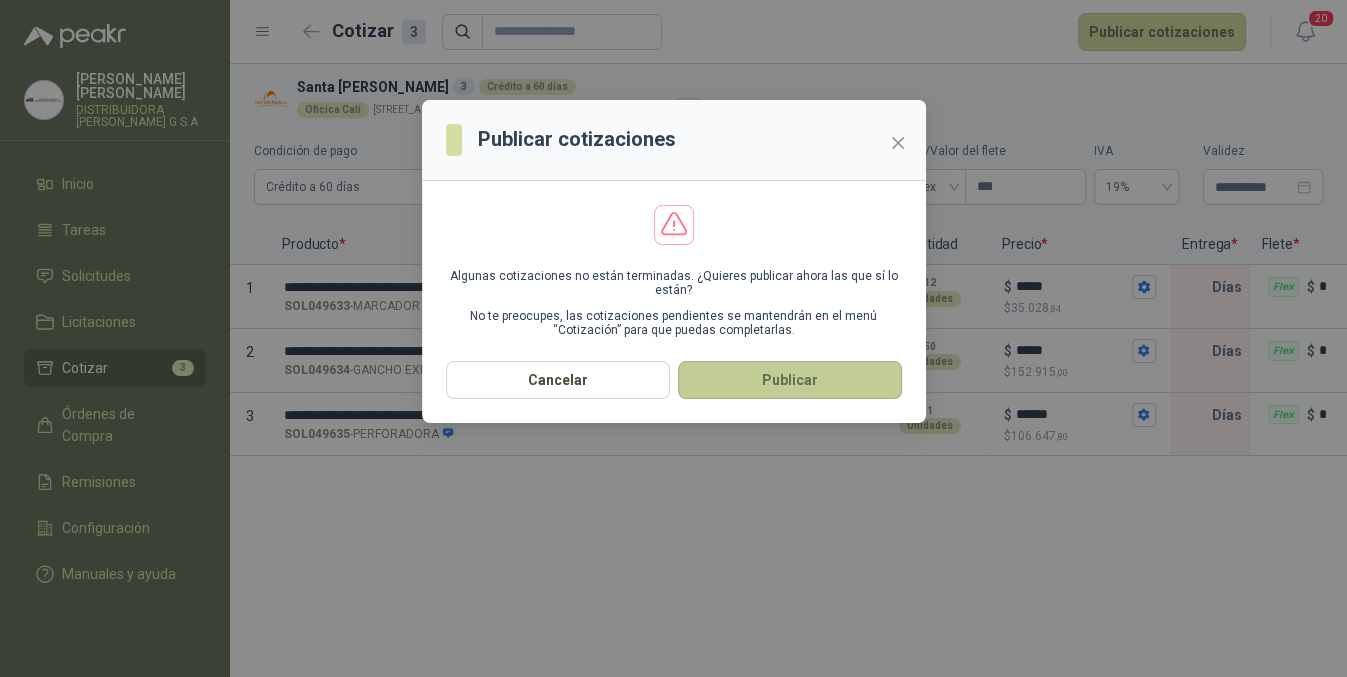 click on "Publicar" at bounding box center [790, 380] 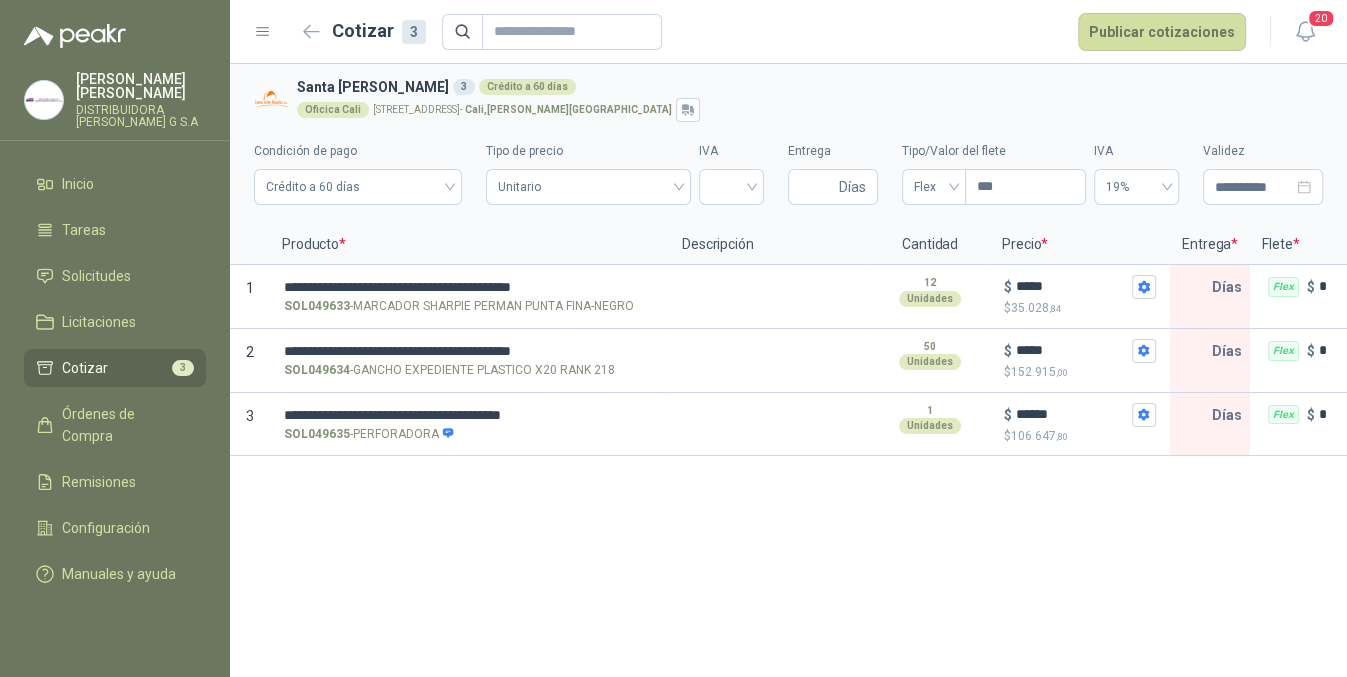 click on "Entrega *" at bounding box center [1210, 245] 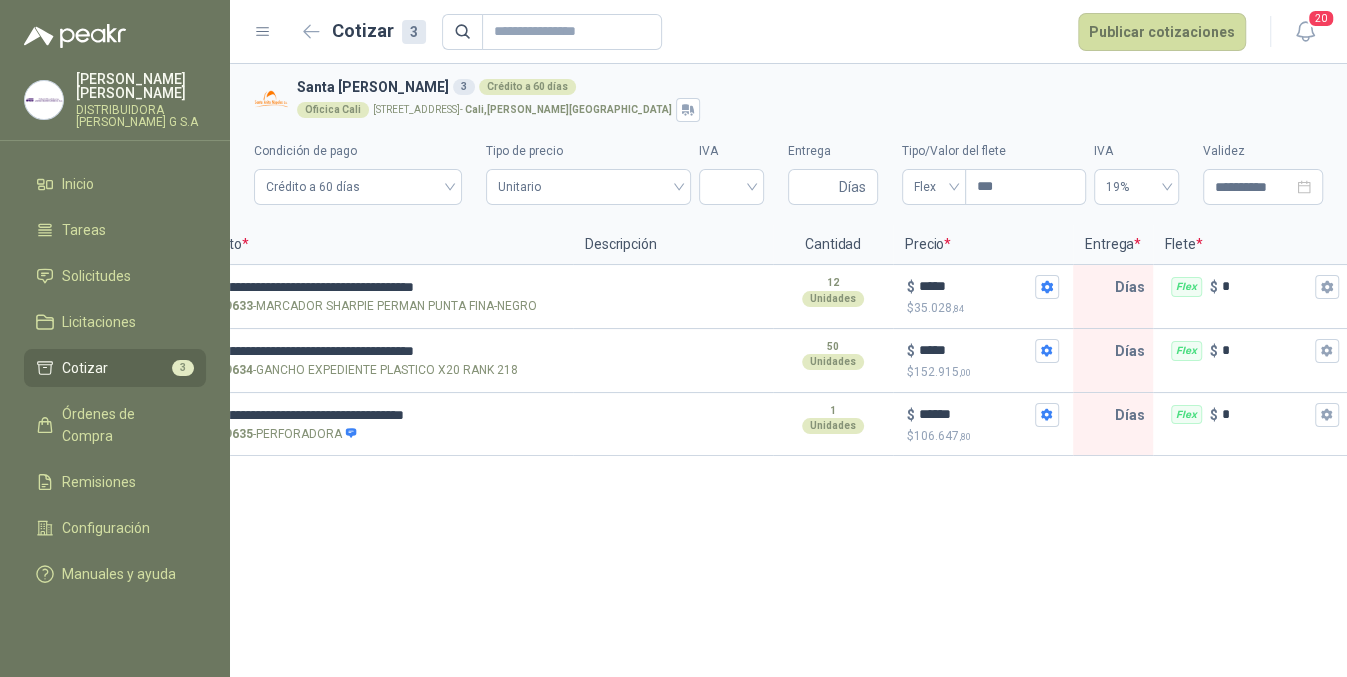 scroll, scrollTop: 0, scrollLeft: 279, axis: horizontal 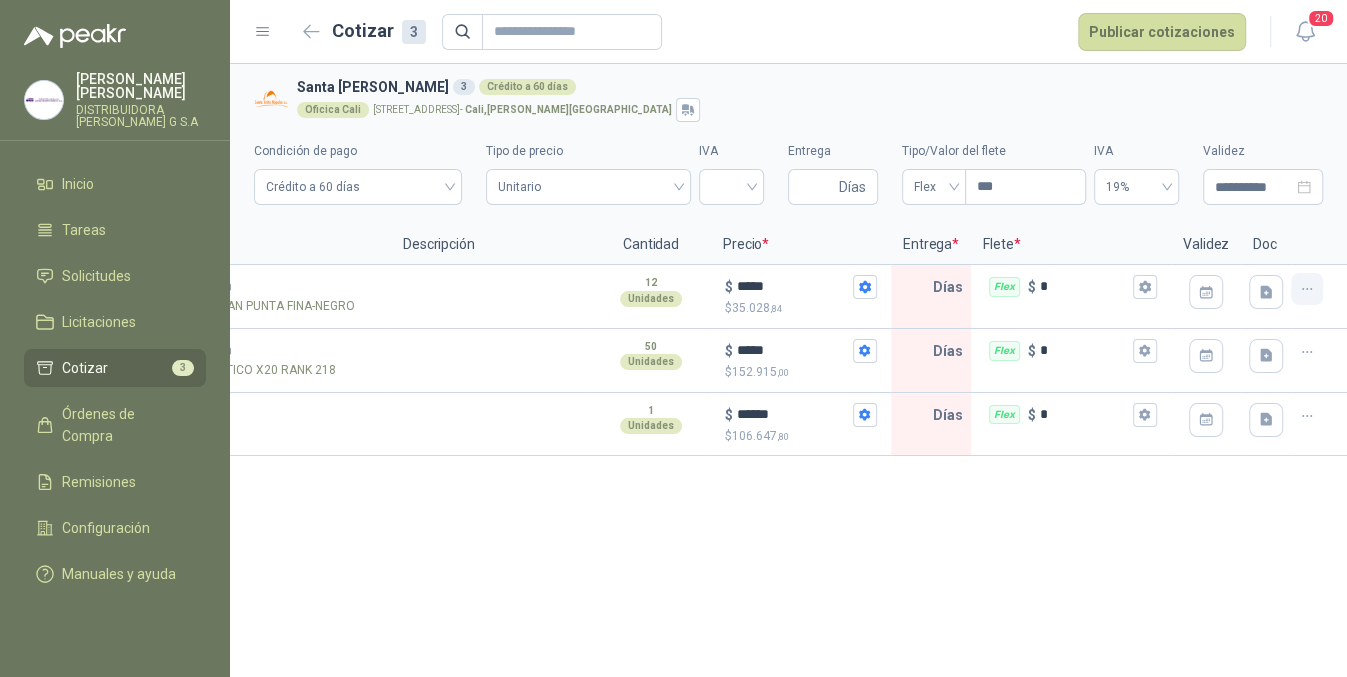 click at bounding box center [1307, 289] 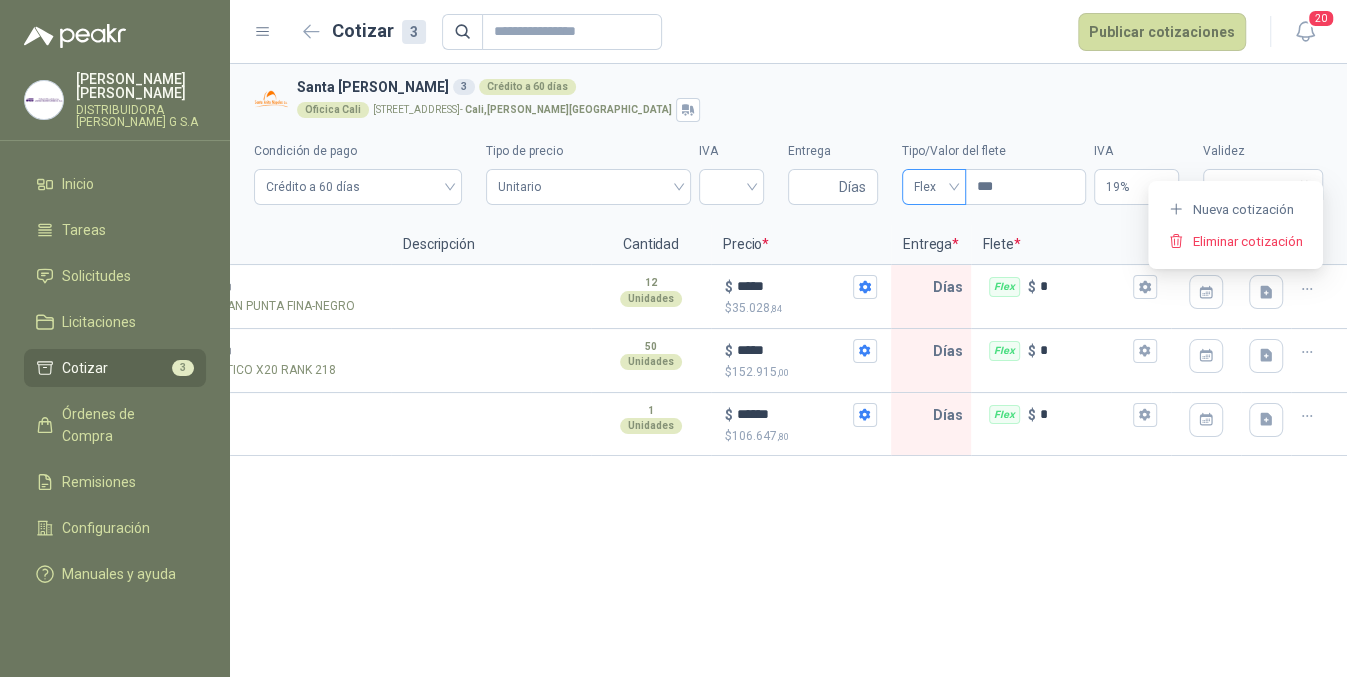 click on "Flex" at bounding box center (934, 187) 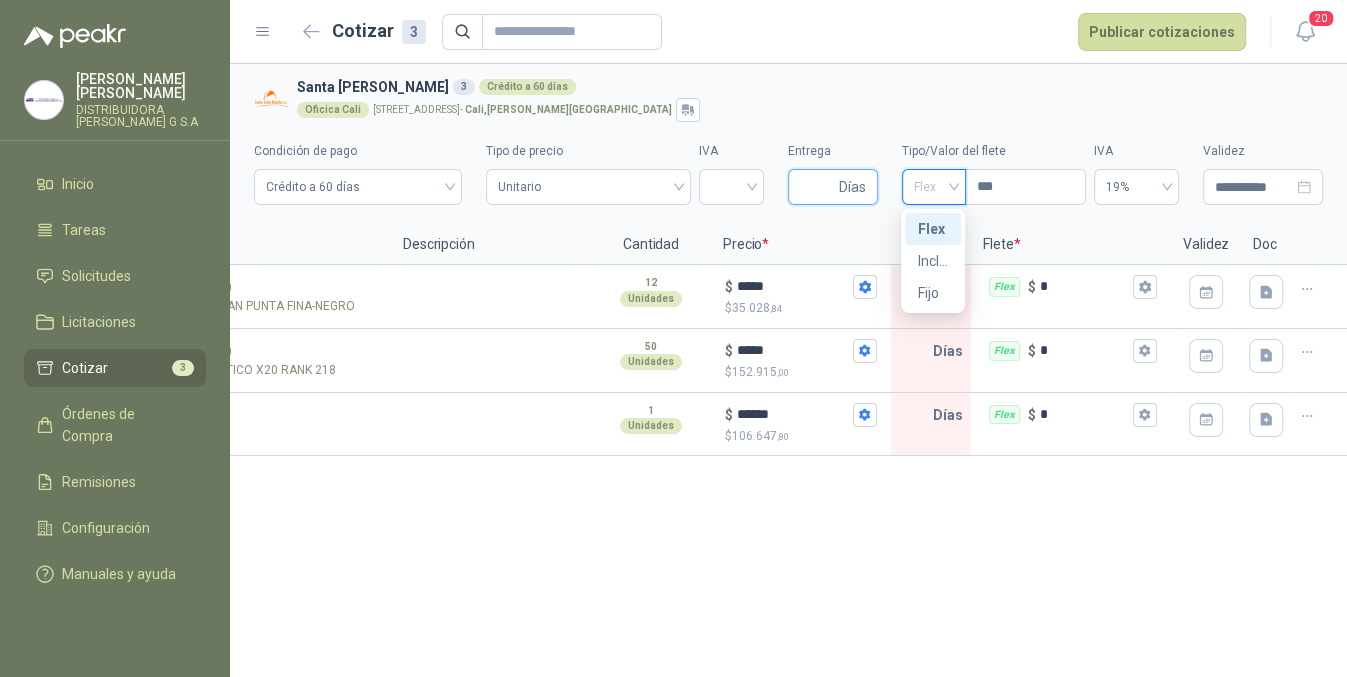click on "Entrega" at bounding box center [817, 187] 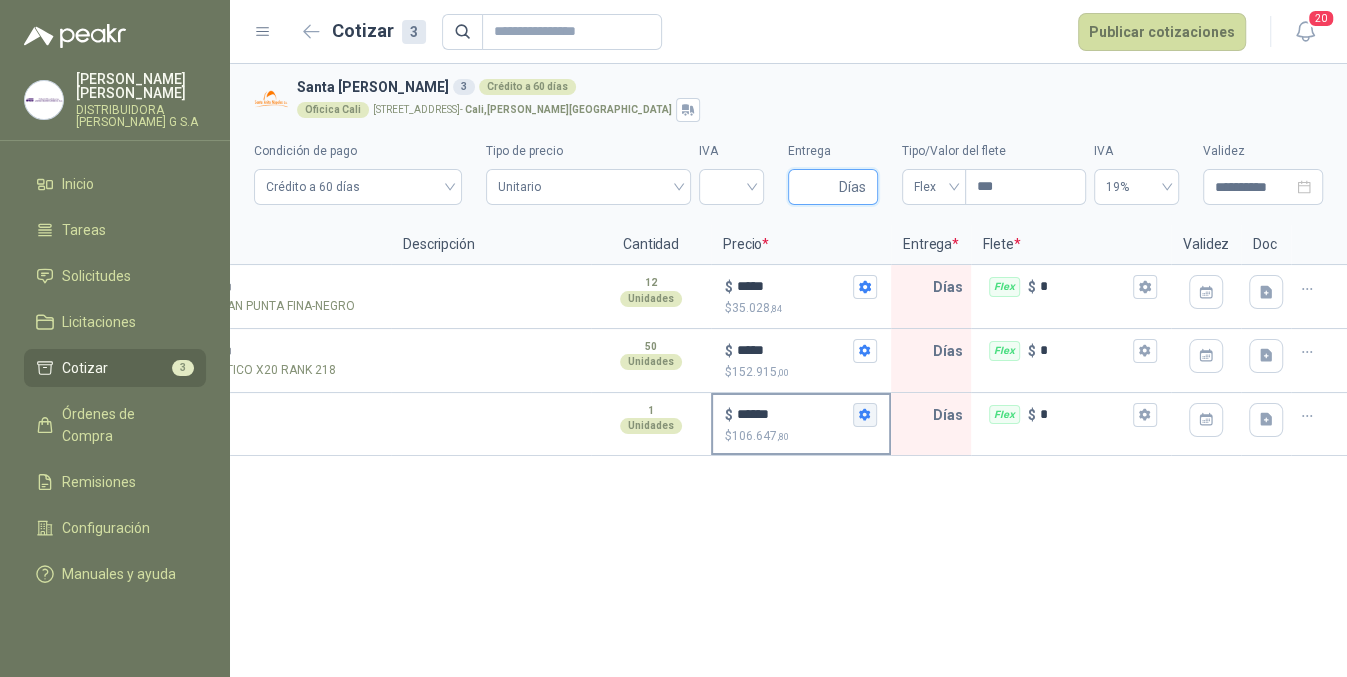 type on "*" 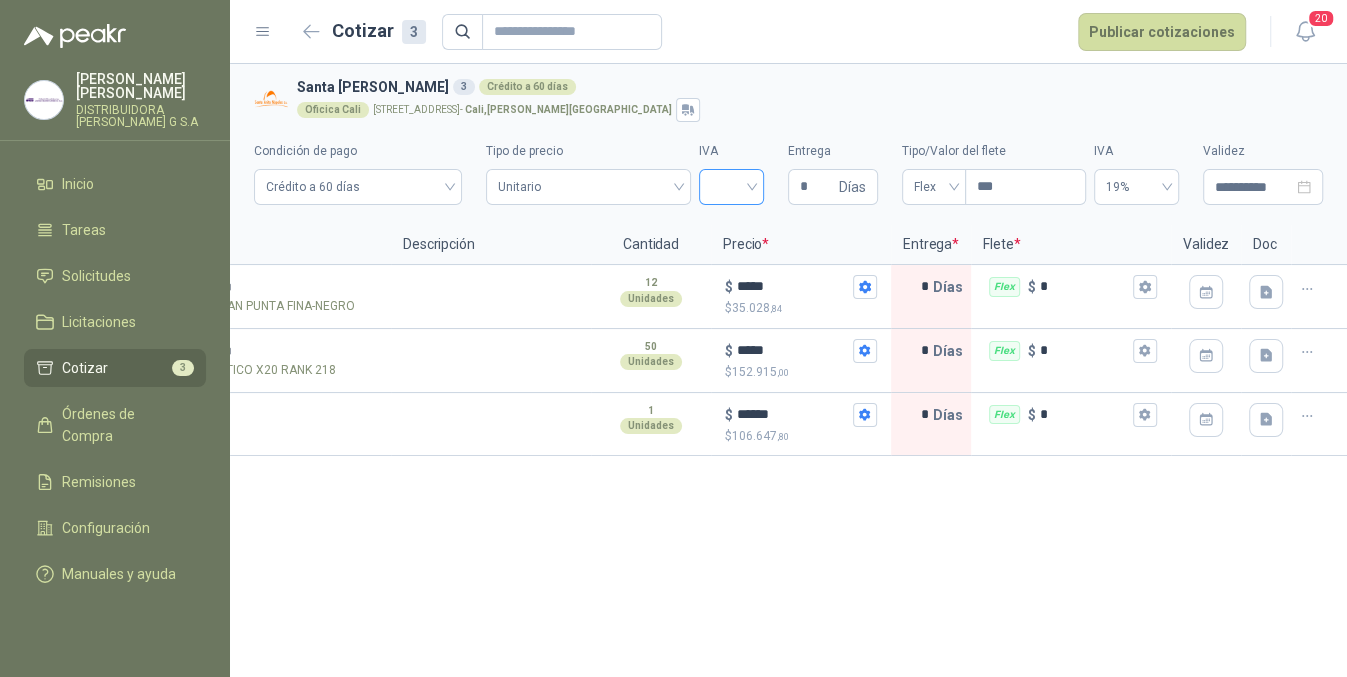 click at bounding box center [731, 185] 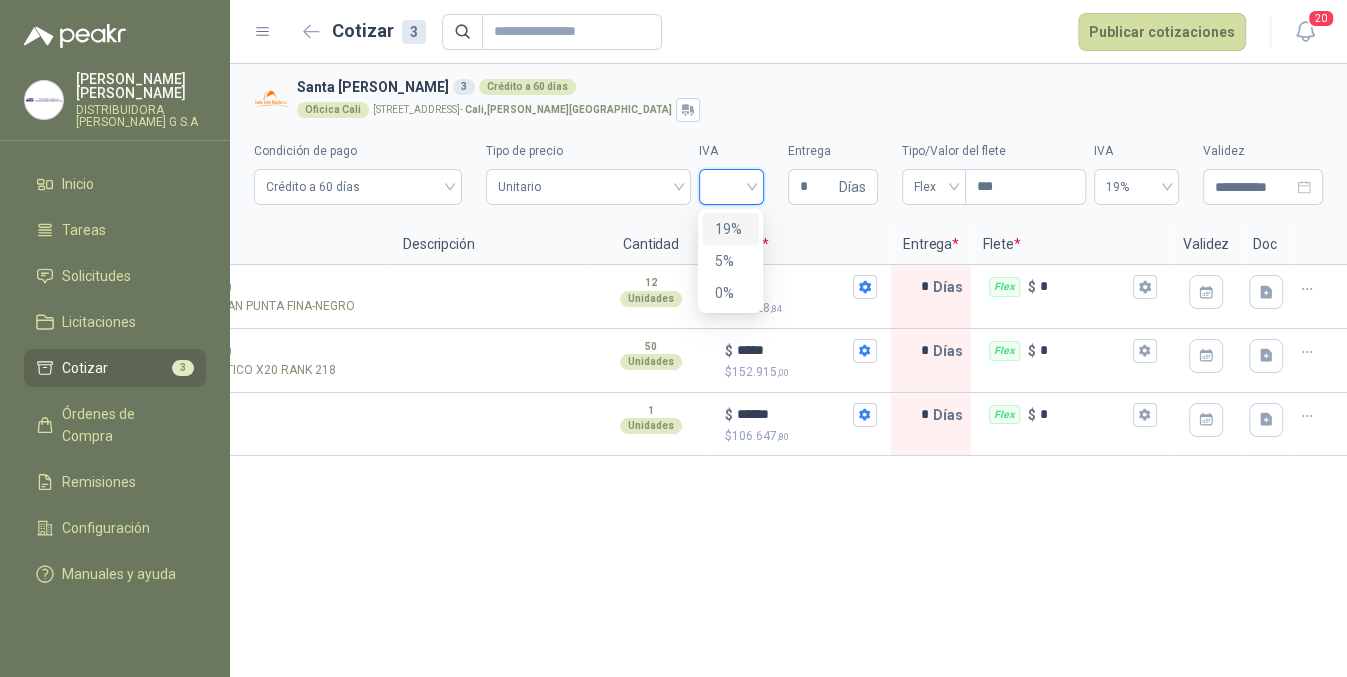 click on "19%" at bounding box center (730, 229) 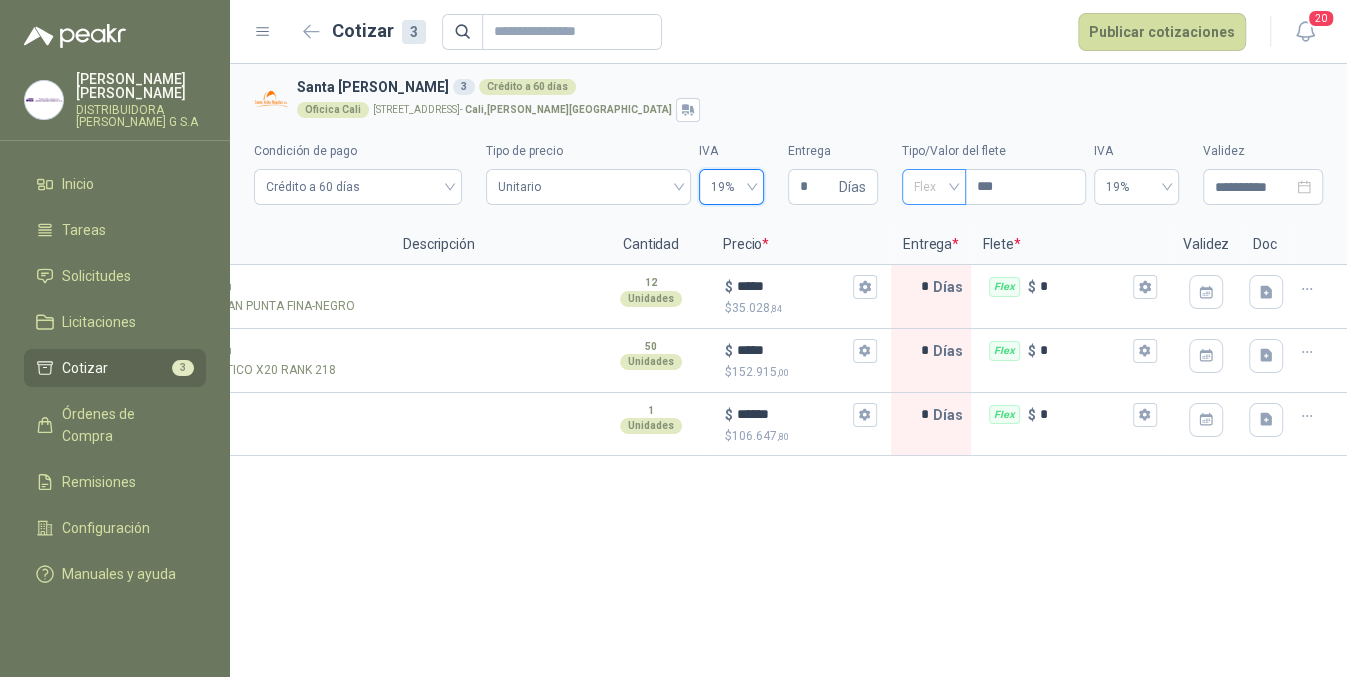 click on "Flex" at bounding box center [934, 187] 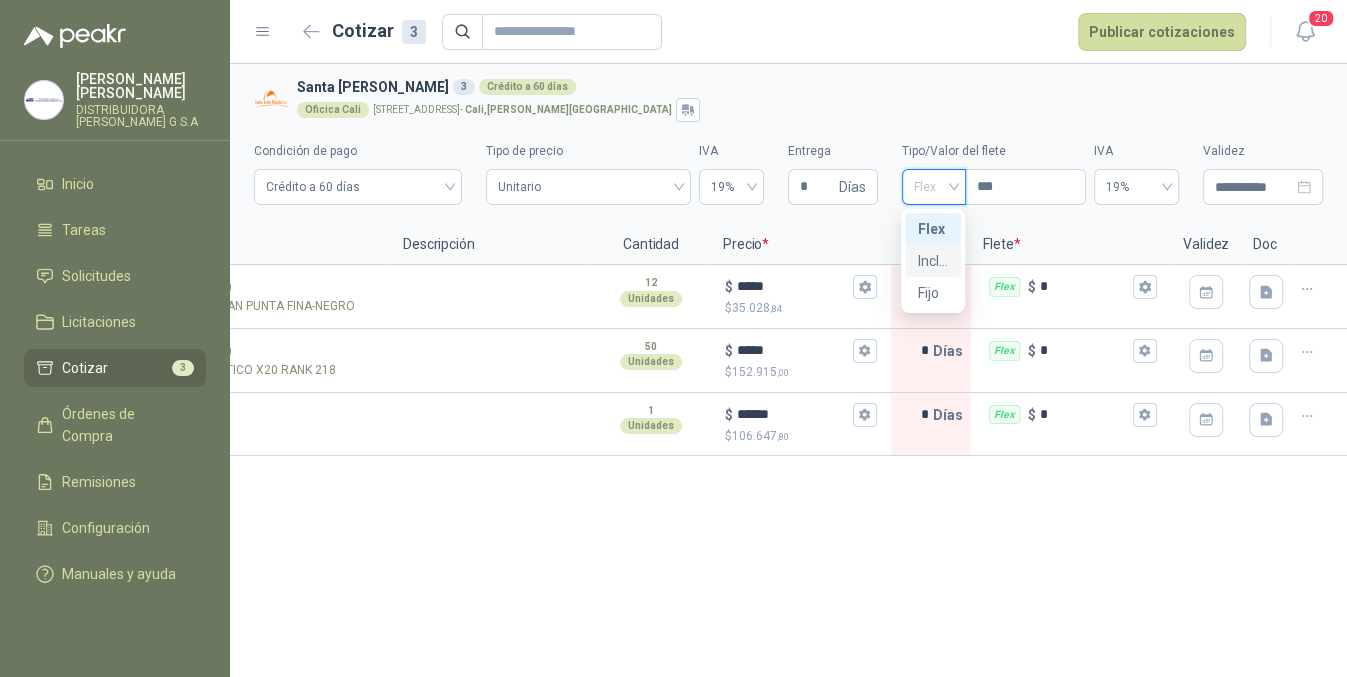 click on "Incluido" at bounding box center (933, 261) 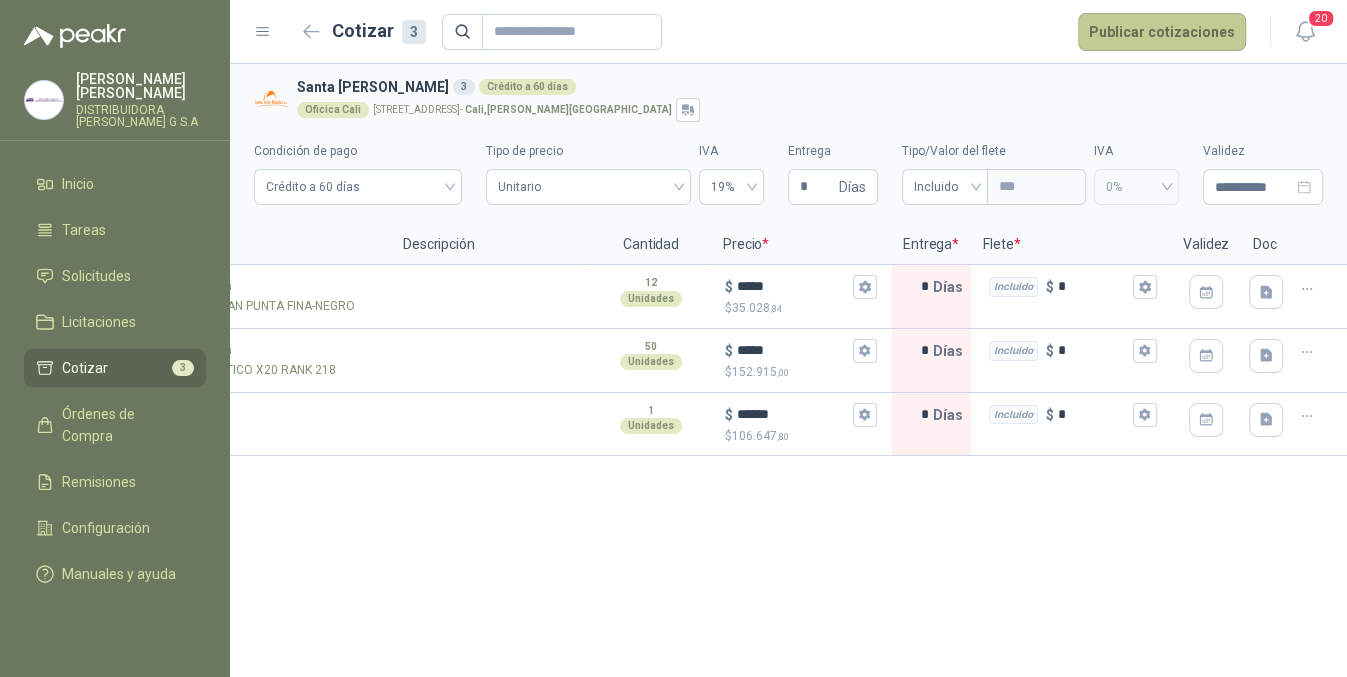 click on "Publicar cotizaciones" at bounding box center (1162, 32) 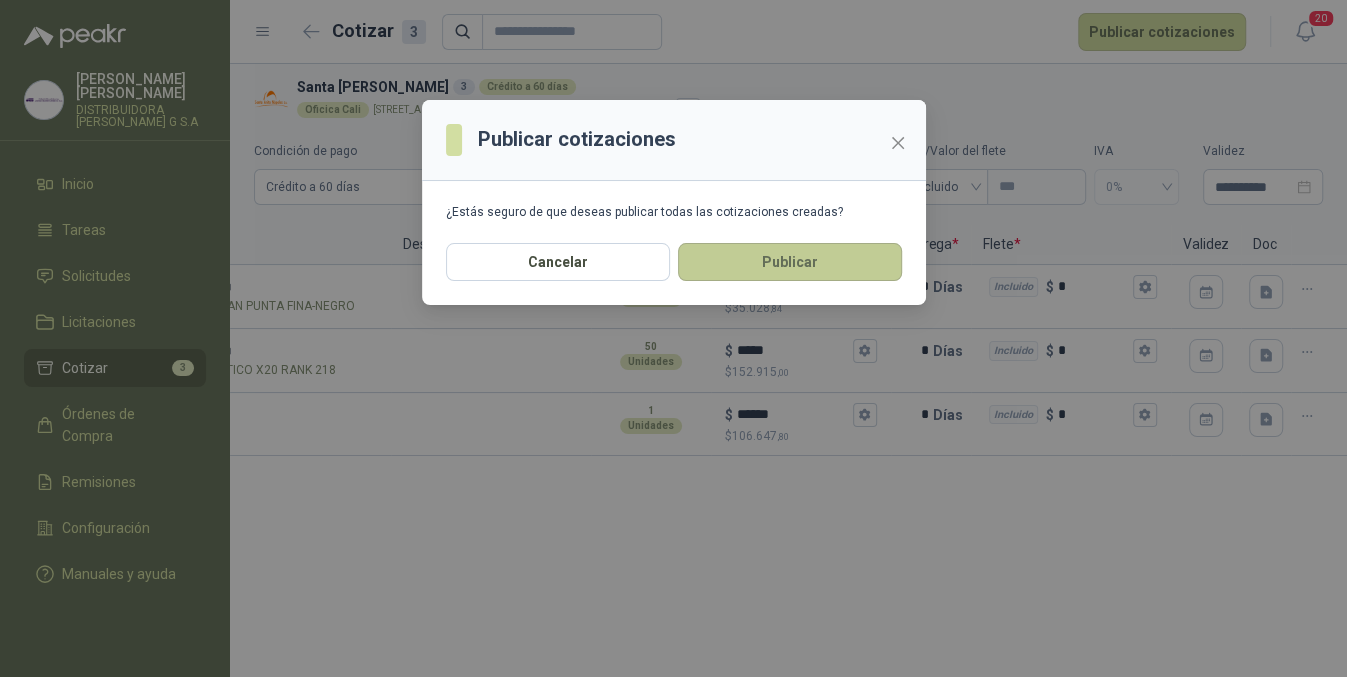 click on "Publicar" at bounding box center (790, 262) 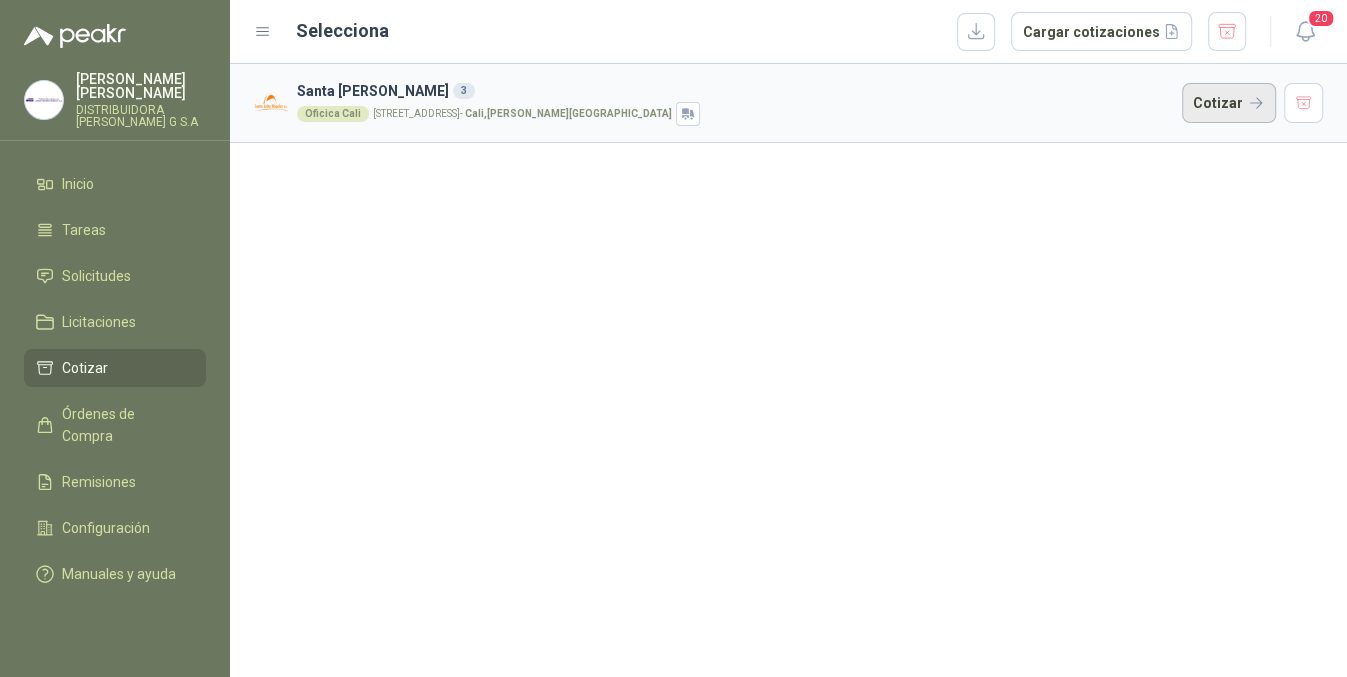 click on "Cotizar" at bounding box center (1229, 103) 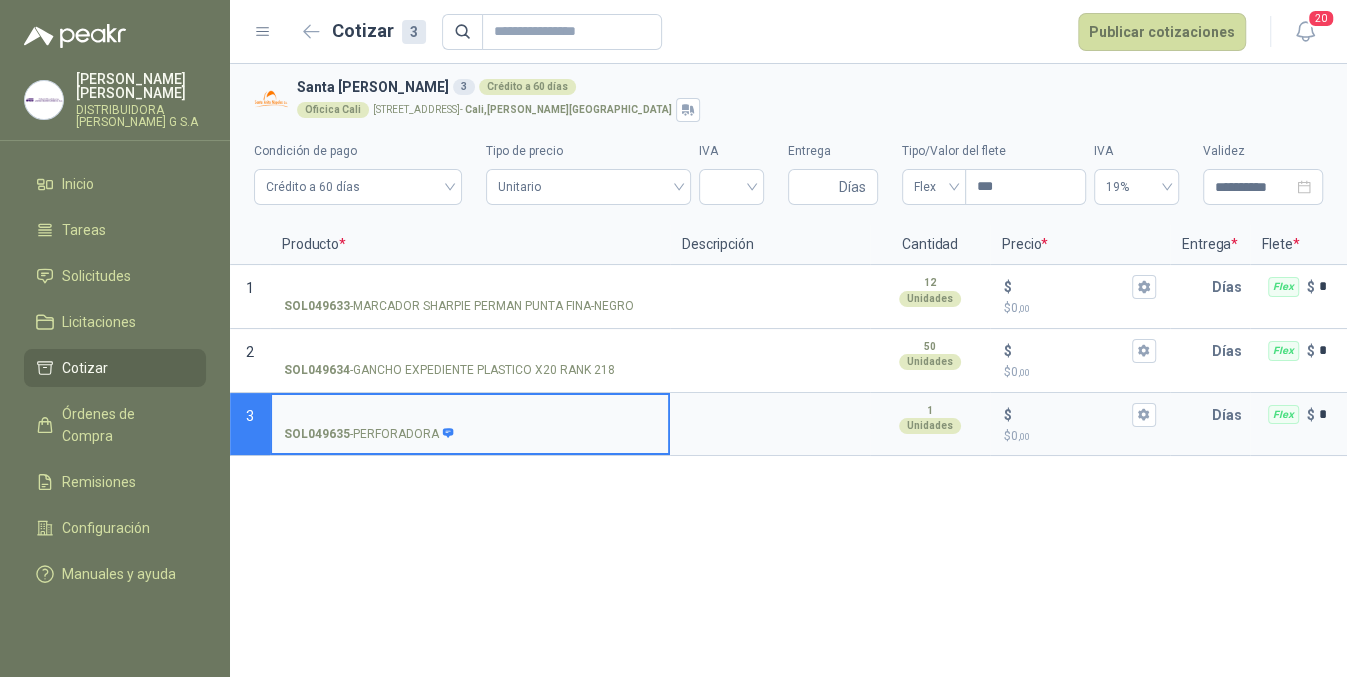 type 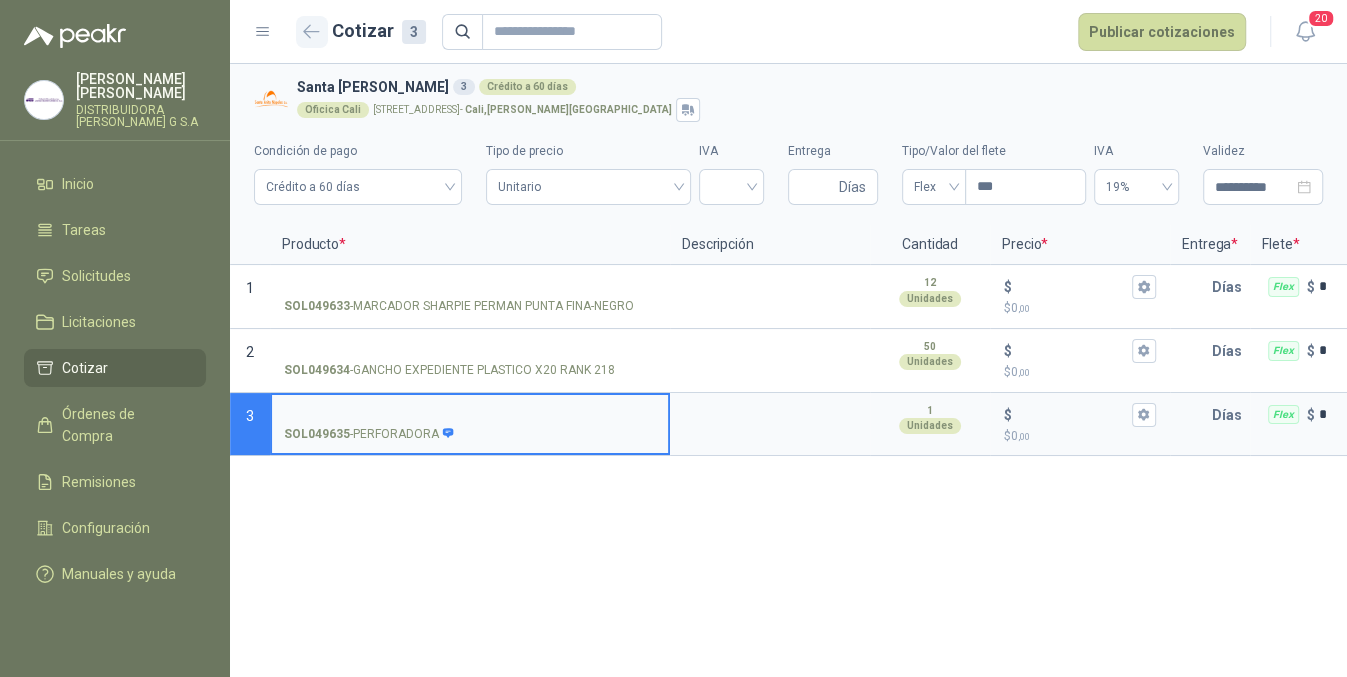 click 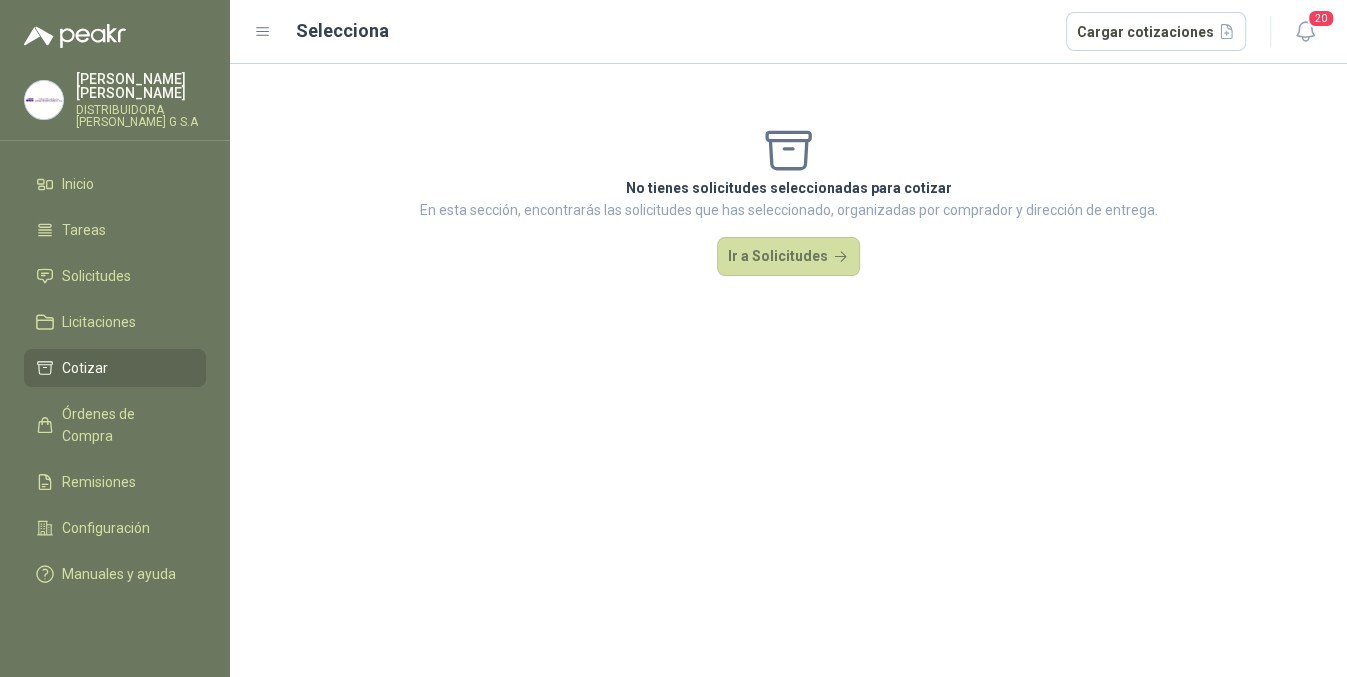 click on "Inicio   Tareas   Solicitudes   Licitaciones   Cotizar   Órdenes de Compra   Remisiones   Configuración   Manuales y ayuda" at bounding box center (115, 383) 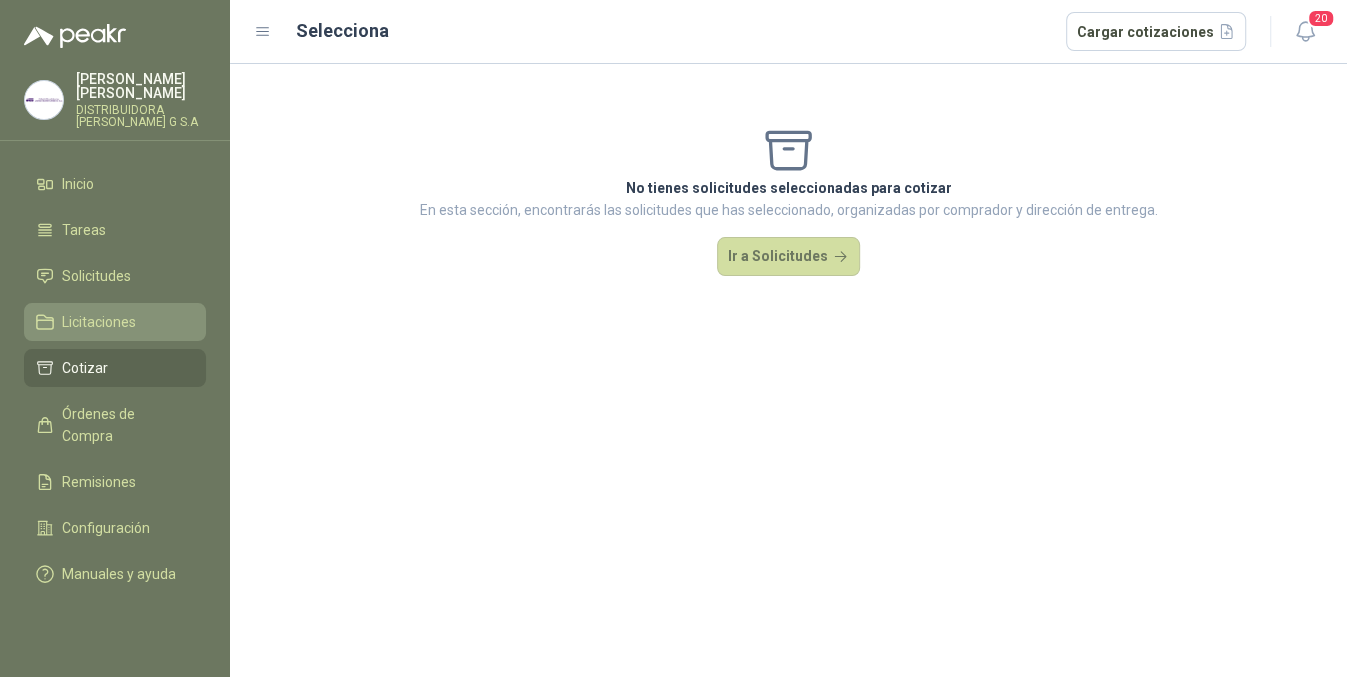 click on "Licitaciones" at bounding box center (115, 322) 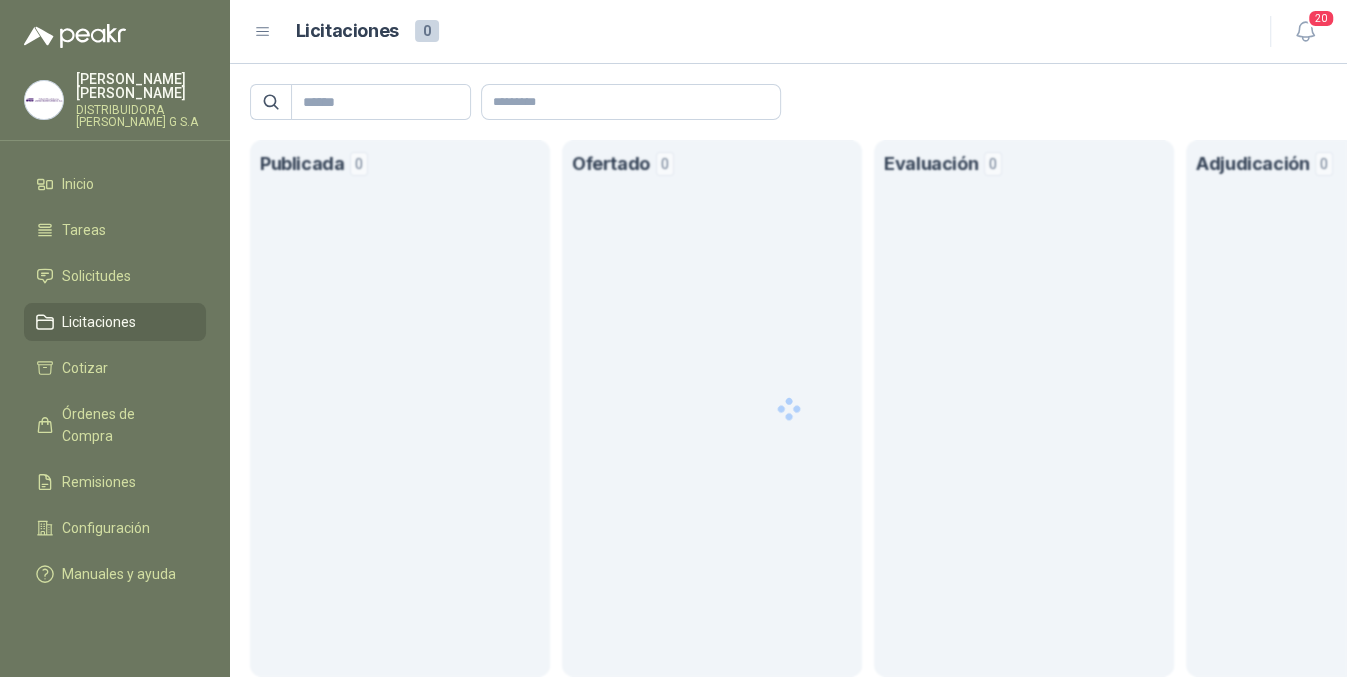 click on "Licitaciones" at bounding box center [99, 322] 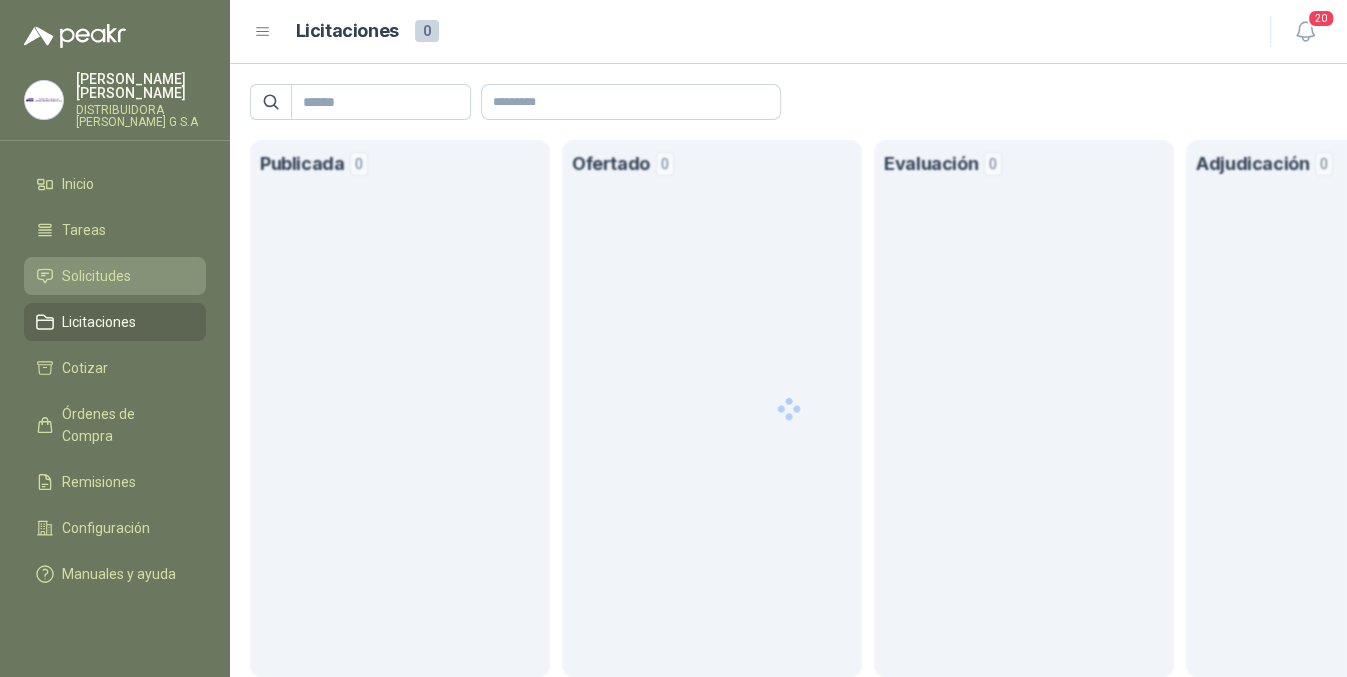click on "Solicitudes" at bounding box center [115, 276] 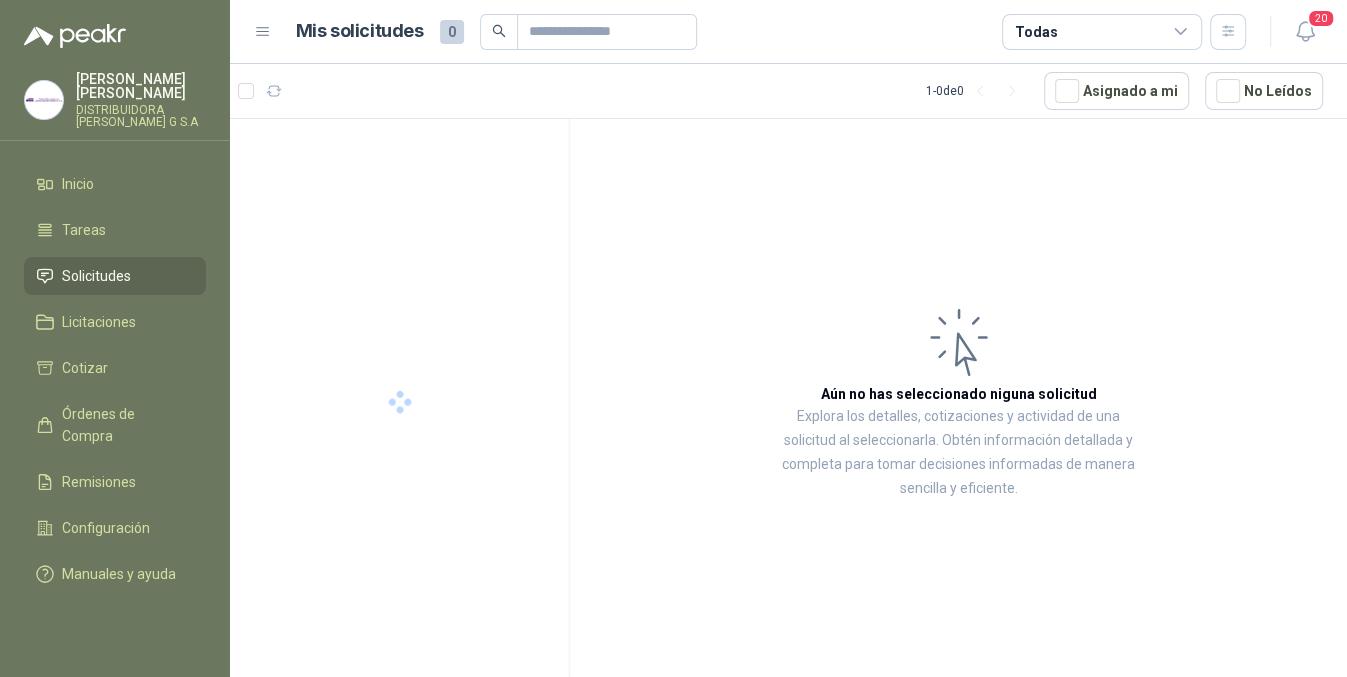 click on "Solicitudes" at bounding box center [115, 276] 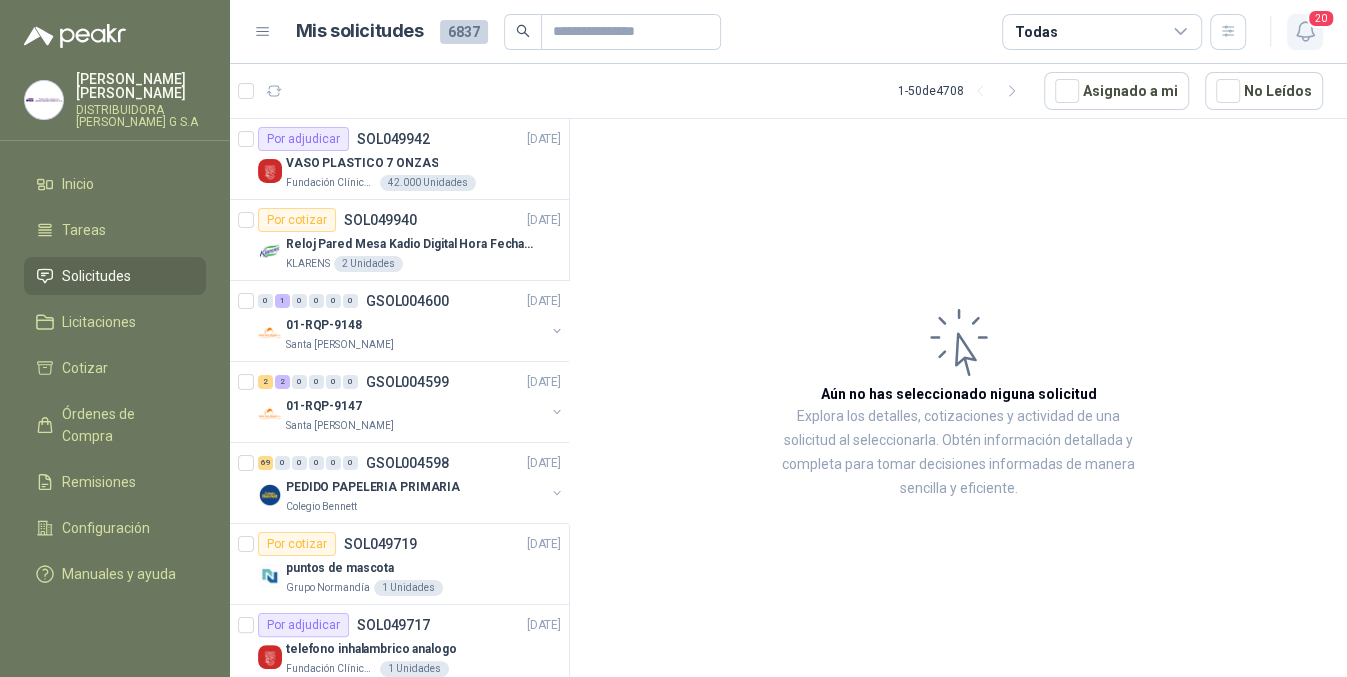 click 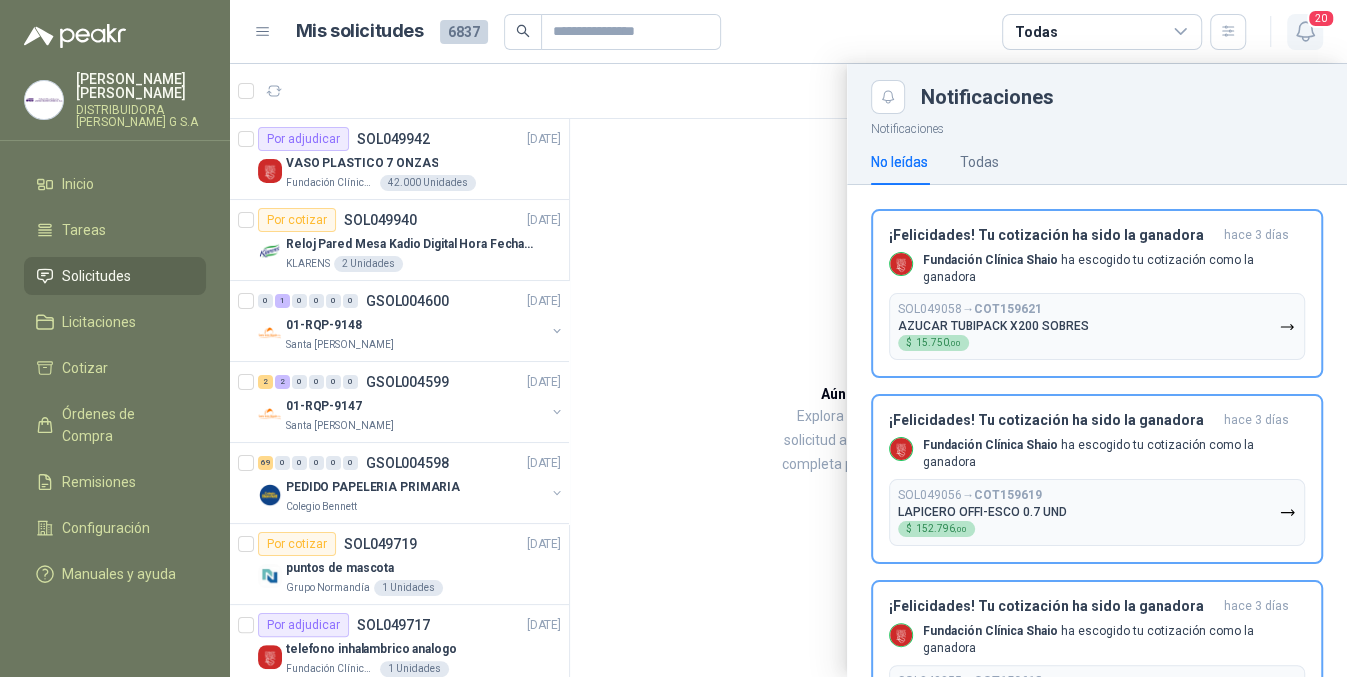 click on "20" at bounding box center [1321, 18] 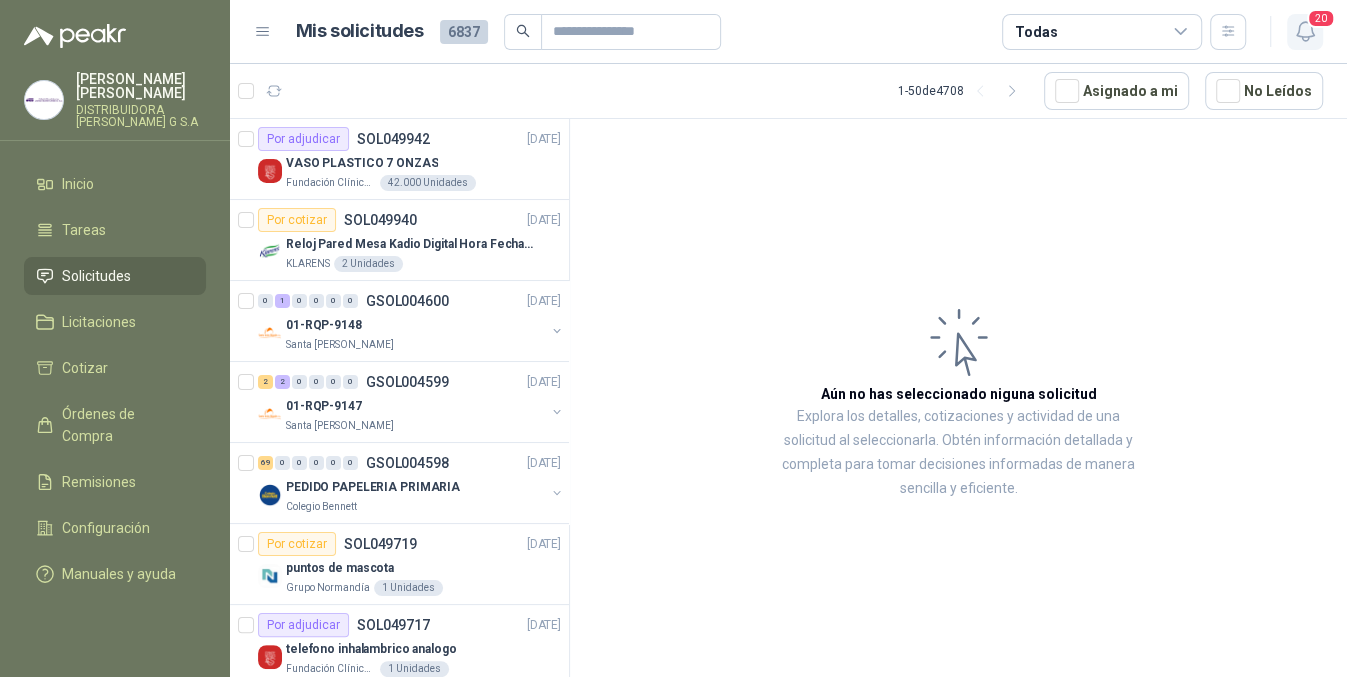 click on "20" at bounding box center [1321, 18] 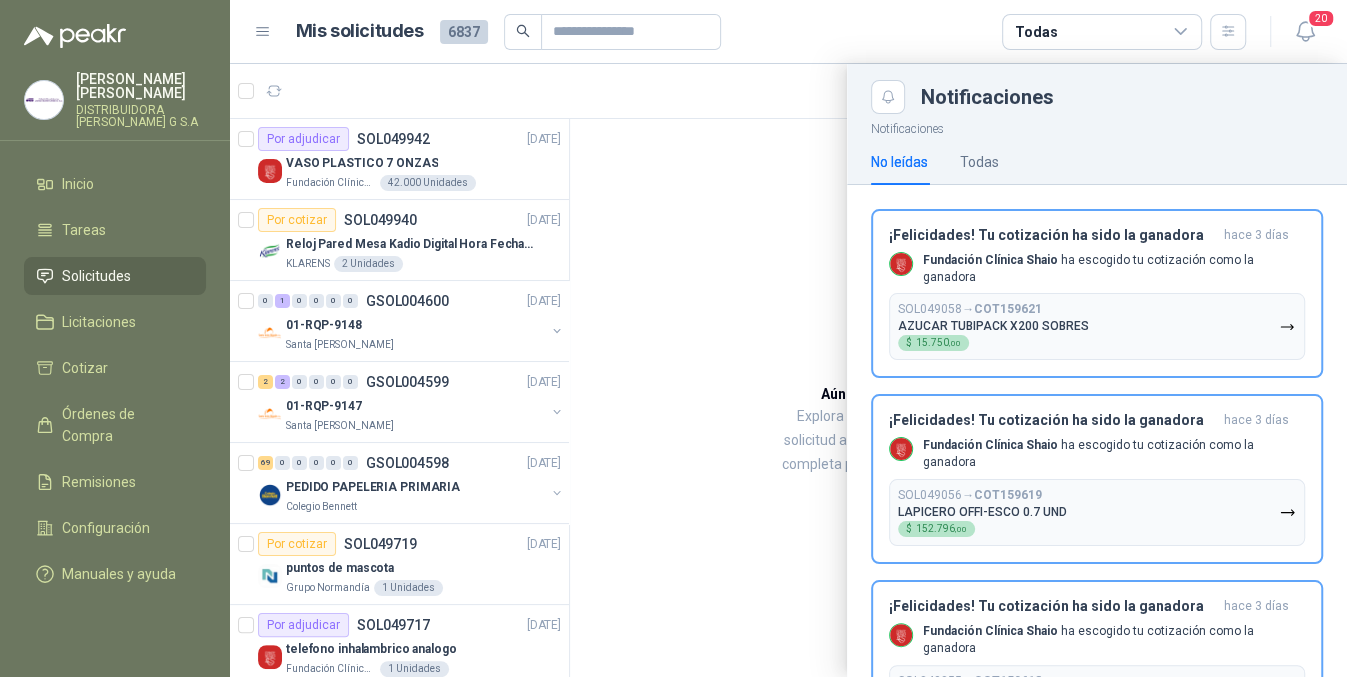 click at bounding box center [788, 370] 